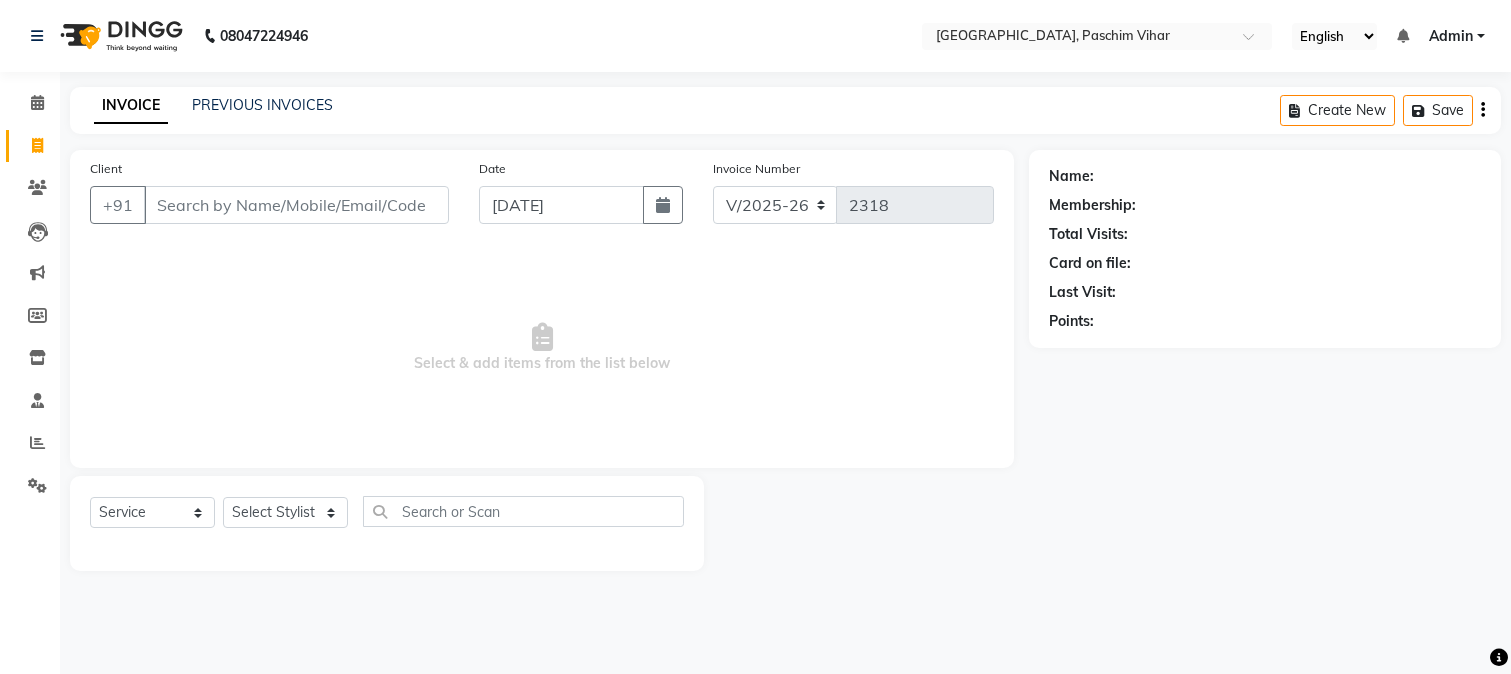 select on "223" 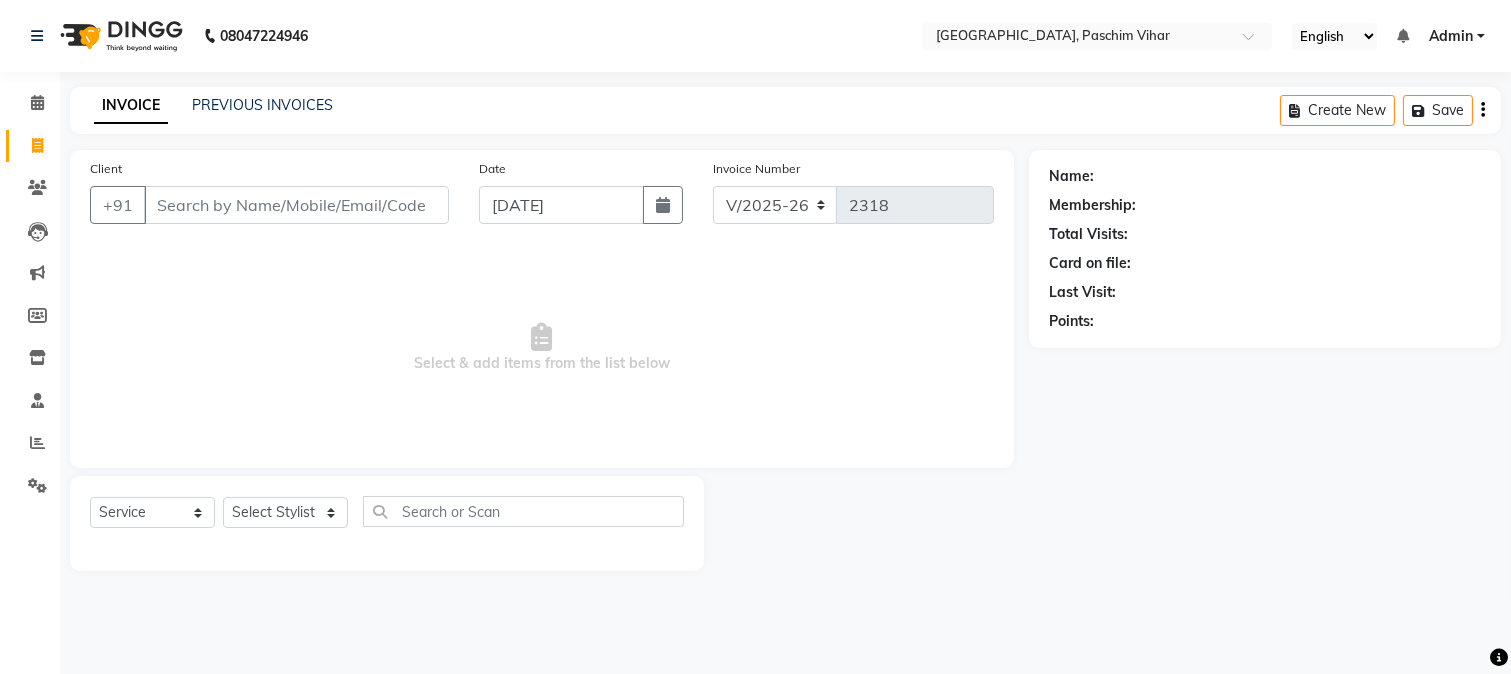 scroll, scrollTop: 0, scrollLeft: 0, axis: both 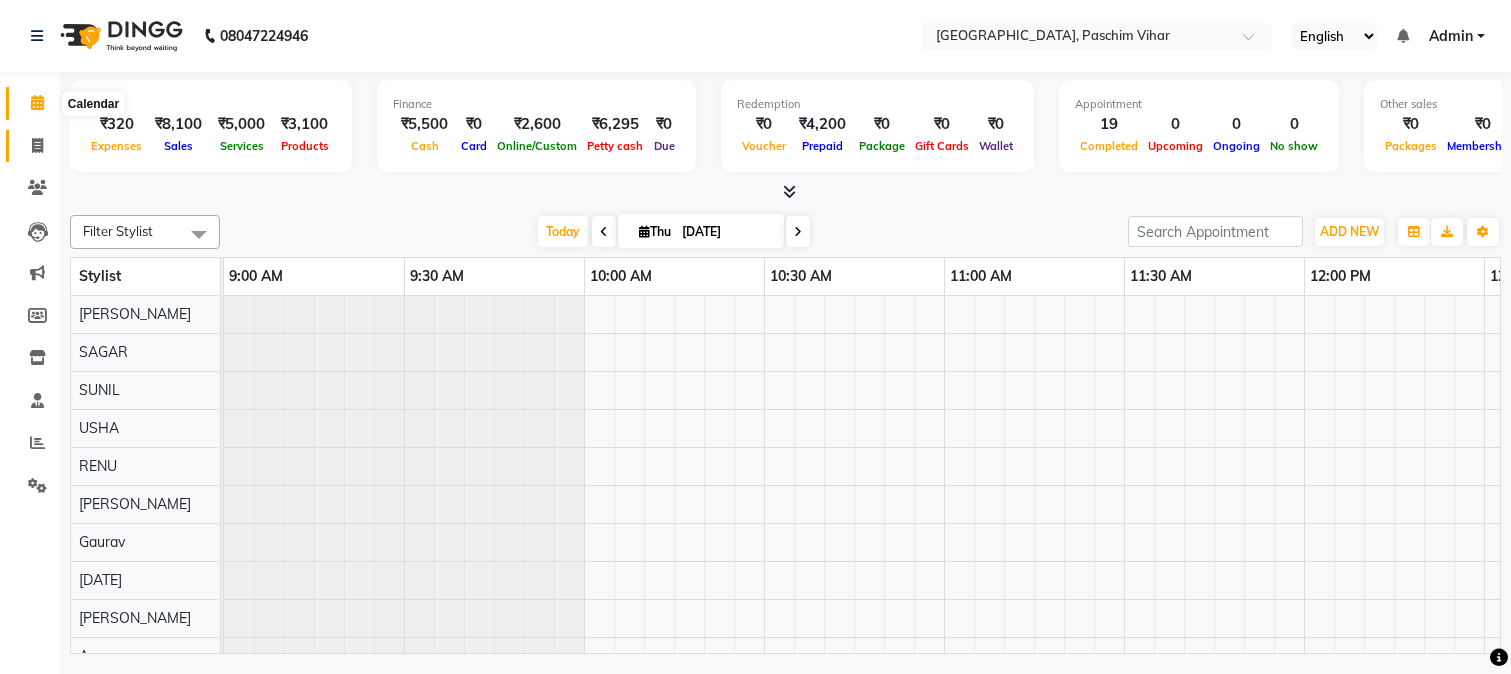 click 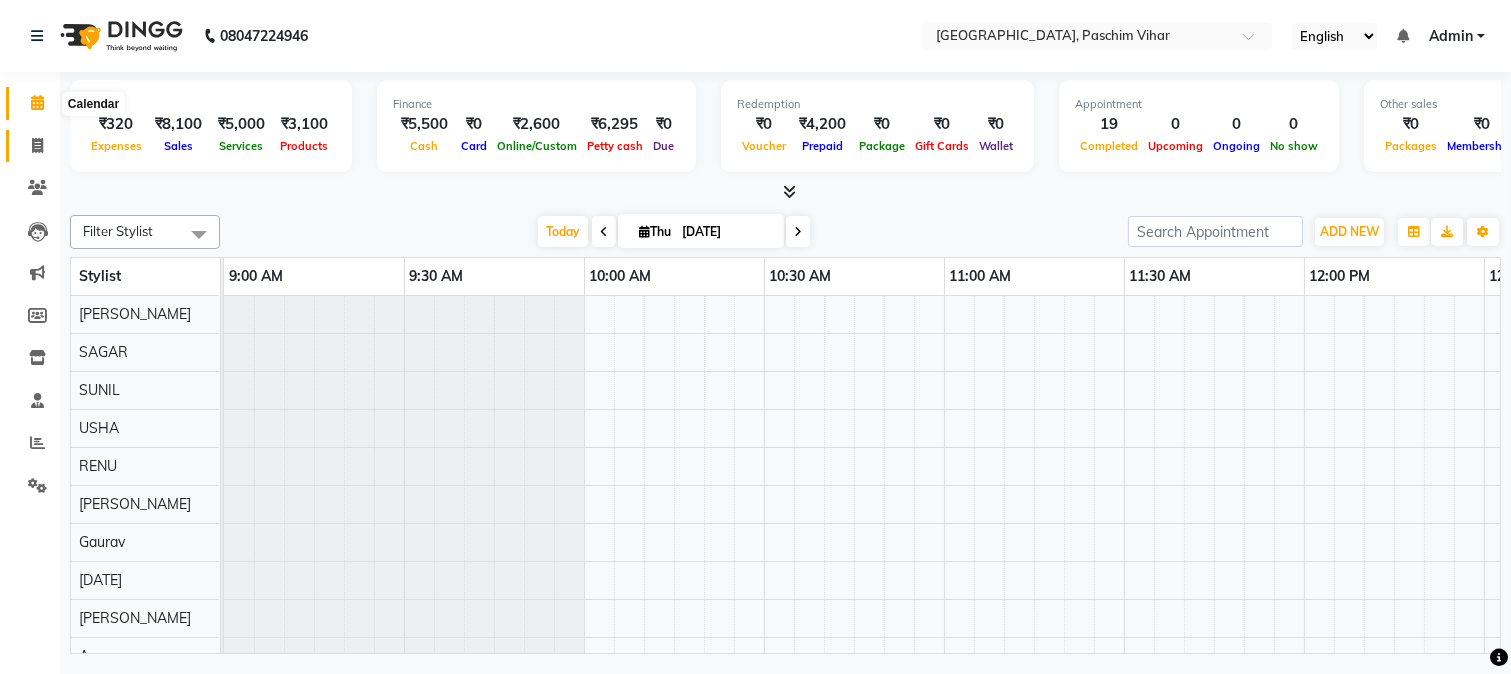 select on "223" 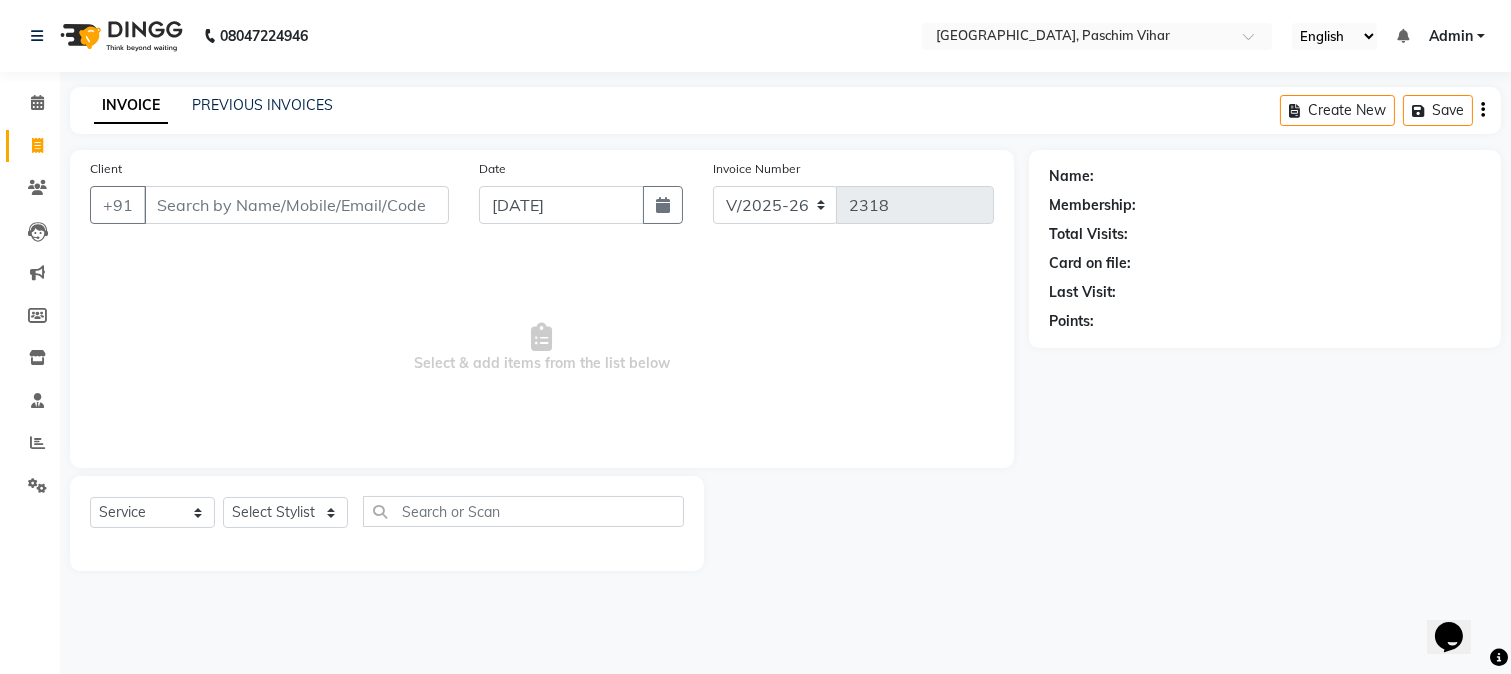 scroll, scrollTop: 0, scrollLeft: 0, axis: both 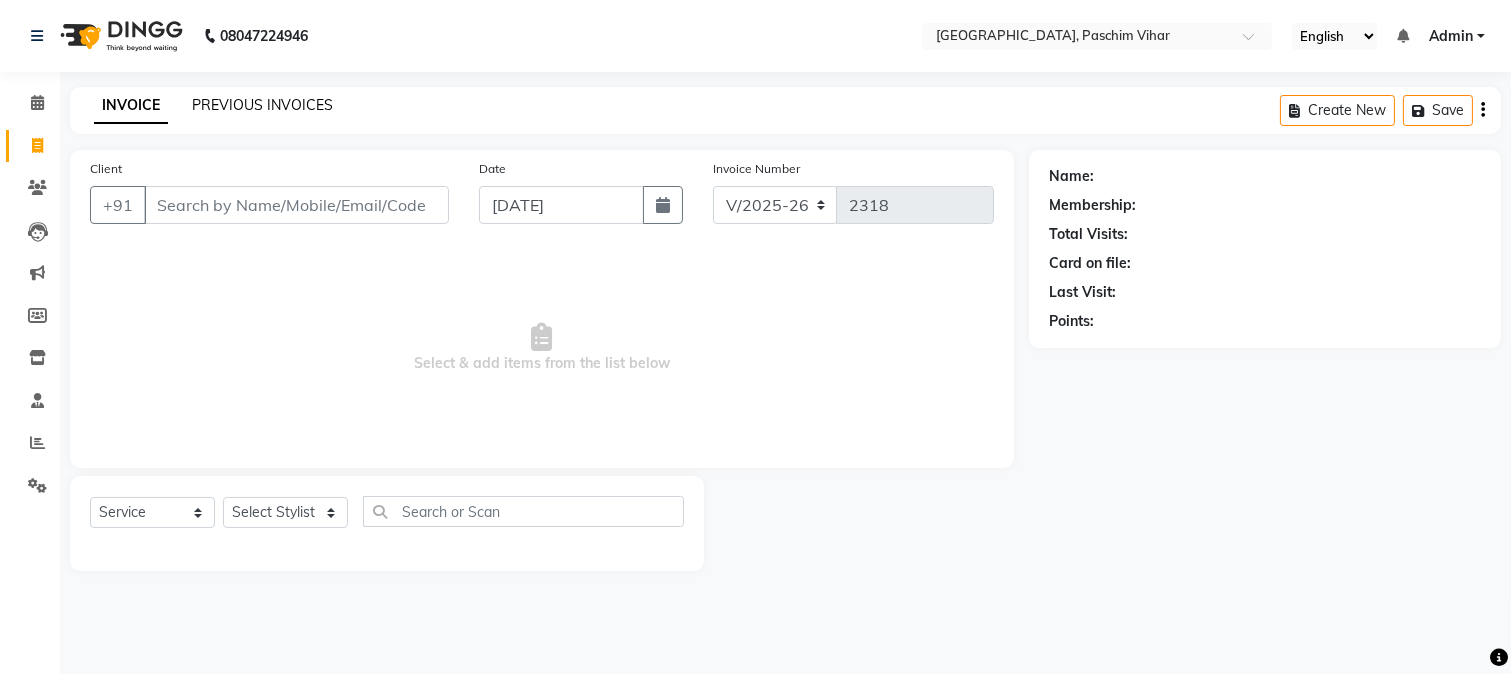 click on "PREVIOUS INVOICES" 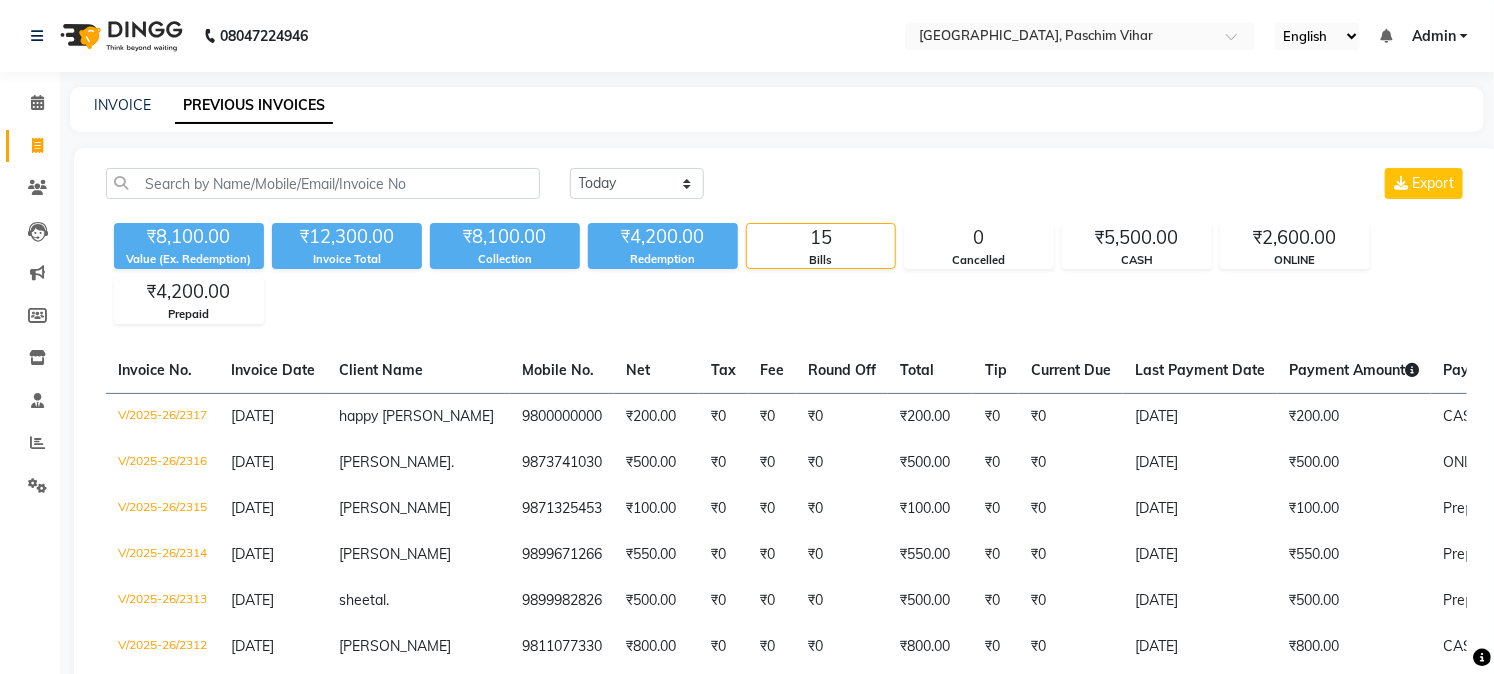 click on "₹8,100.00" 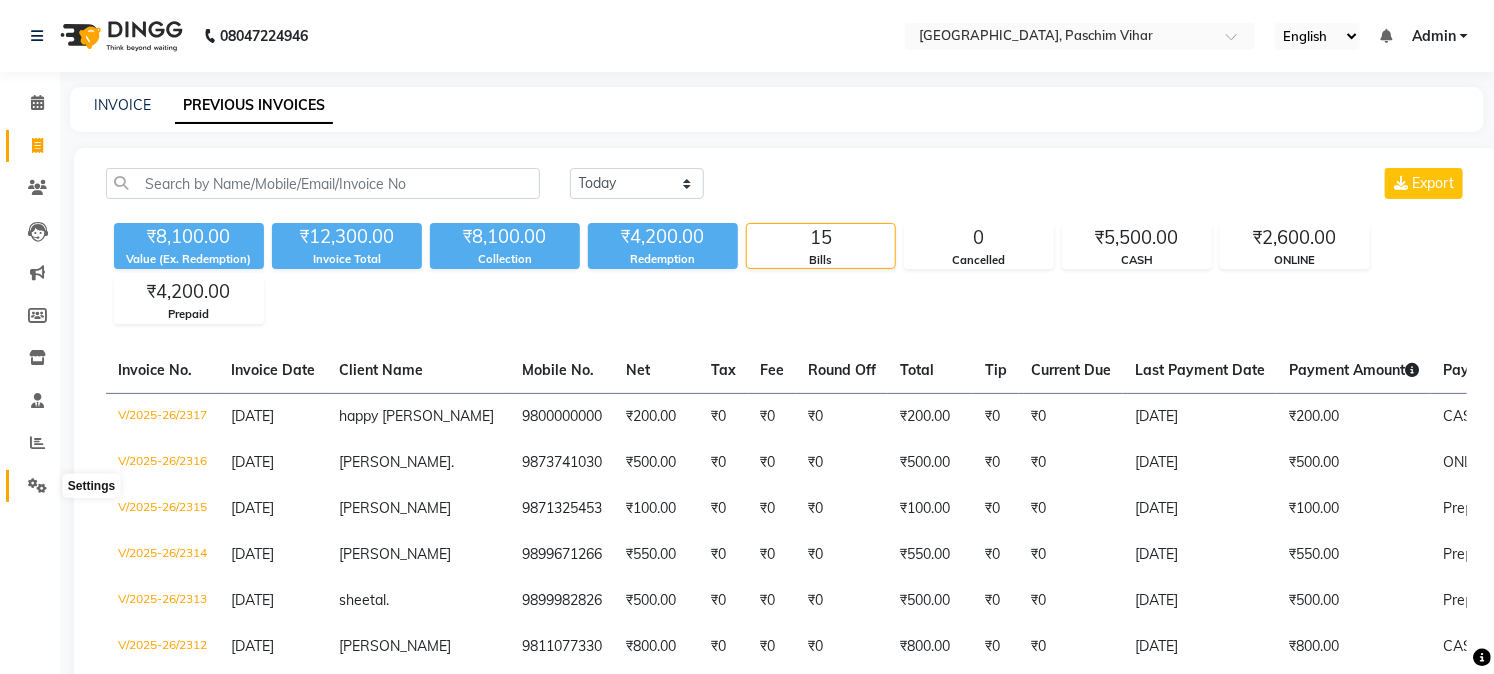click 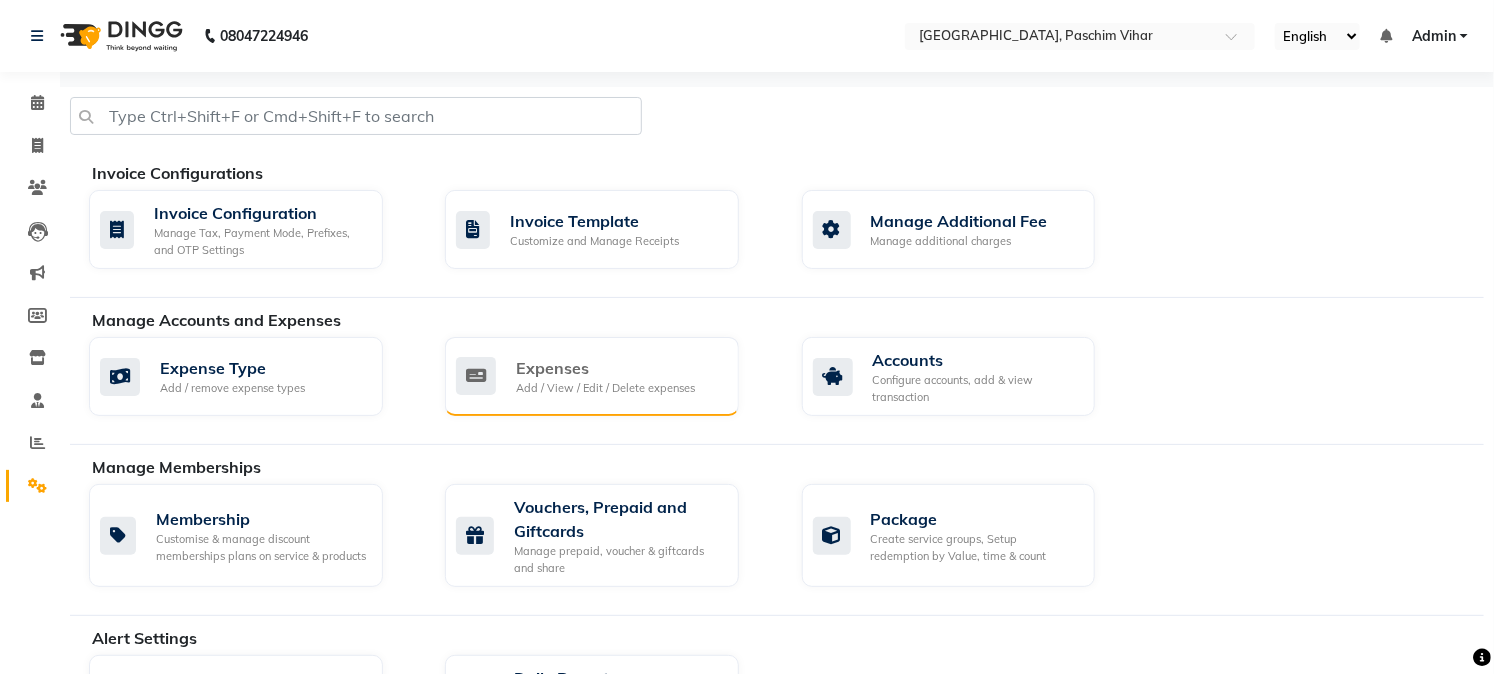 click on "Expenses" 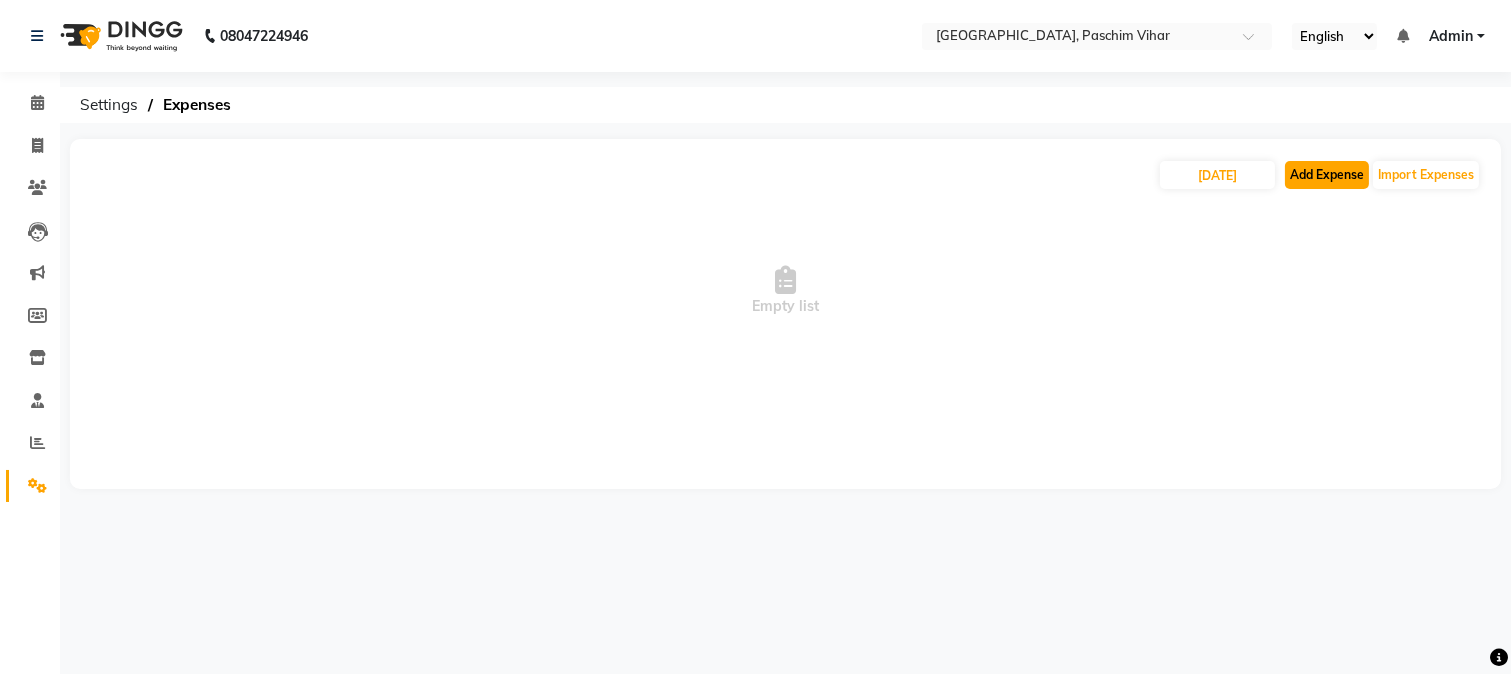 click on "Add Expense" 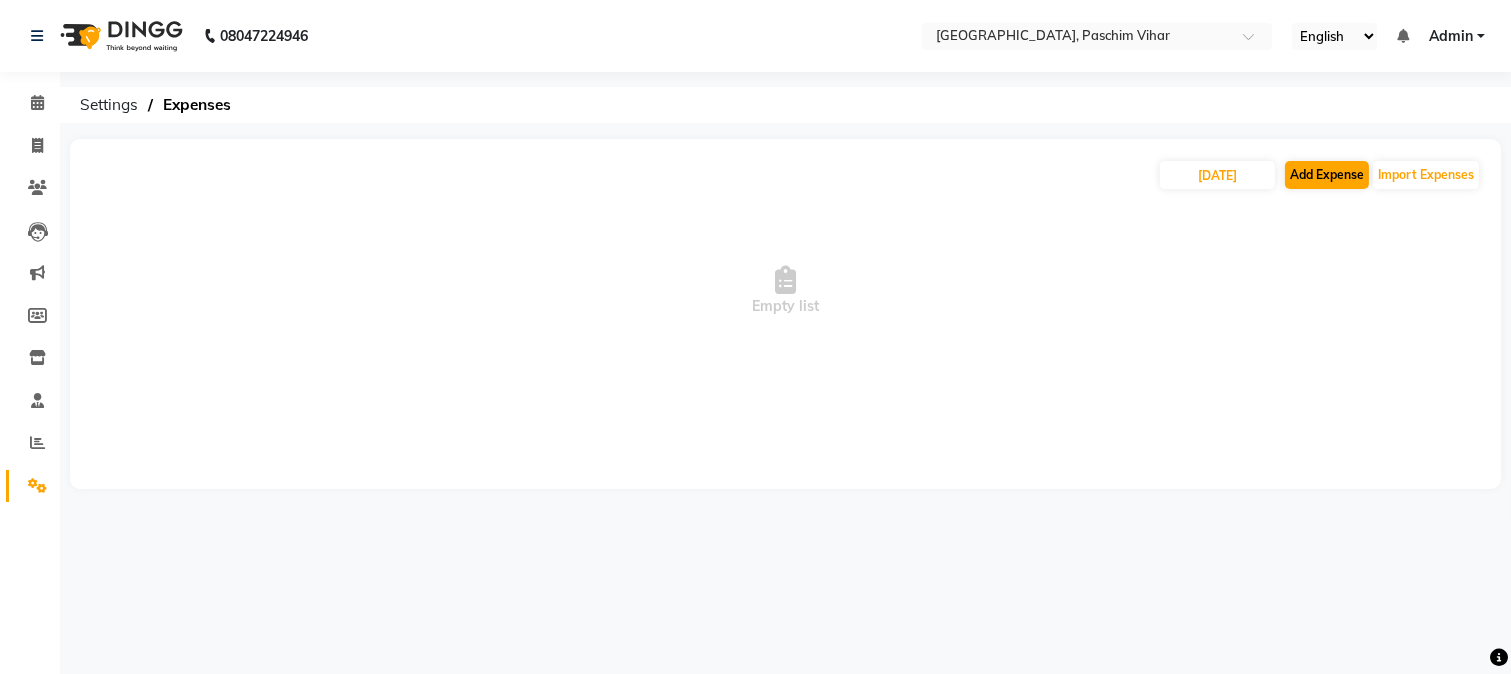 select on "1" 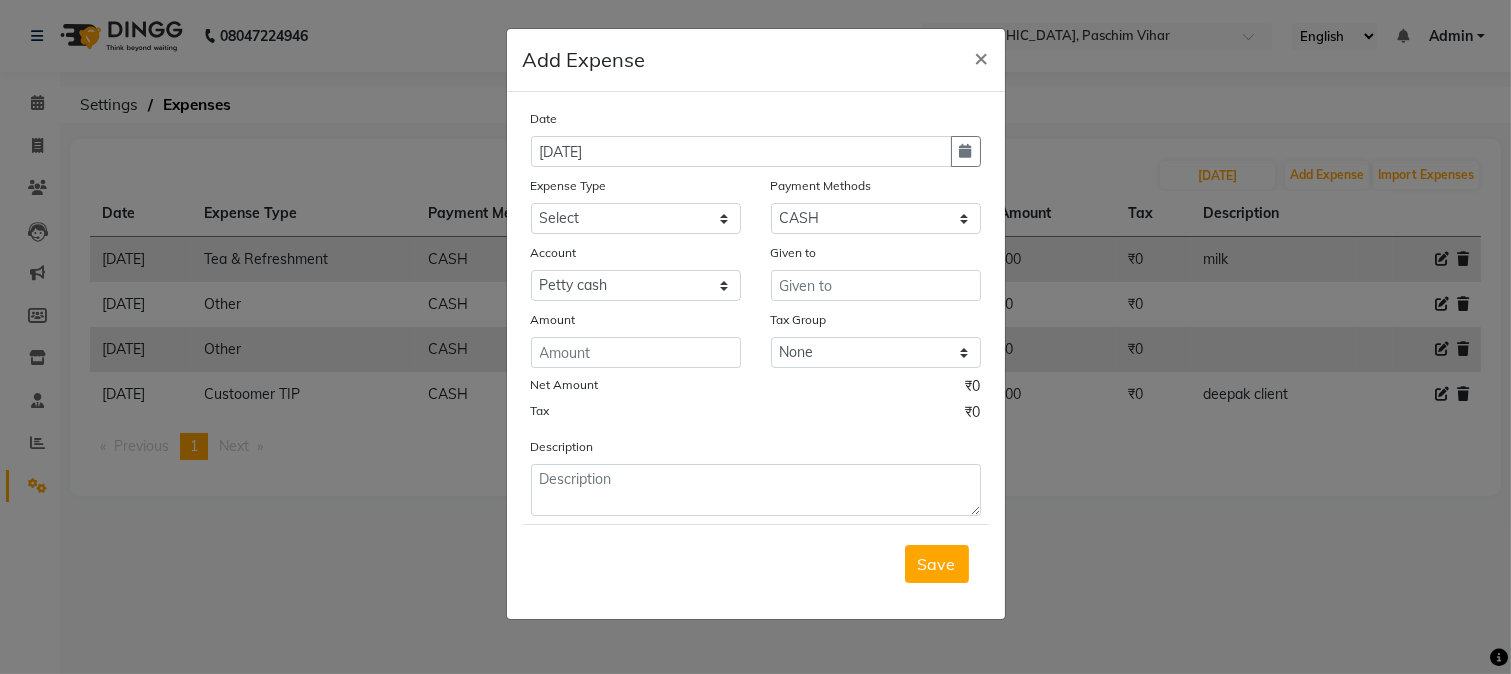 click on "Add Expense  × Date [DATE] Expense Type Select Advance Salary Bank charges Cash transfer to bank Cash transfer to hub Client Snacks Conveyance Custoomer TIP electricity Equipment Festival Expense Incentive Insurance LOREAL PRODUCTS Maintenance Marketing Miscellaneous Other Pantry Product Rent Salary Staff Snacks Tea & Refreshment TIP Utilities water Payment Methods Select CASH CARD Prepaid ONLINE Package Voucher Wallet Account Select Default account [PERSON_NAME] cash Given to Amount Tax Group None GST Net Amount ₹0 Tax ₹0 Description  Save" 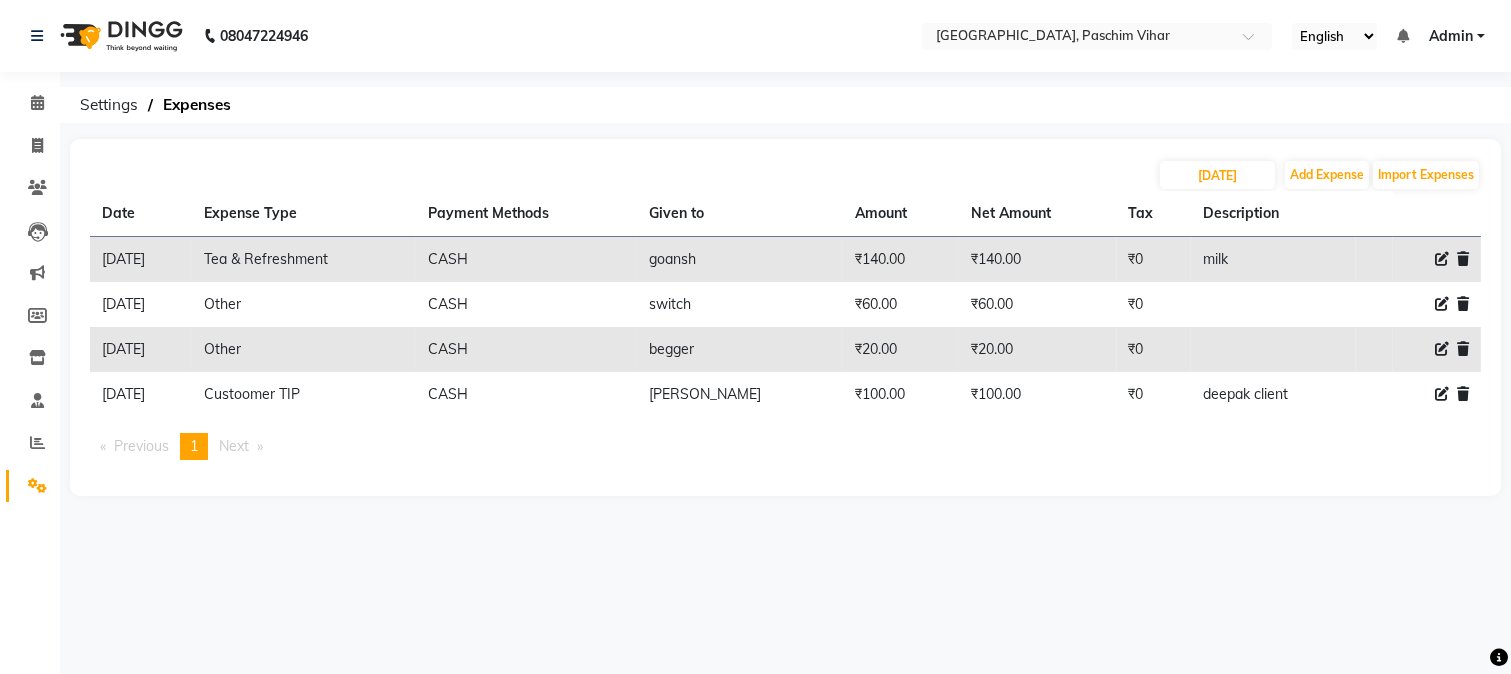click 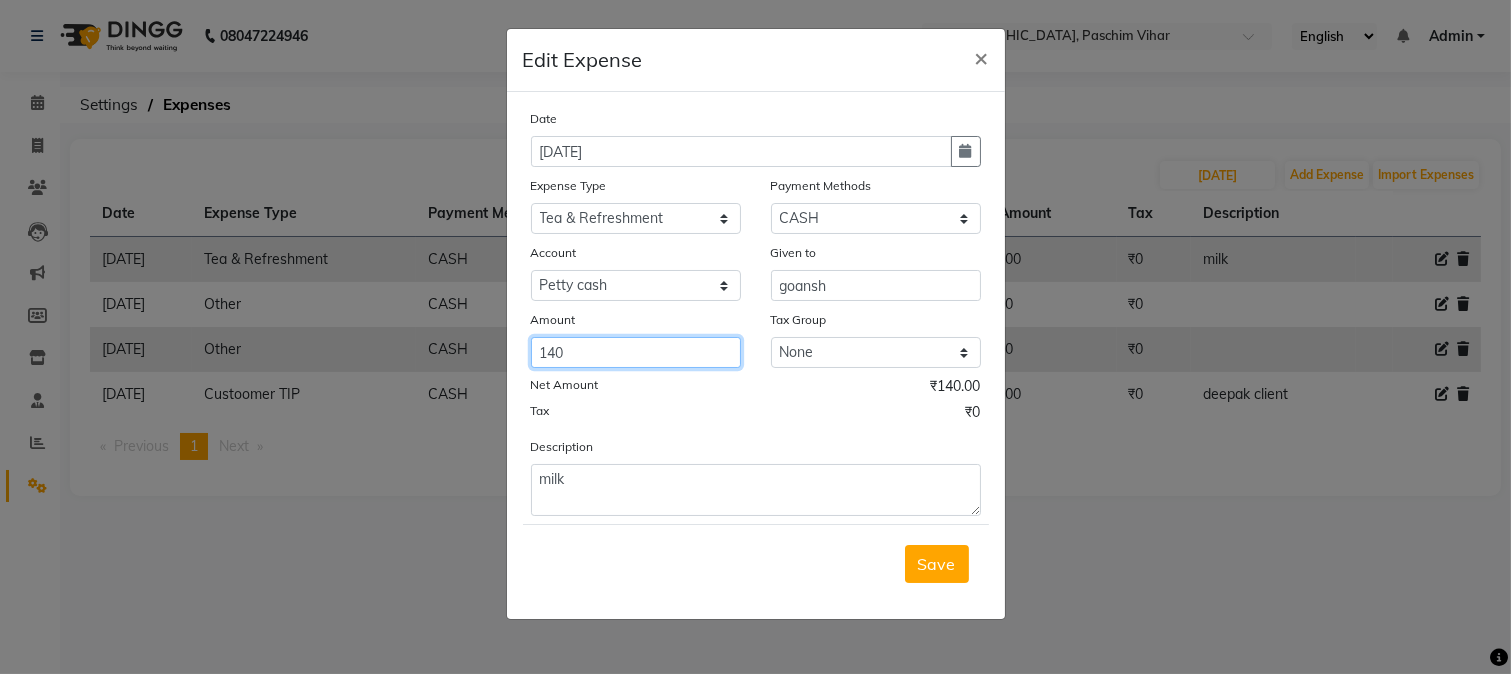 click on "140" 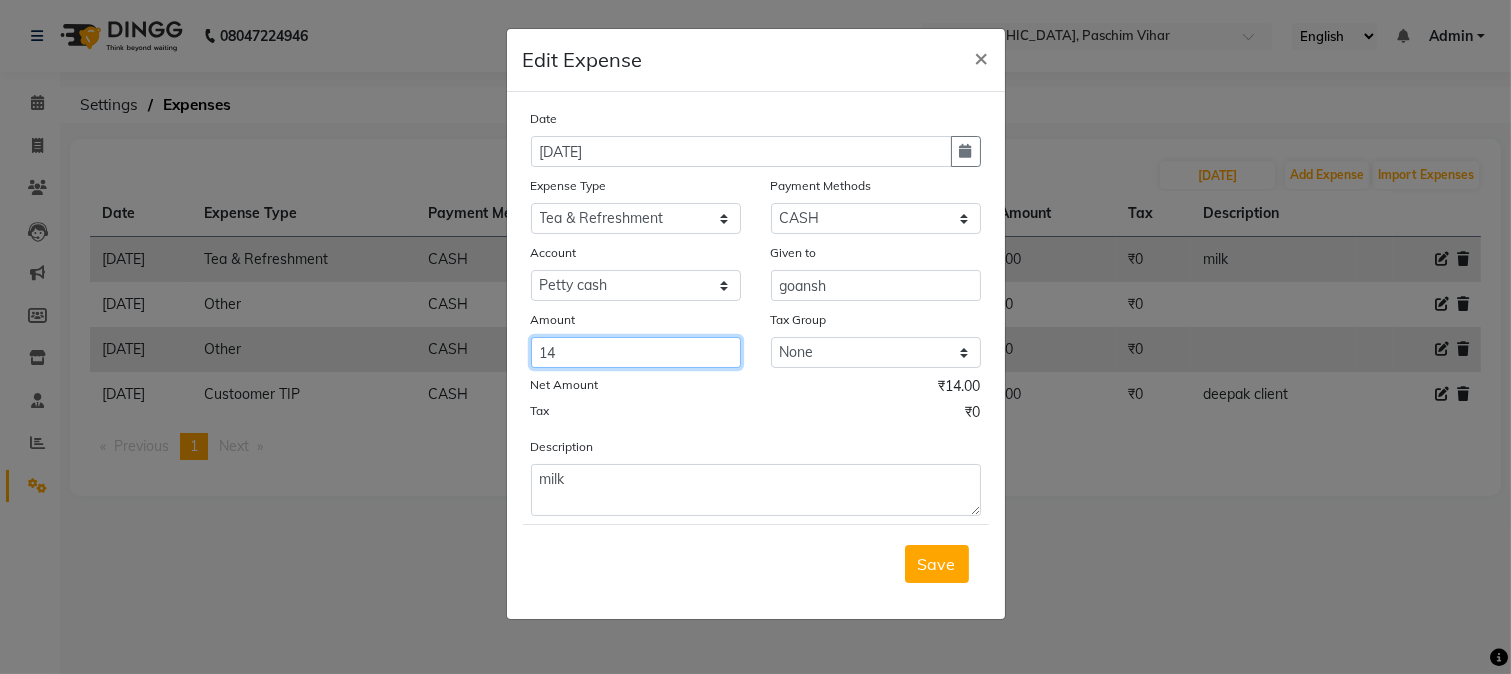 type on "1" 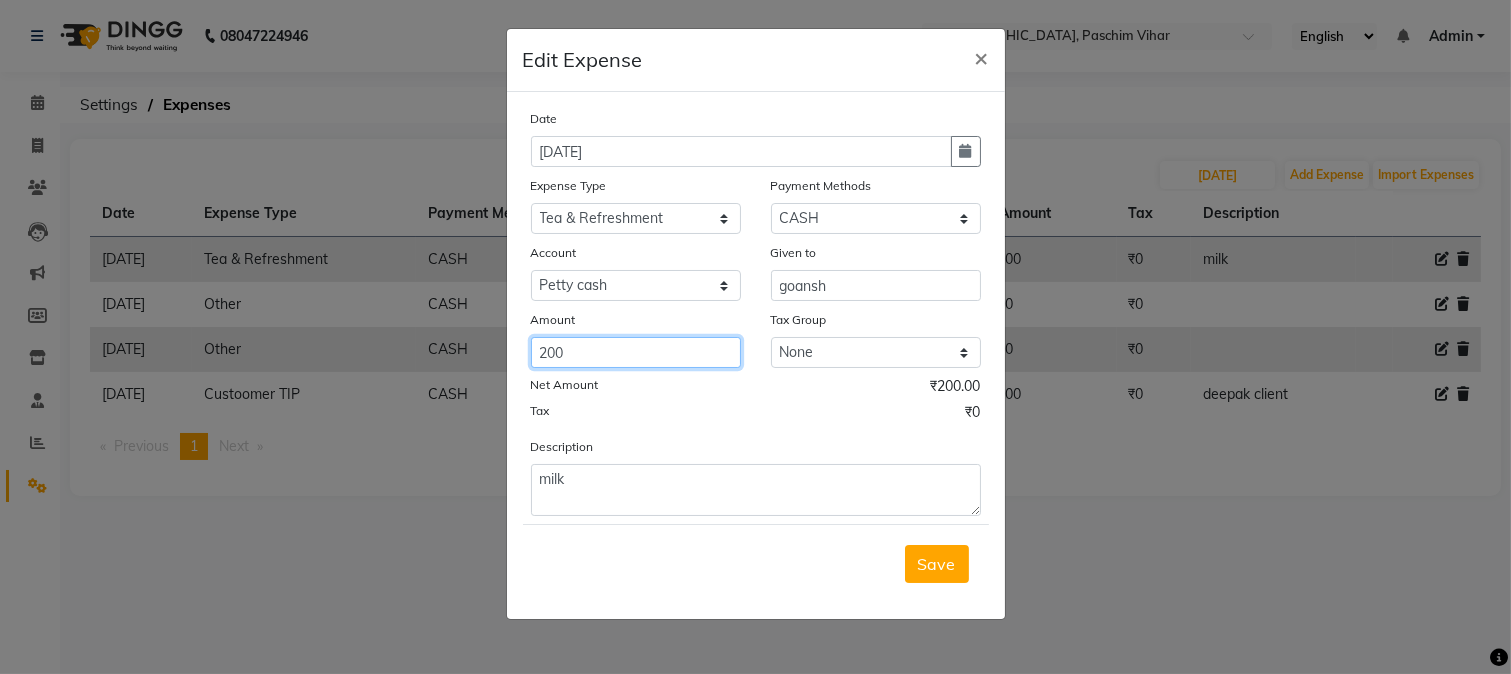 type on "200" 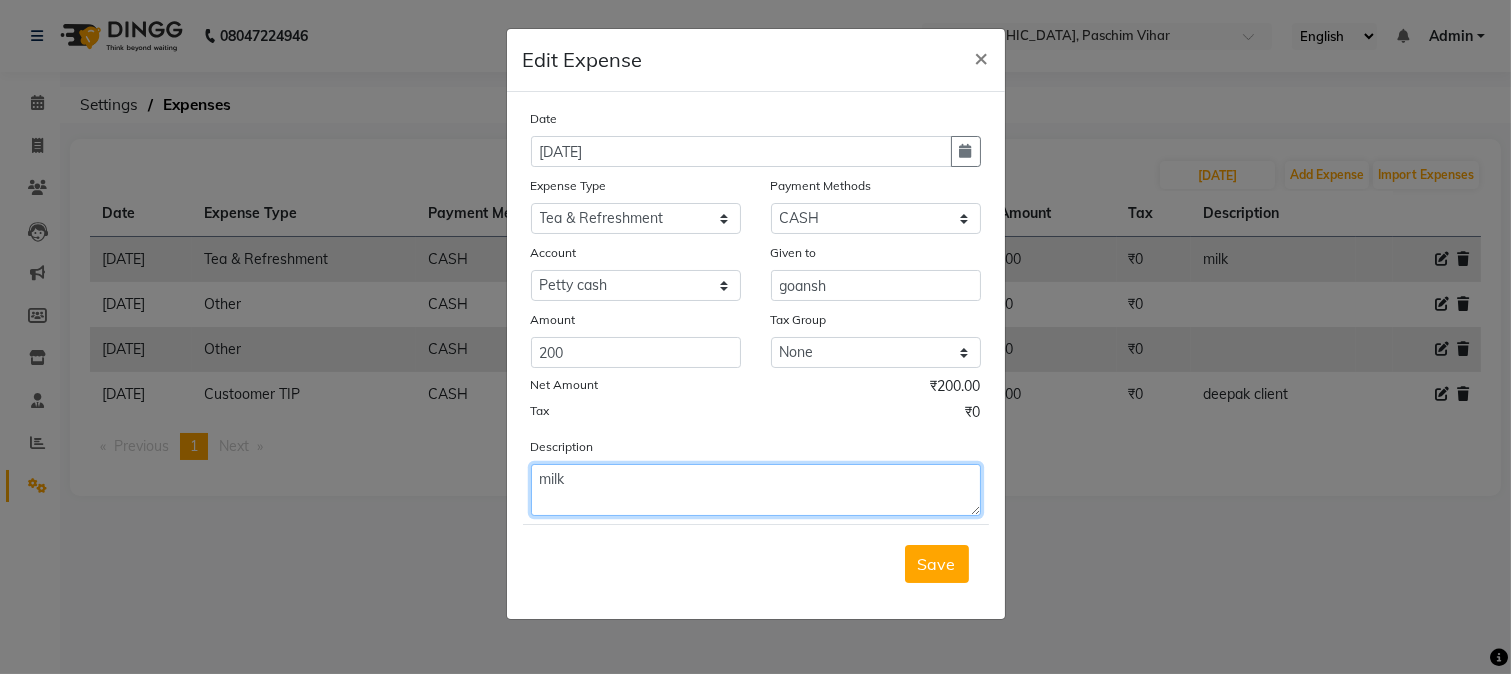 click on "milk" 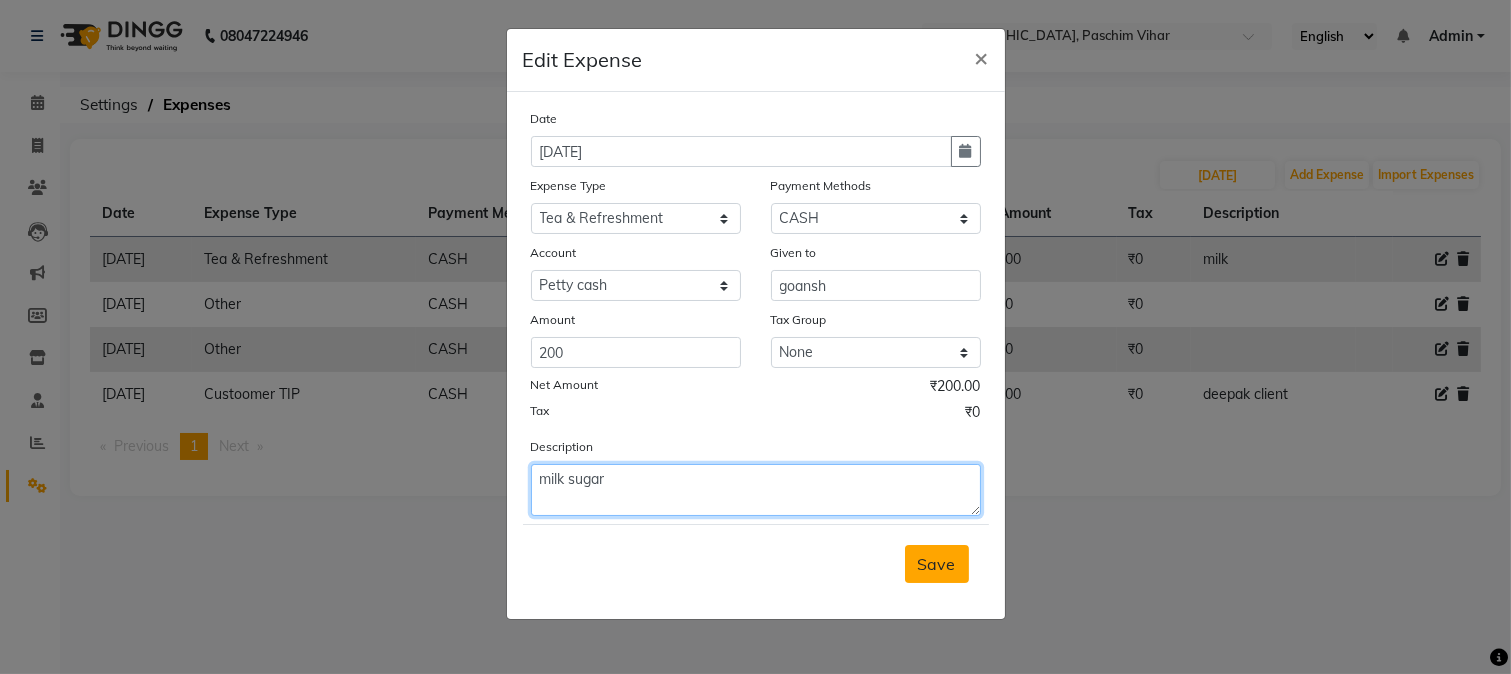 type on "milk sugar" 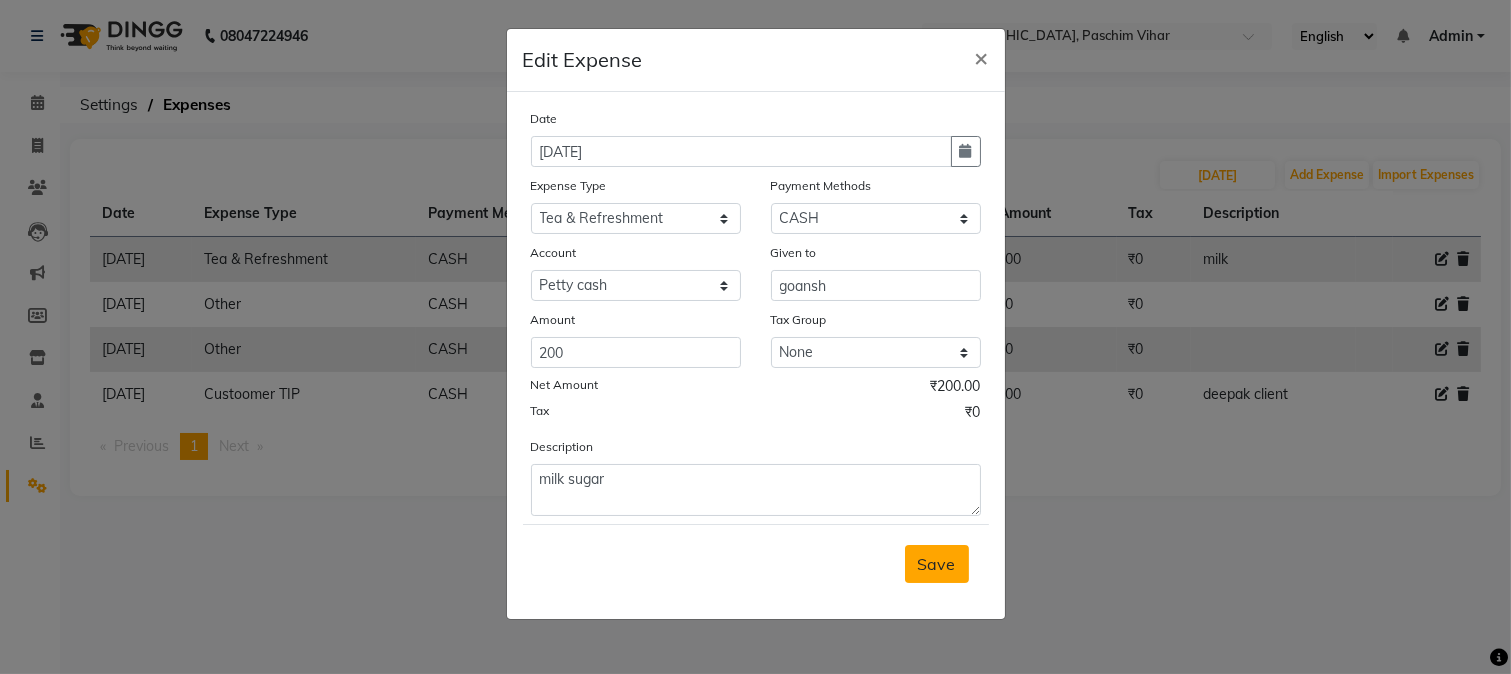 click on "Save" at bounding box center (937, 564) 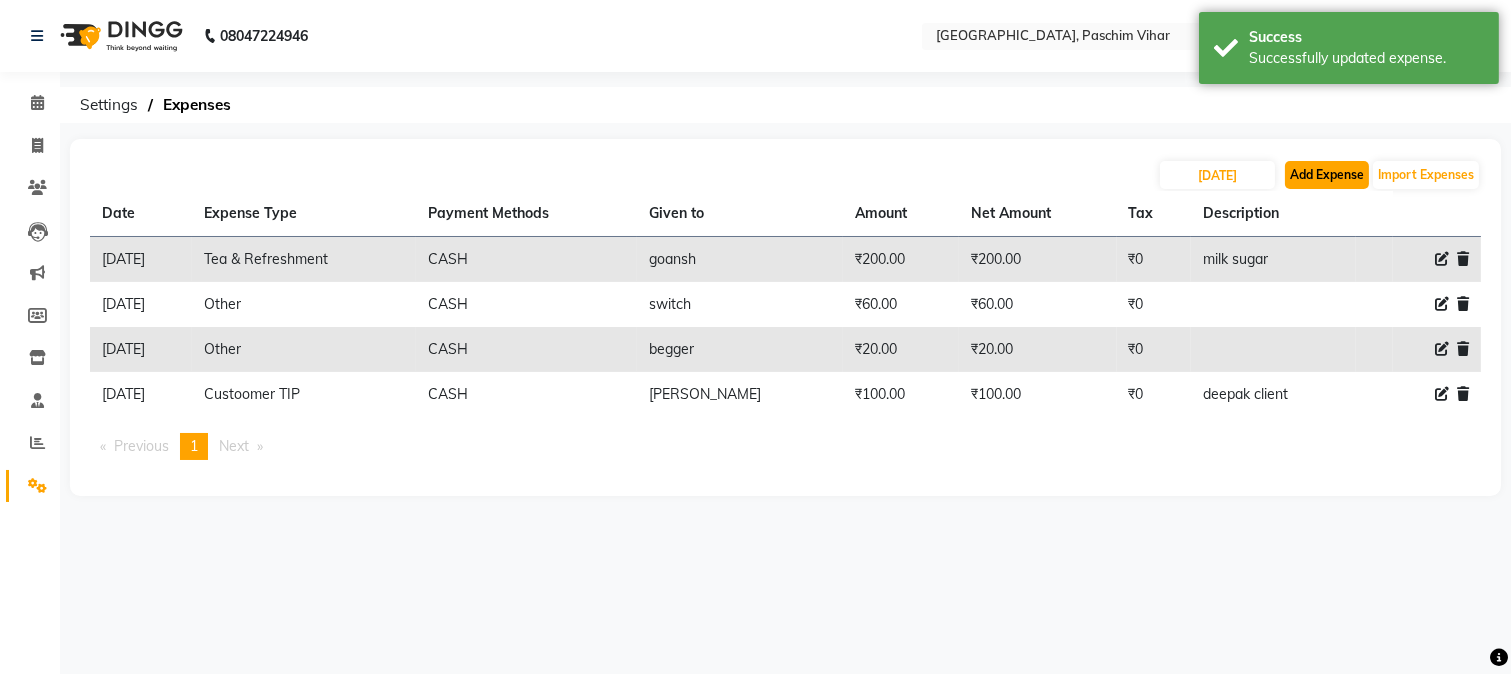 click on "Add Expense" 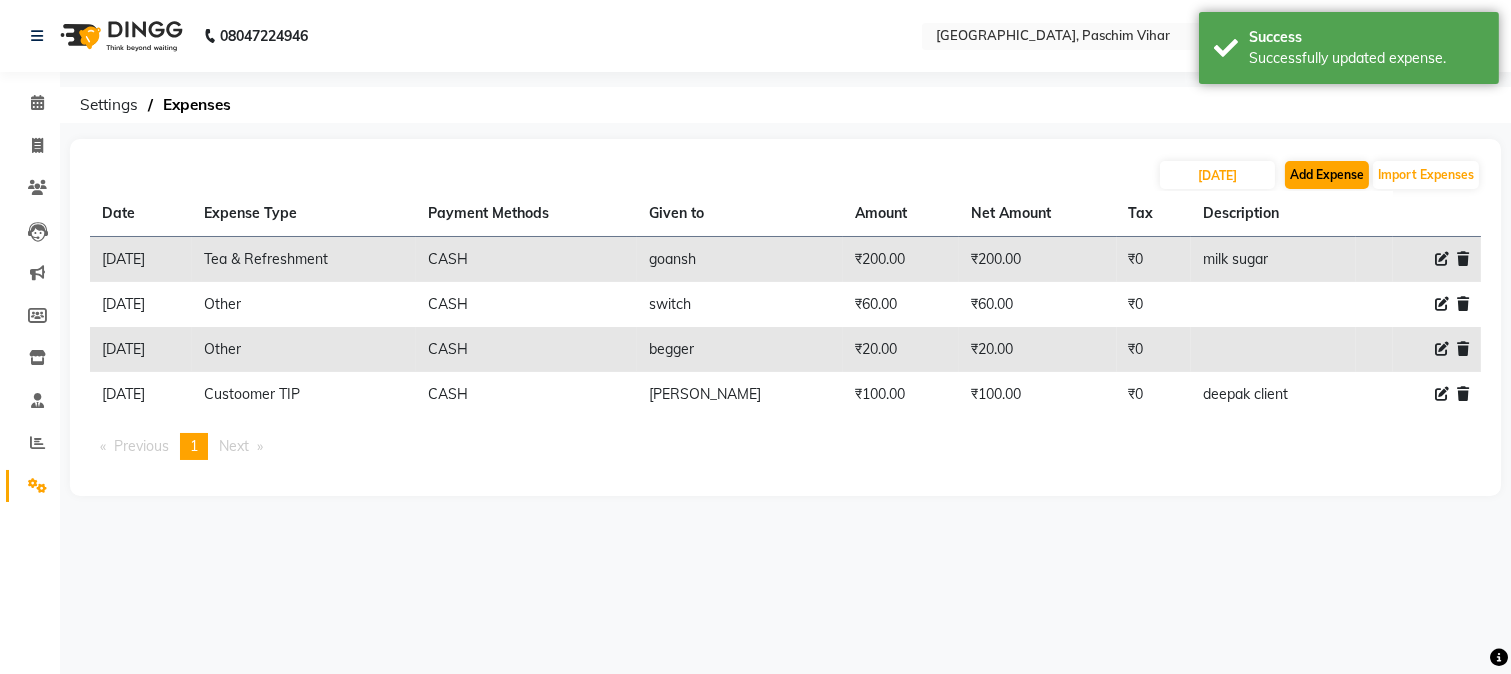 select on "1" 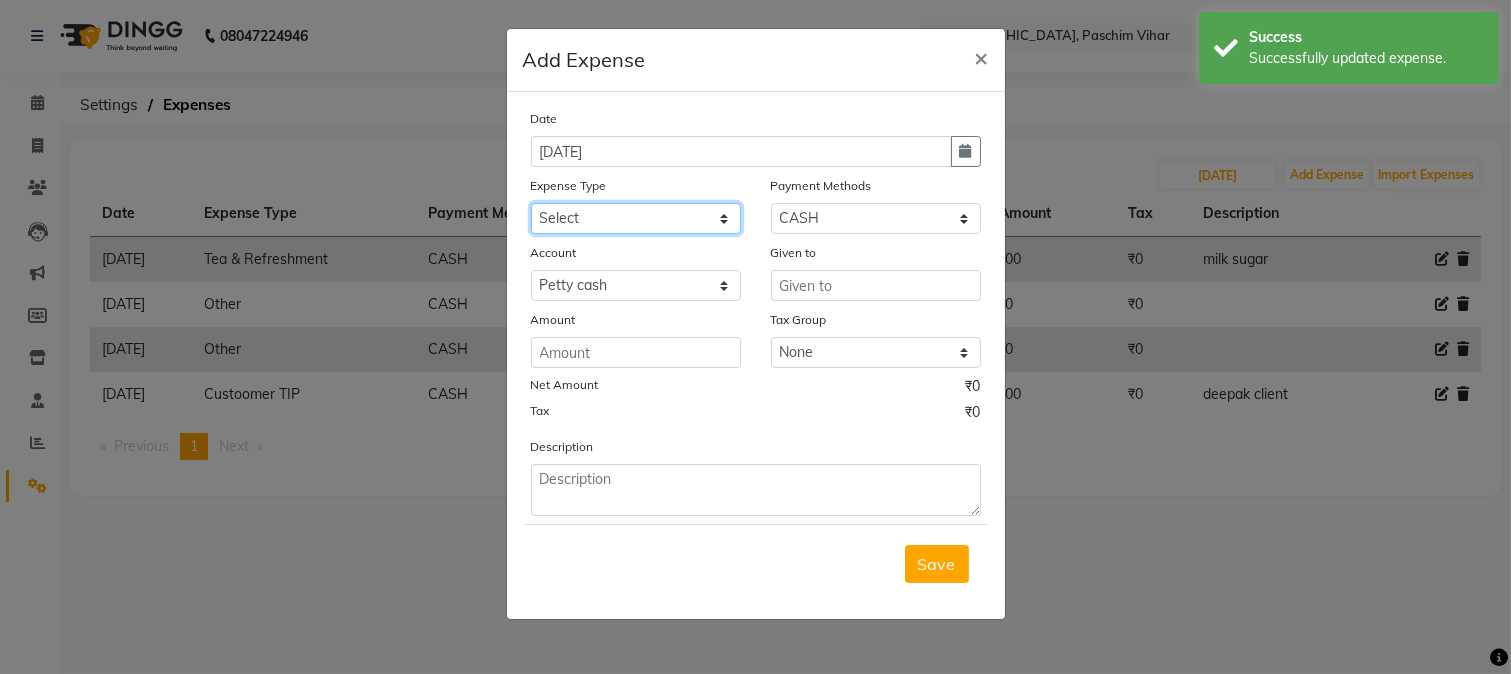 click on "Select Advance Salary Bank charges Cash transfer to bank Cash transfer to hub Client Snacks Conveyance Custoomer TIP electricity Equipment Festival Expense Incentive Insurance LOREAL PRODUCTS Maintenance Marketing Miscellaneous Other Pantry Product Rent Salary Staff Snacks Tea & Refreshment TIP Utilities water" 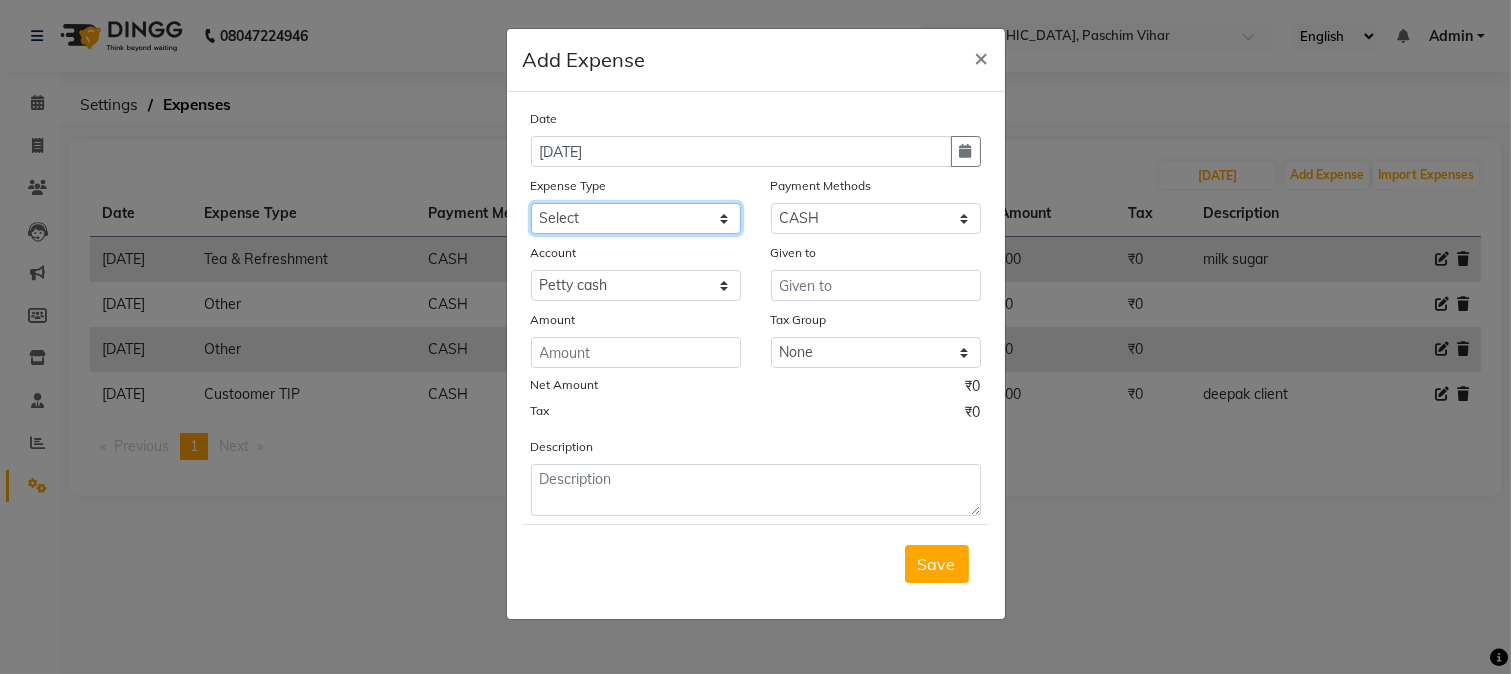 select on "91" 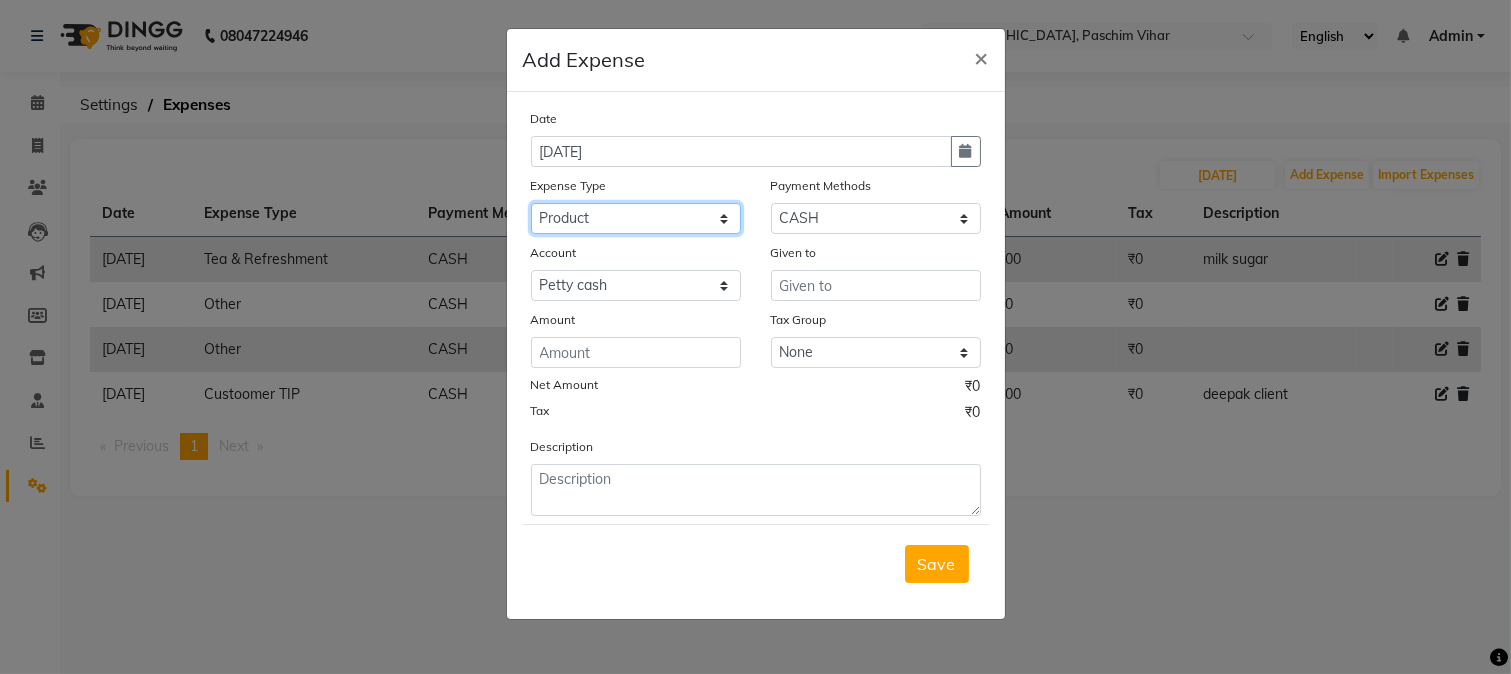 click on "Select Advance Salary Bank charges Cash transfer to bank Cash transfer to hub Client Snacks Conveyance Custoomer TIP electricity Equipment Festival Expense Incentive Insurance LOREAL PRODUCTS Maintenance Marketing Miscellaneous Other Pantry Product Rent Salary Staff Snacks Tea & Refreshment TIP Utilities water" 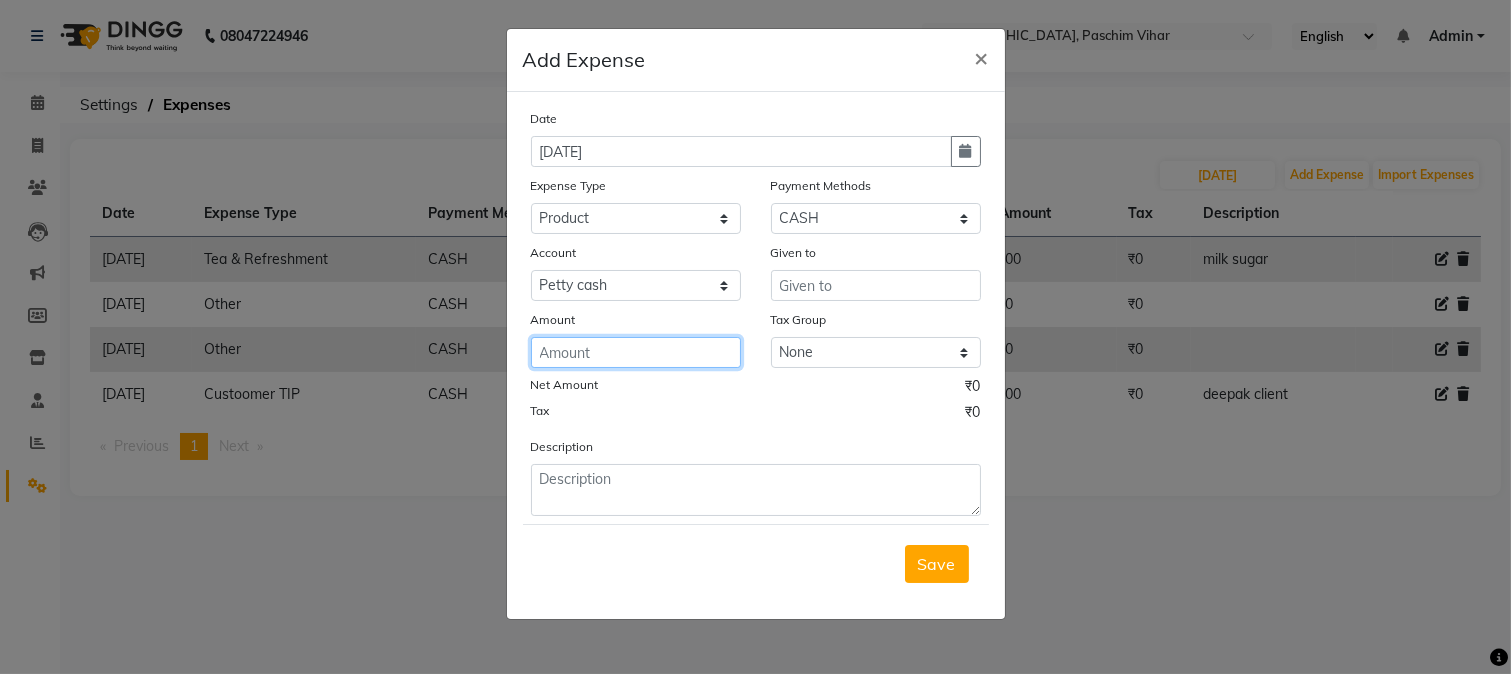 click 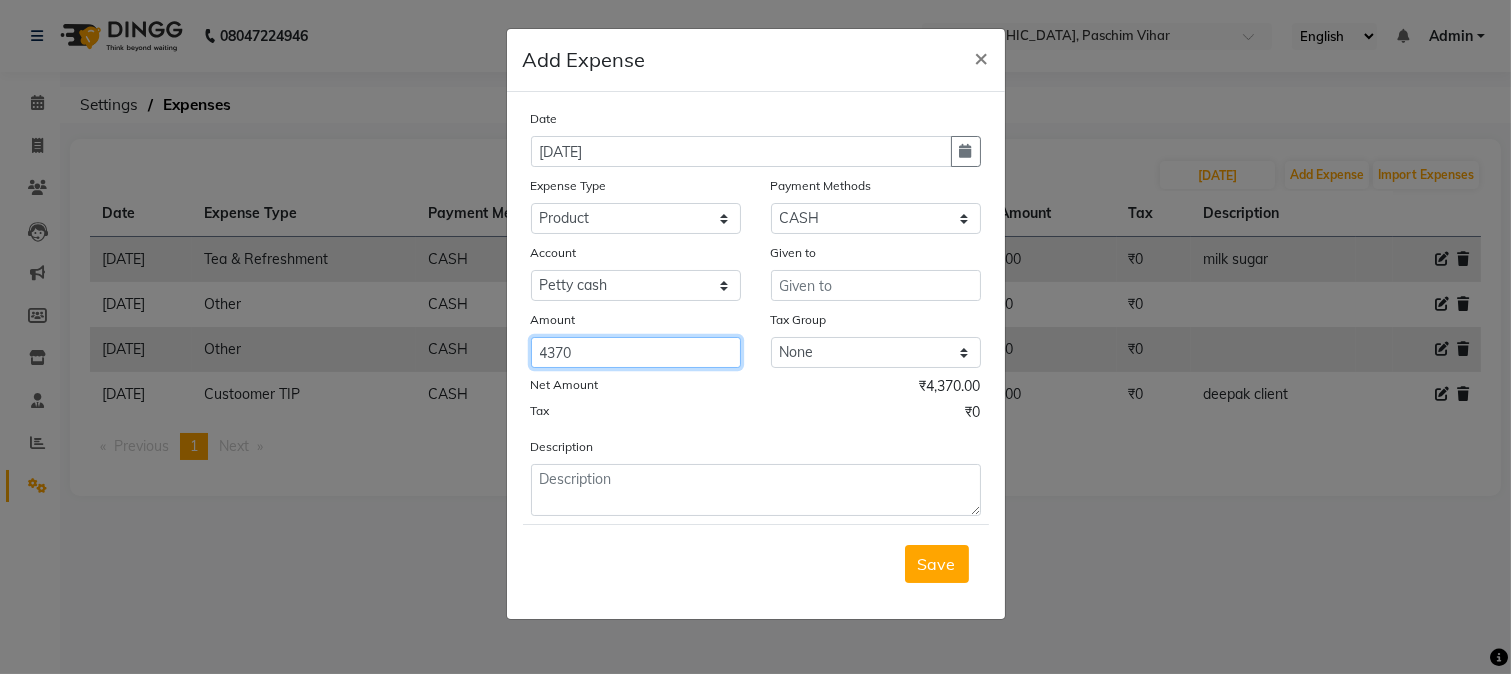type on "4370" 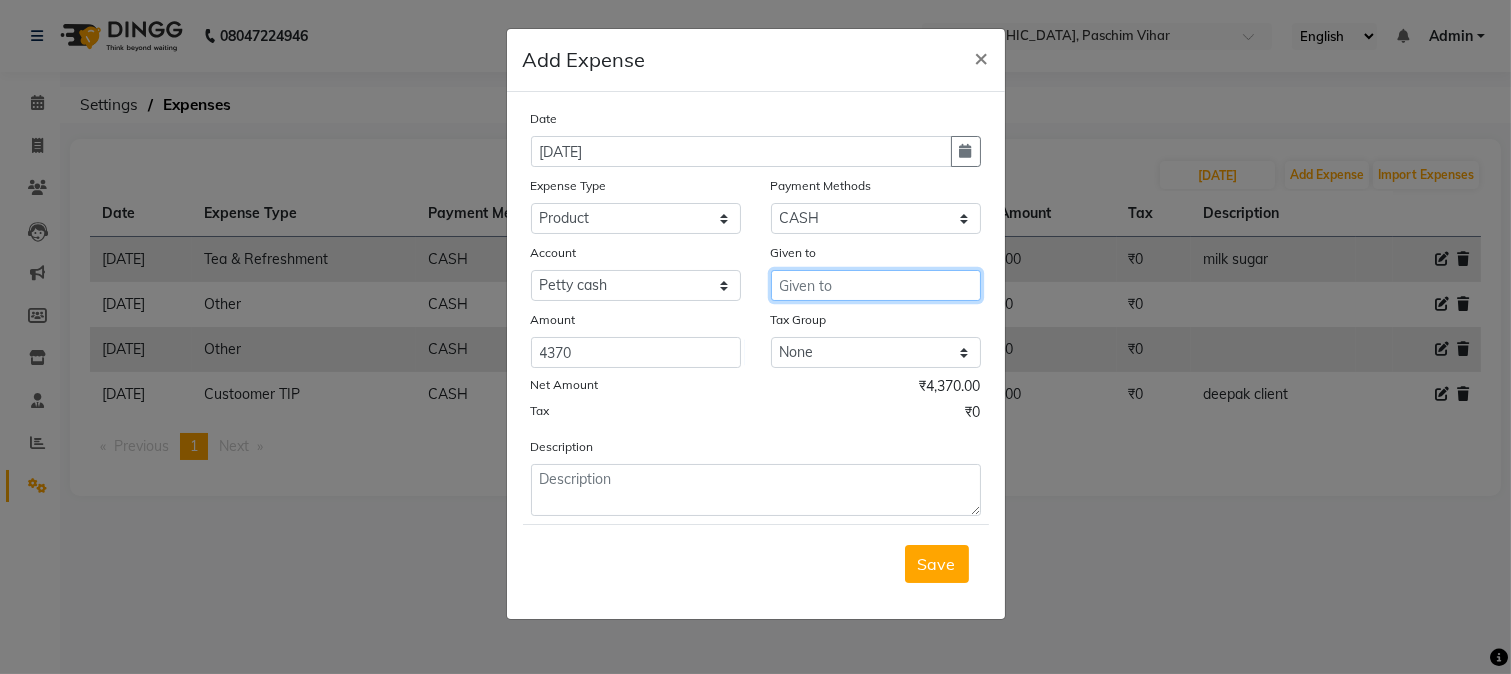 click at bounding box center (876, 285) 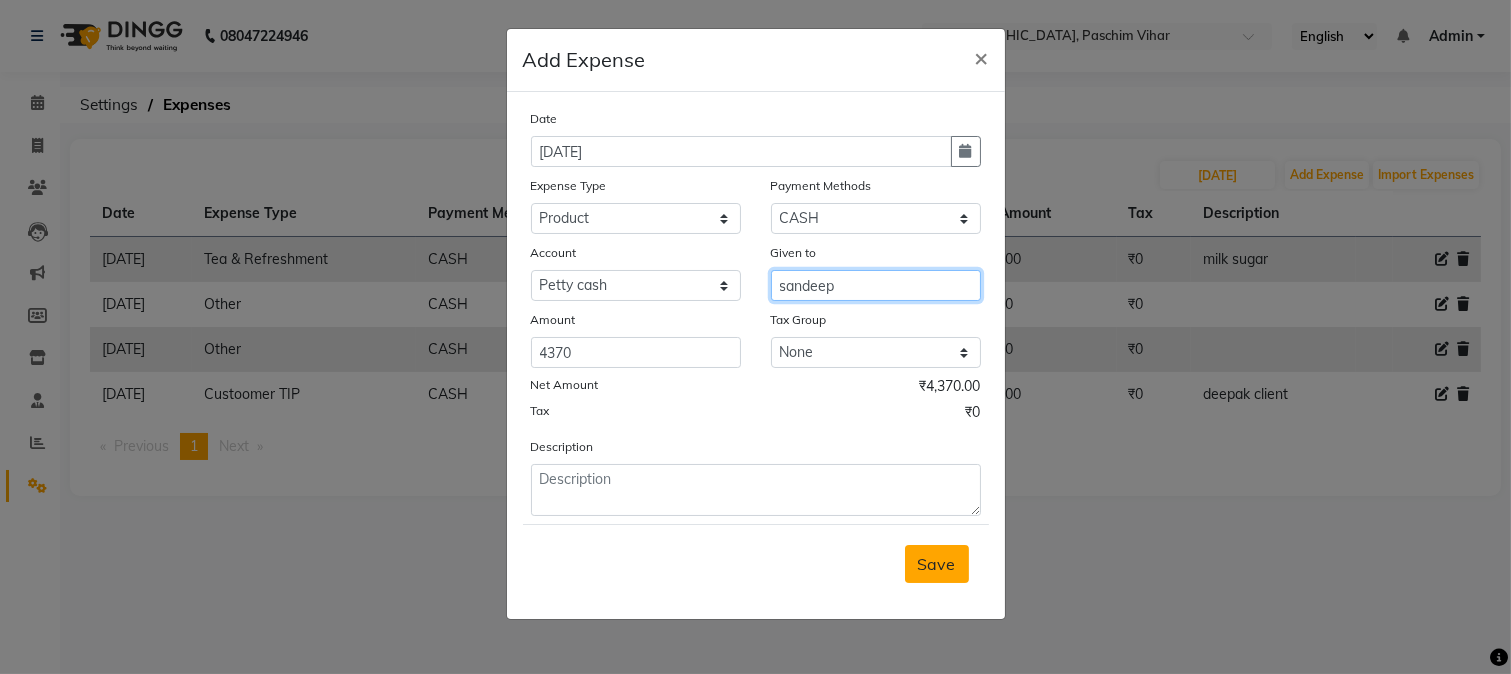 type on "sandeep" 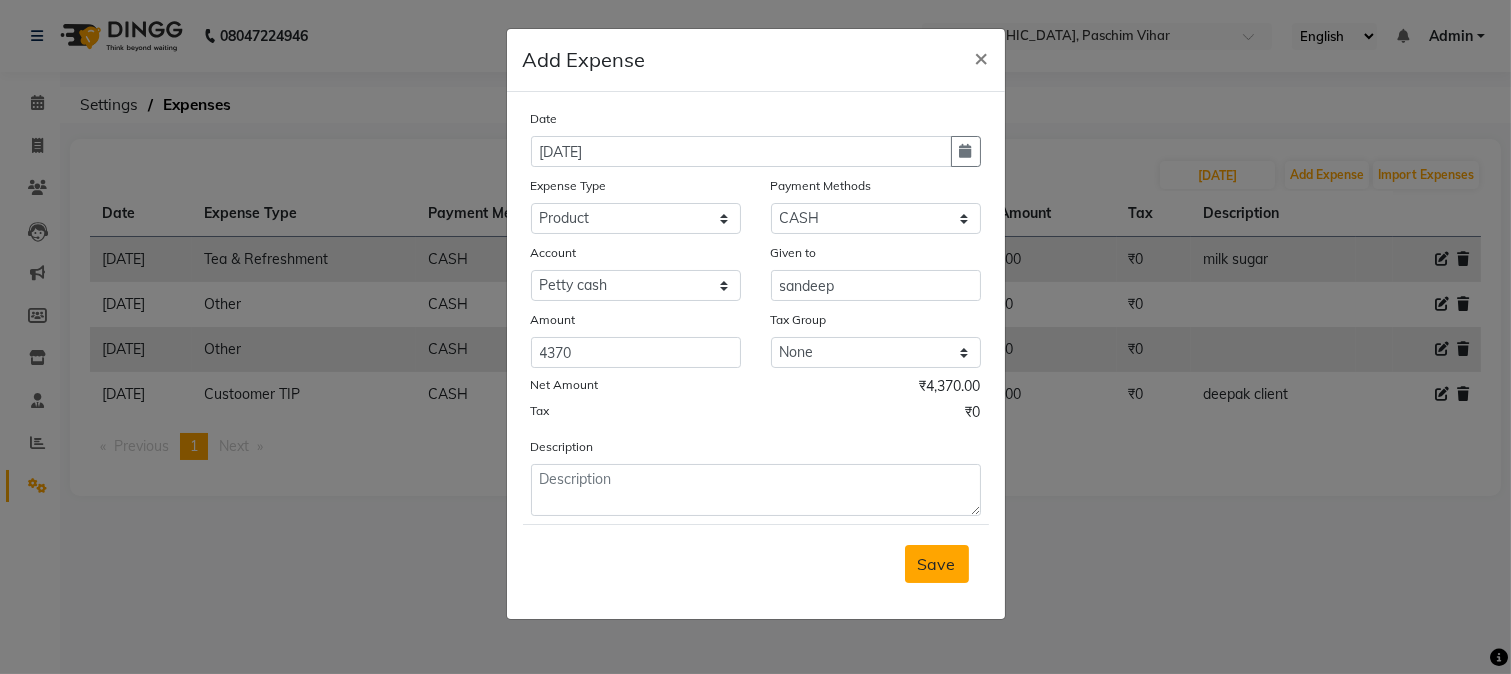 click on "Save" at bounding box center (937, 564) 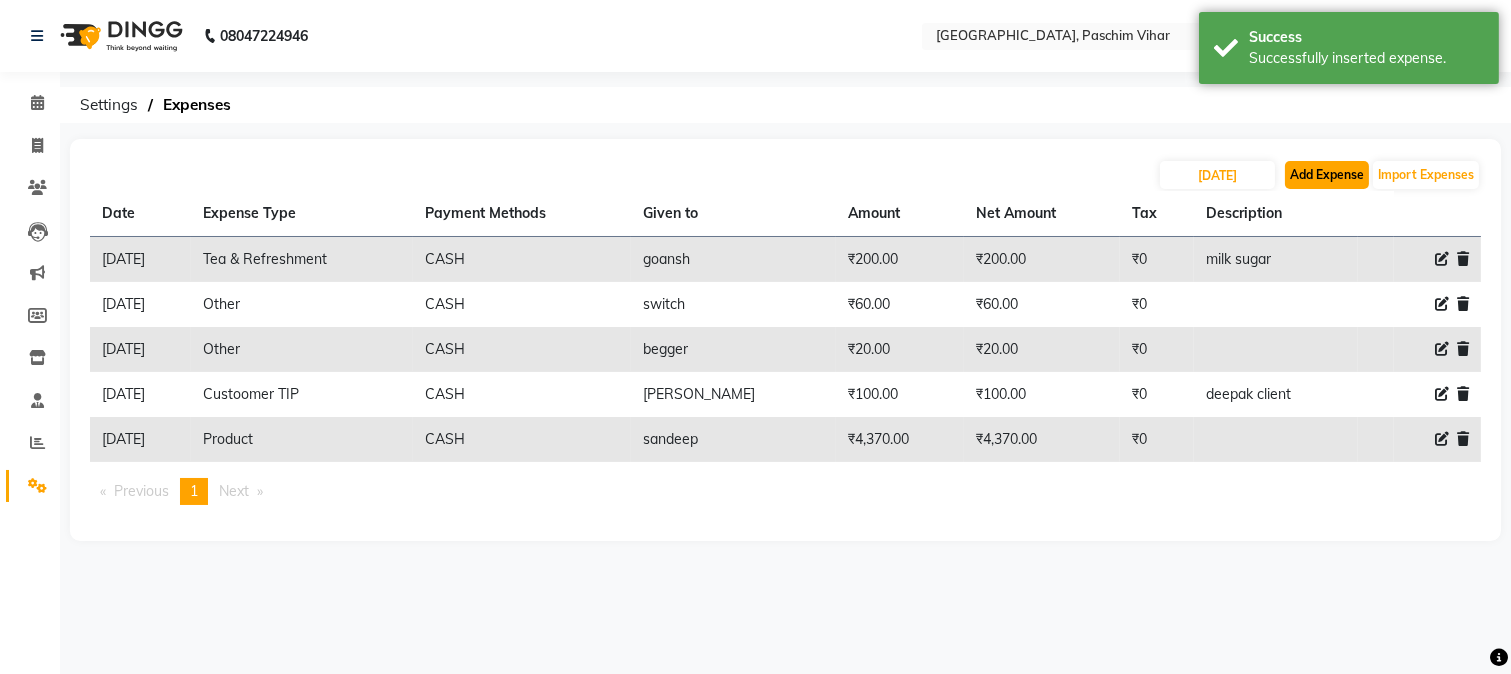 click on "Add Expense" 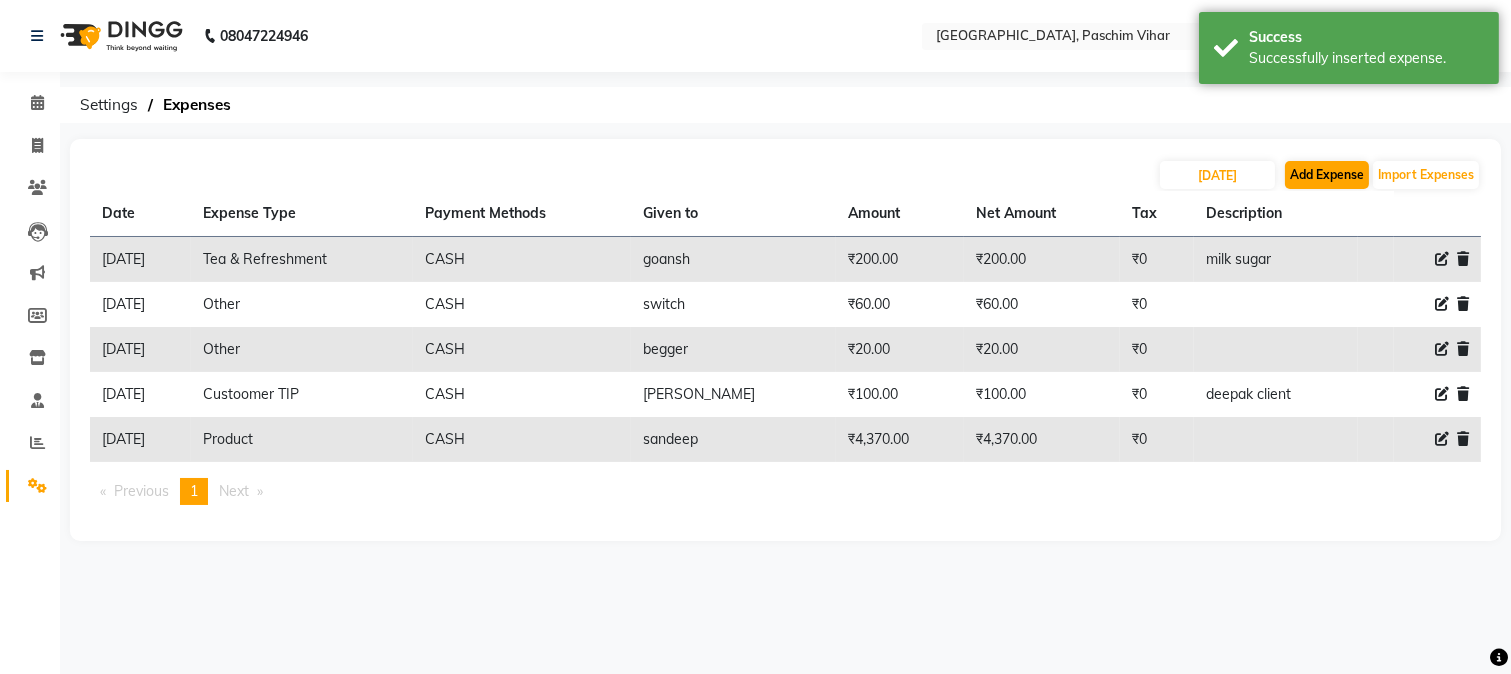 select on "1" 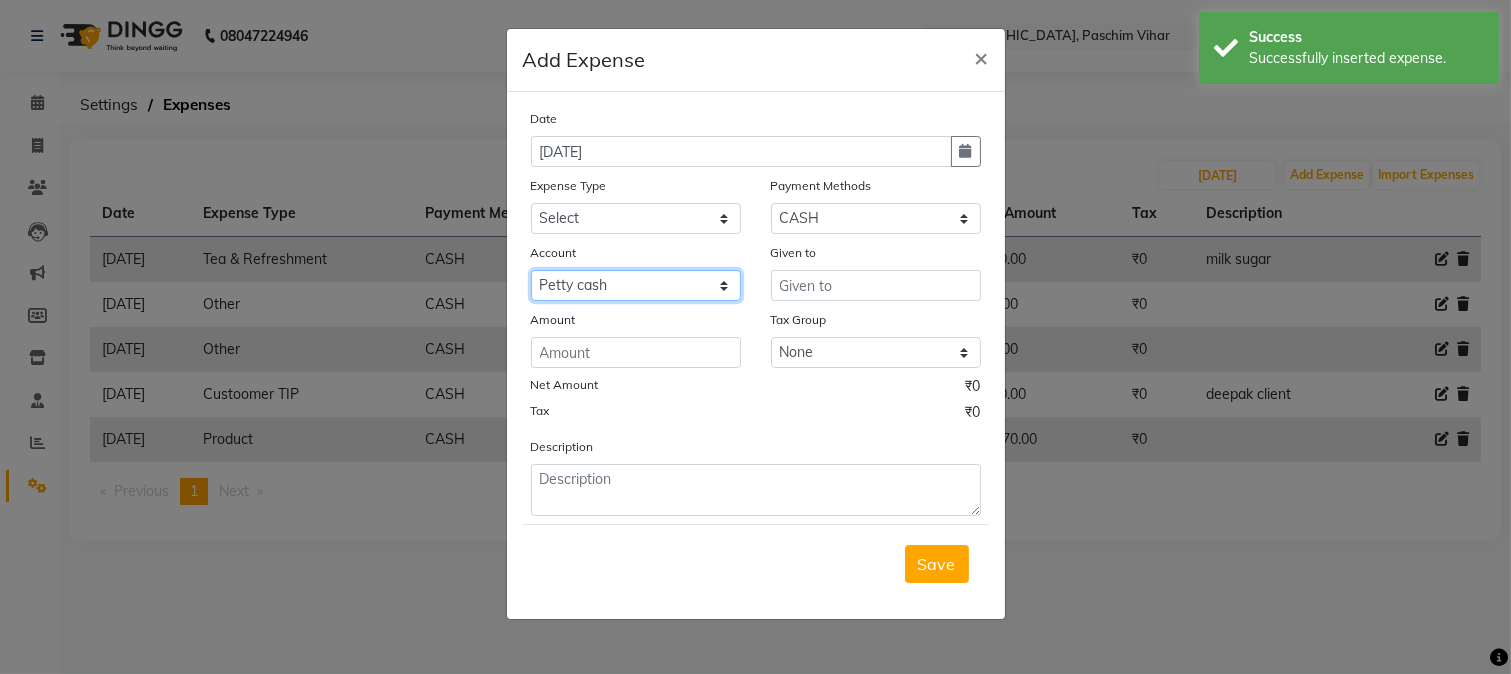 click on "Select Default account [PERSON_NAME] cash" 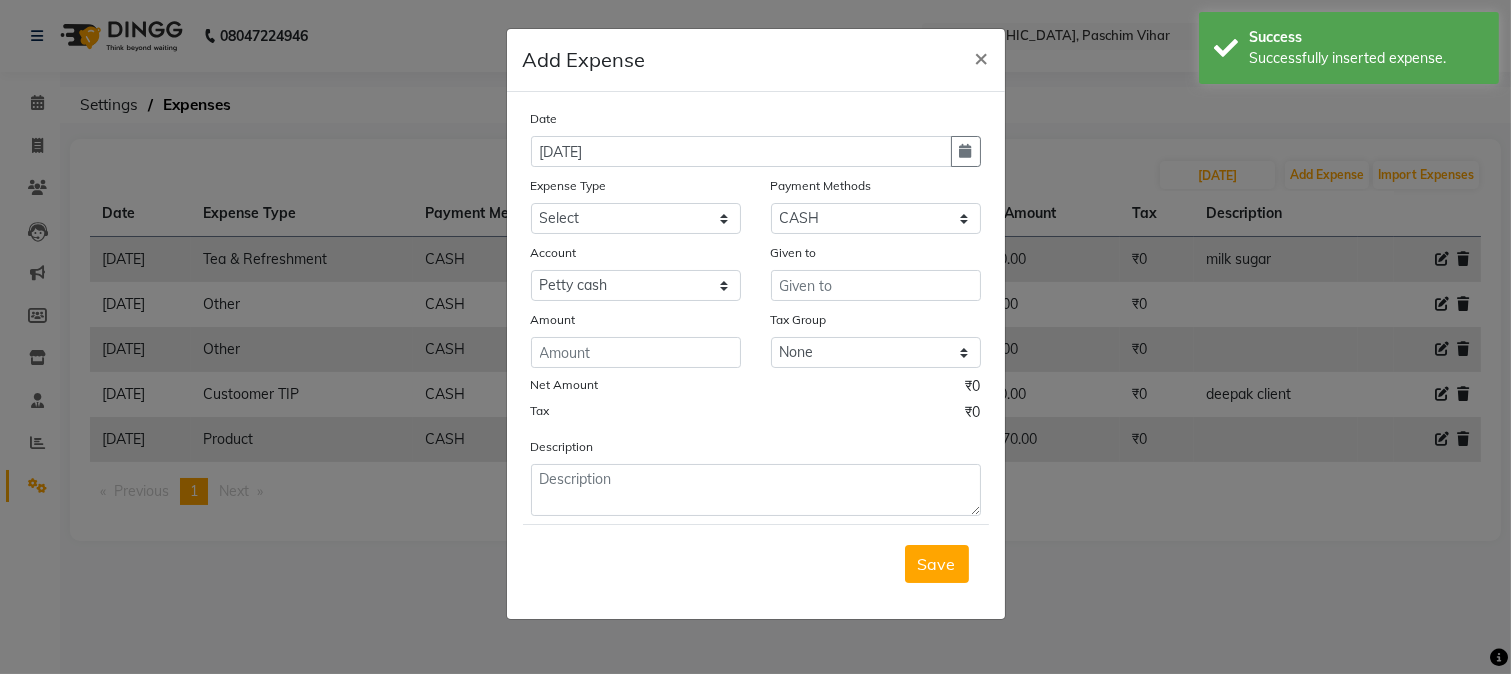 click on "Expense Type" 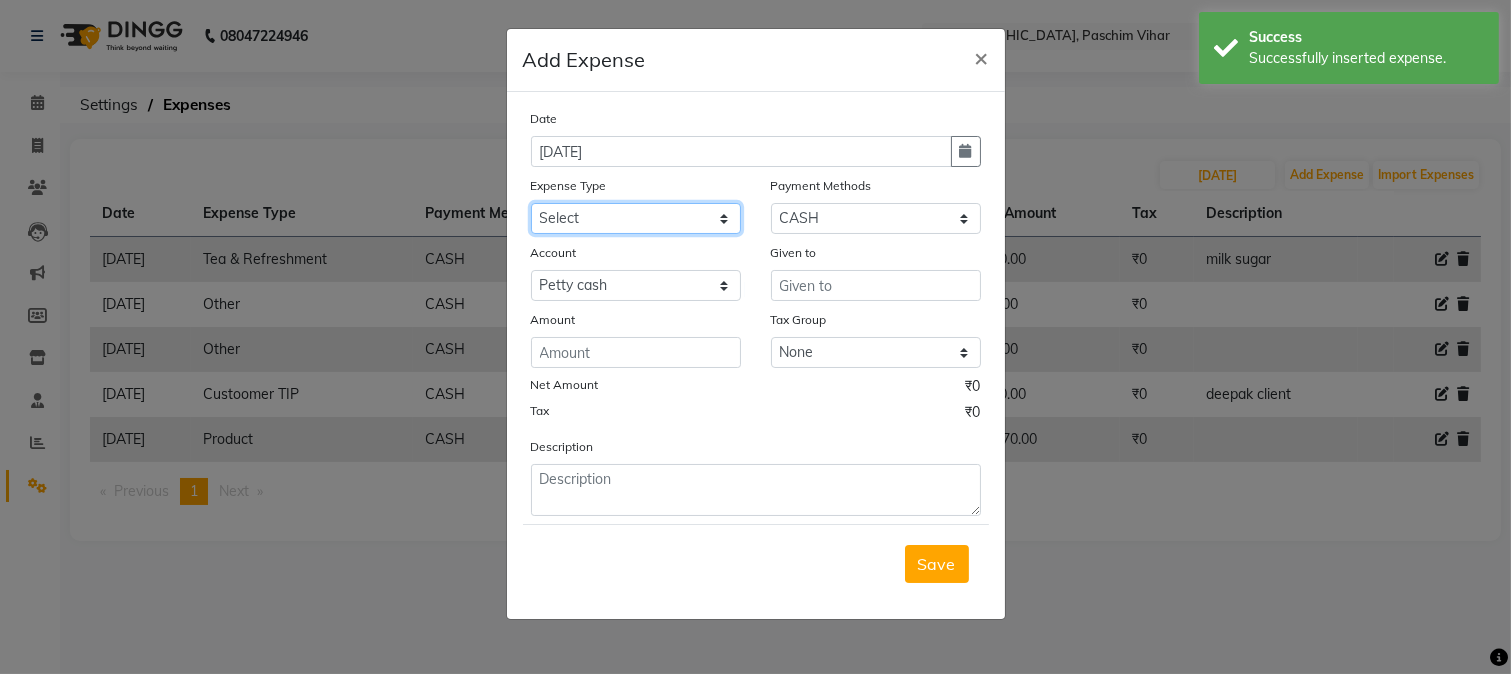 click on "Select Advance Salary Bank charges Cash transfer to bank Cash transfer to hub Client Snacks Conveyance Custoomer TIP electricity Equipment Festival Expense Incentive Insurance LOREAL PRODUCTS Maintenance Marketing Miscellaneous Other Pantry Product Rent Salary Staff Snacks Tea & Refreshment TIP Utilities water" 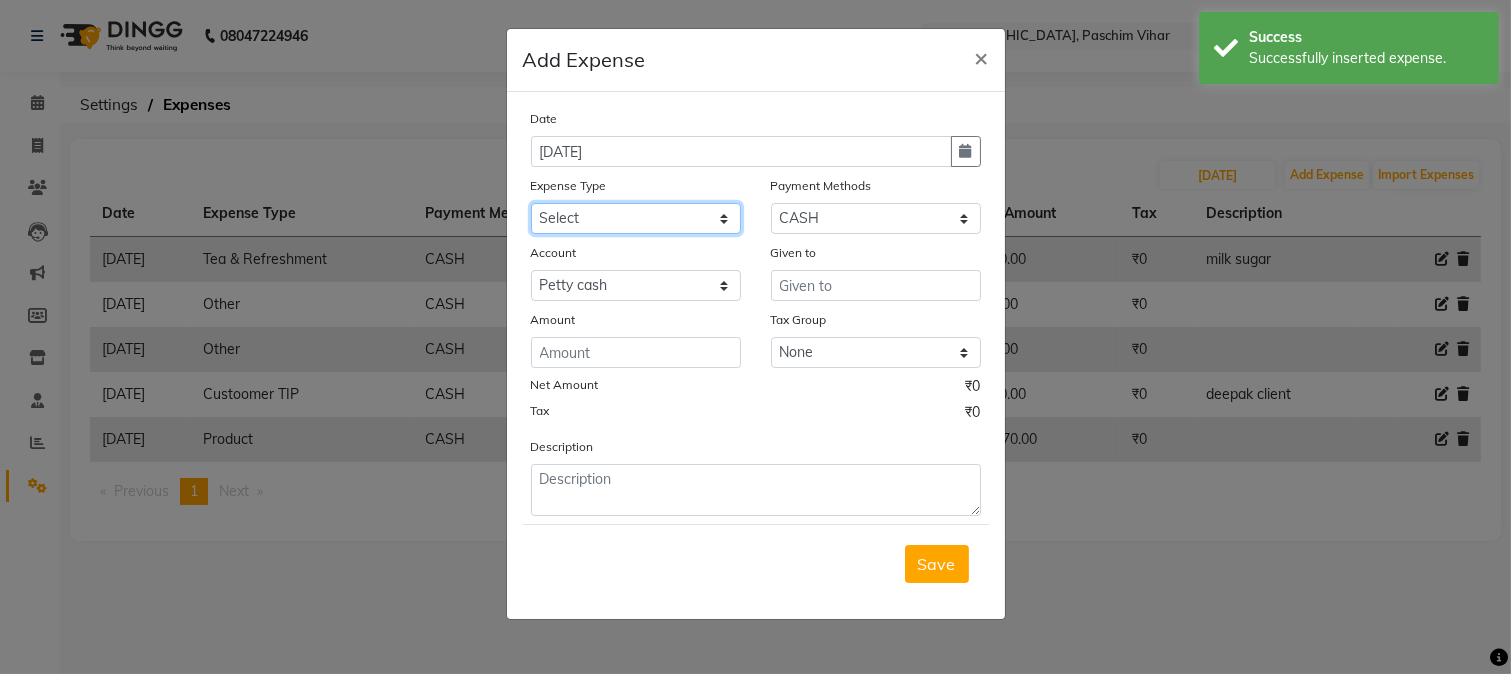 select on "98" 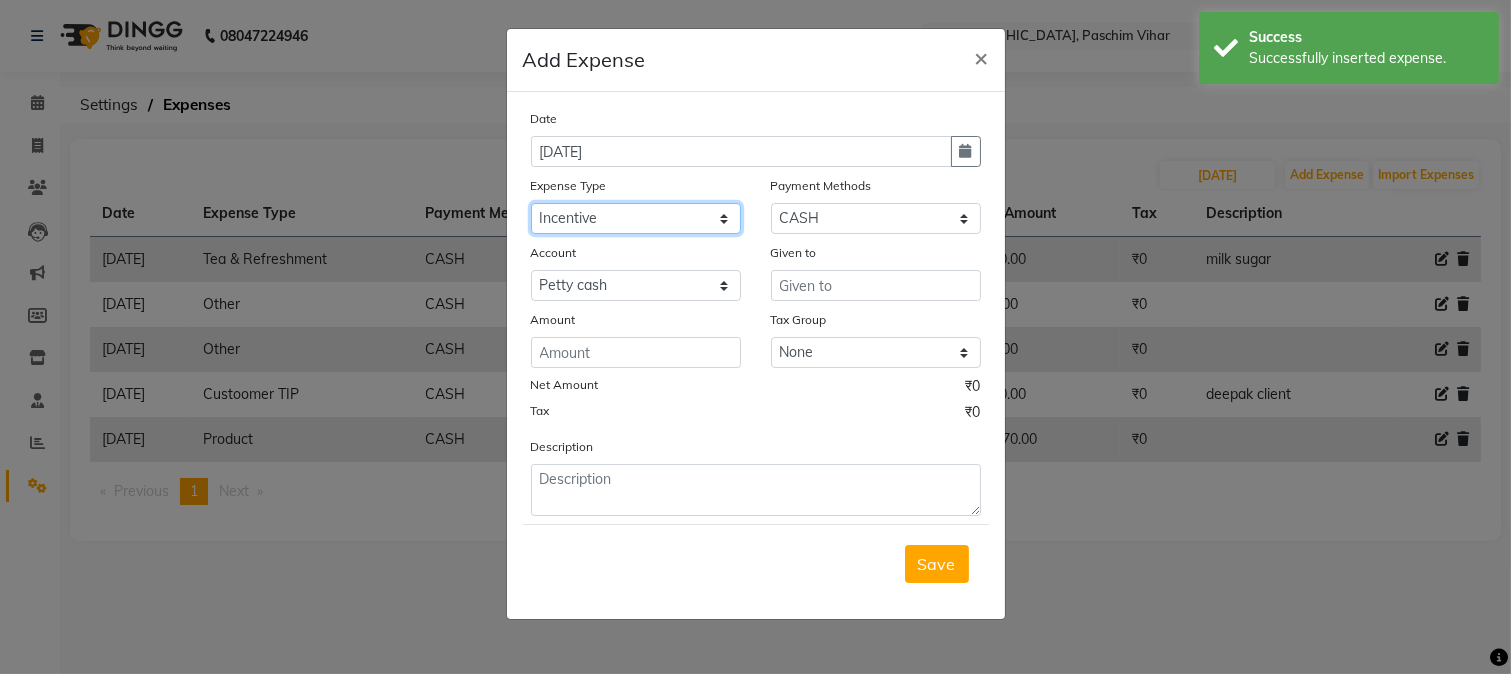 click on "Select Advance Salary Bank charges Cash transfer to bank Cash transfer to hub Client Snacks Conveyance Custoomer TIP electricity Equipment Festival Expense Incentive Insurance LOREAL PRODUCTS Maintenance Marketing Miscellaneous Other Pantry Product Rent Salary Staff Snacks Tea & Refreshment TIP Utilities water" 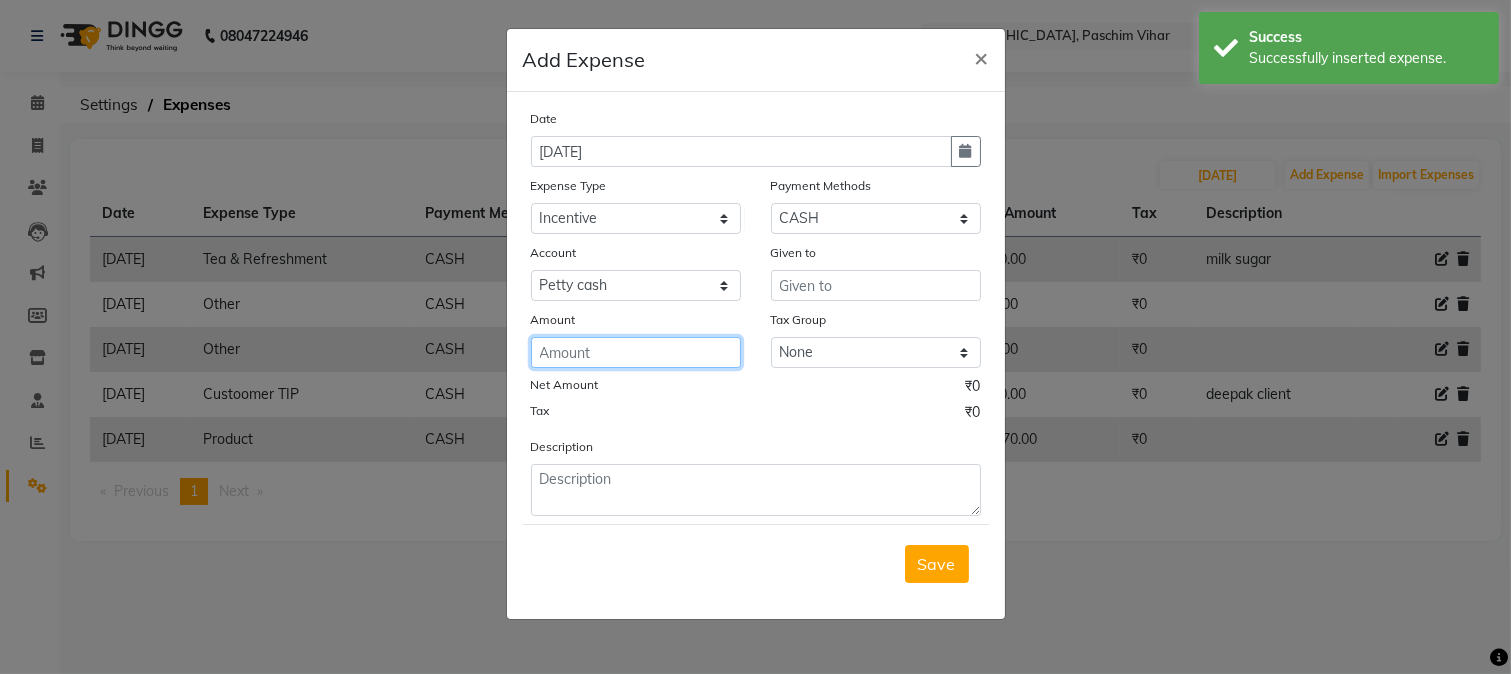 click 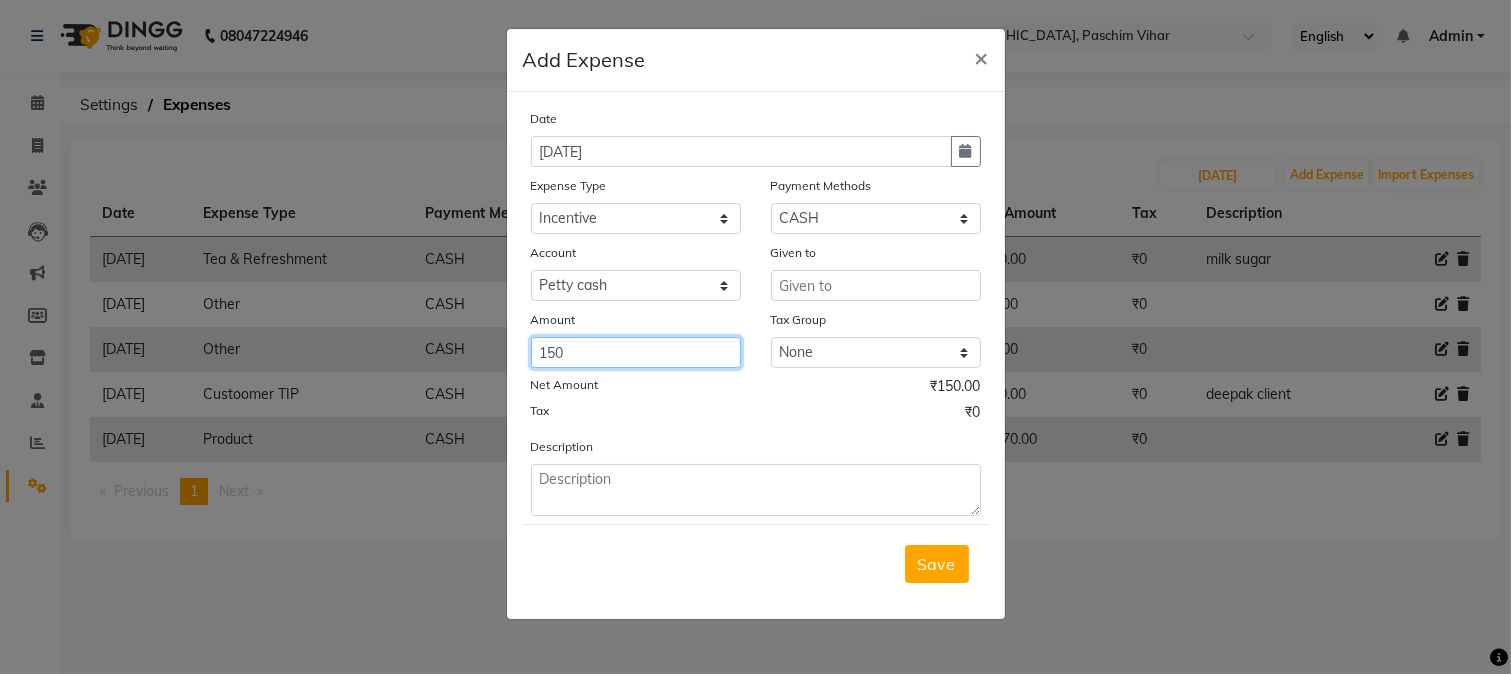 type on "150" 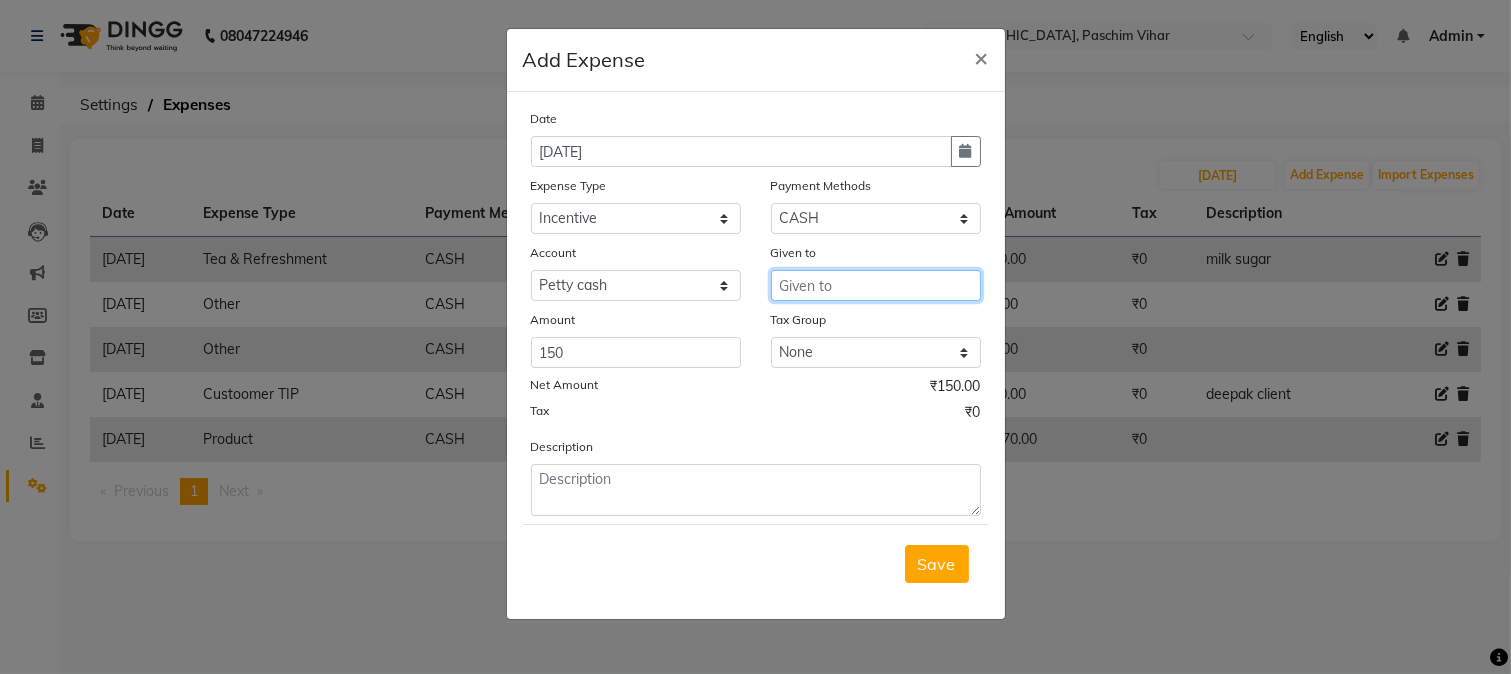 click at bounding box center [876, 285] 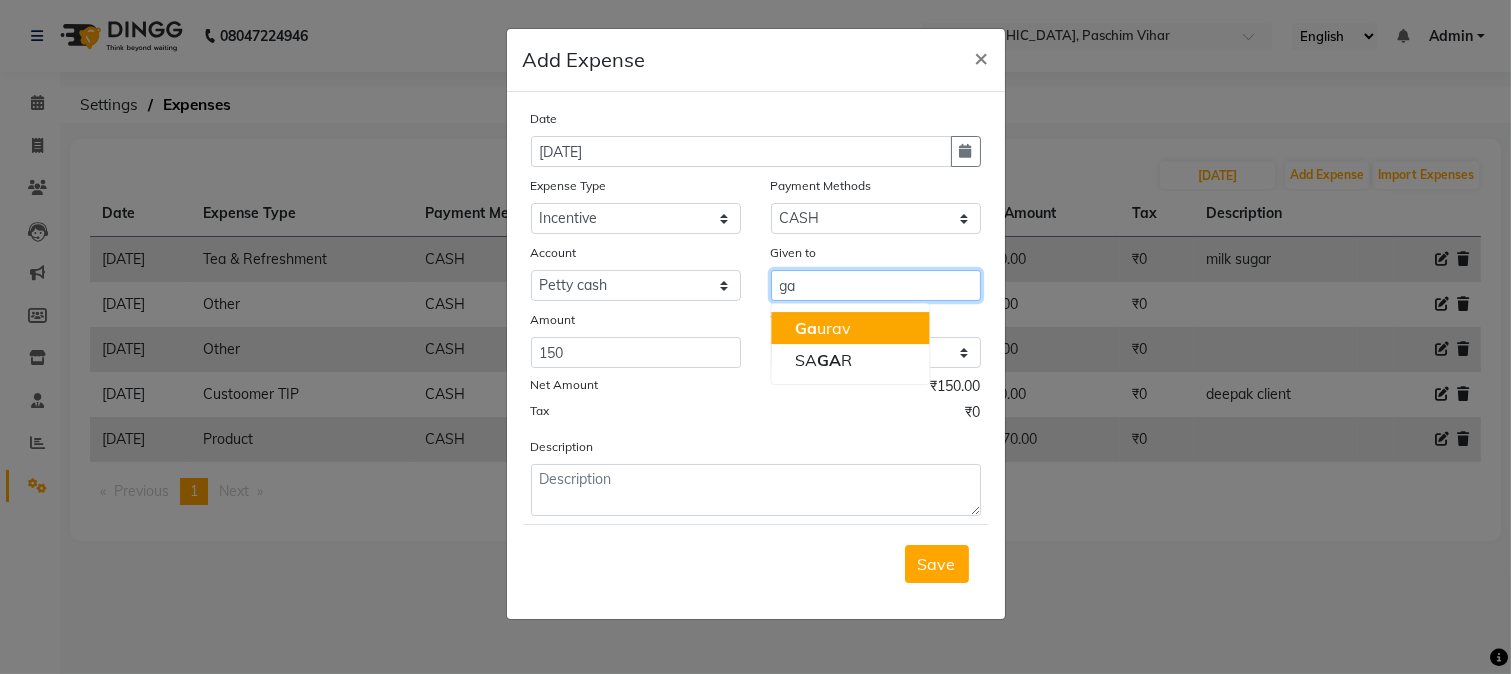 click on "Ga urav" at bounding box center (823, 328) 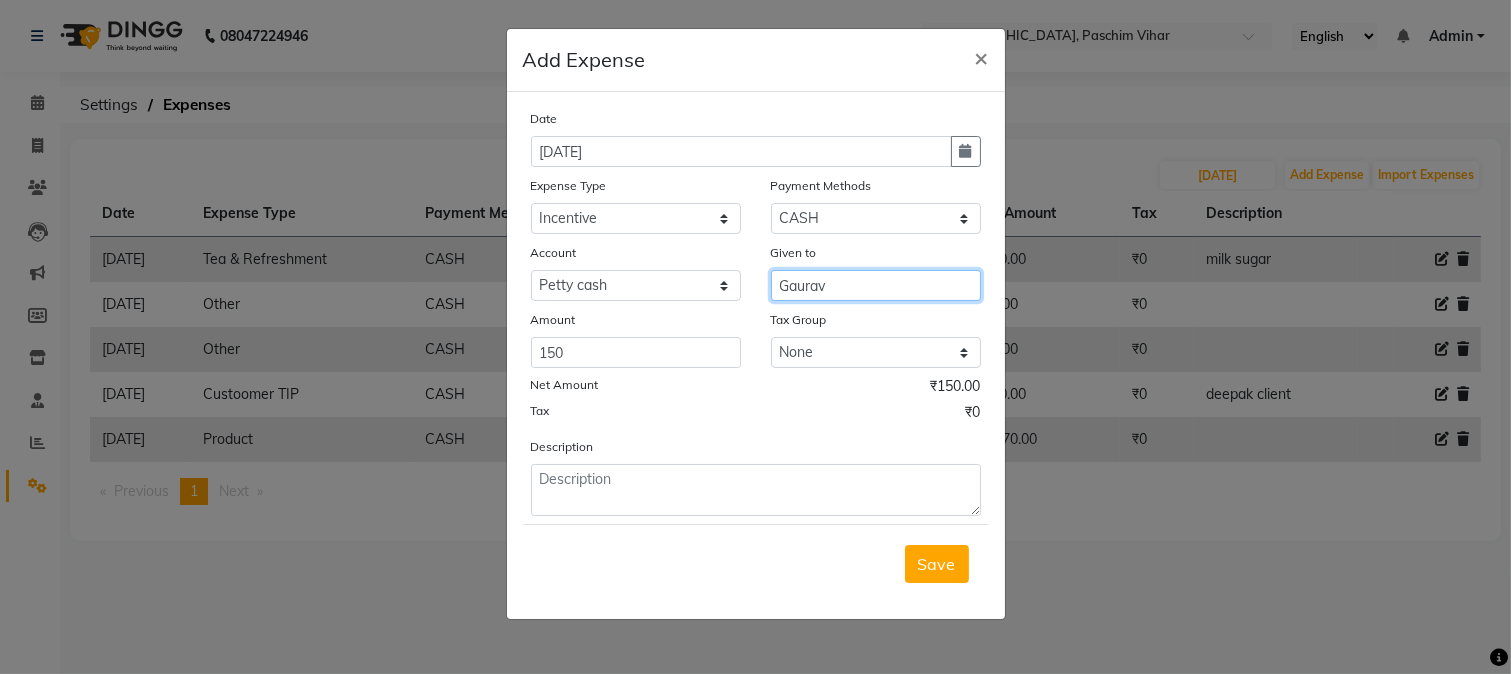 type on "Gaurav" 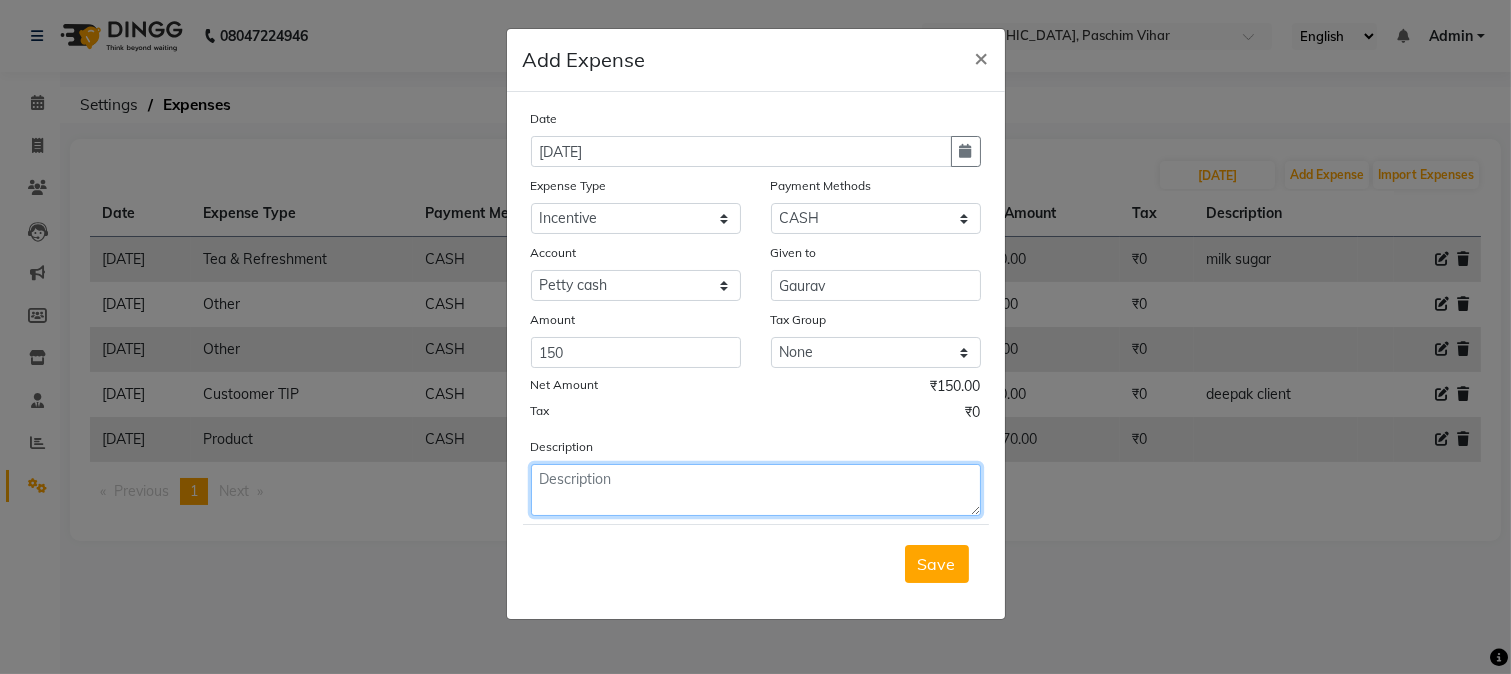click 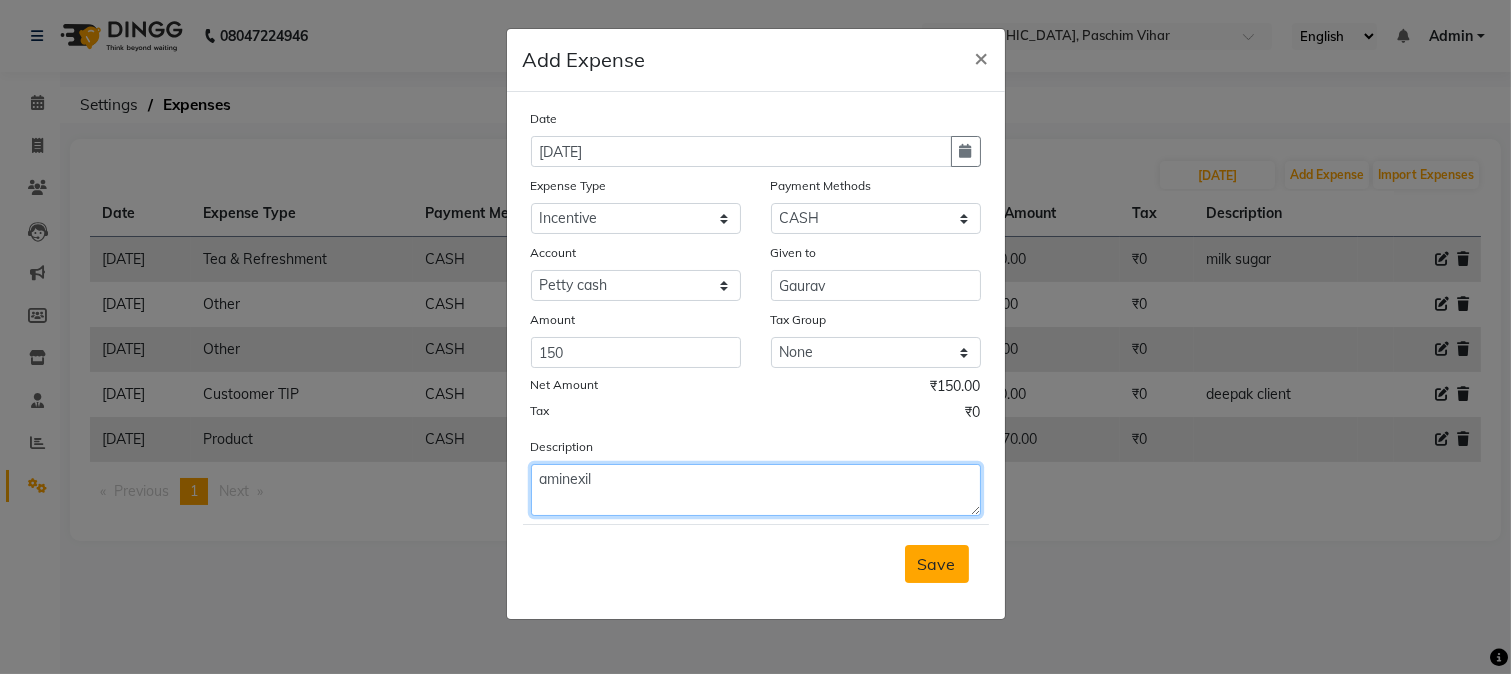 type on "aminexil" 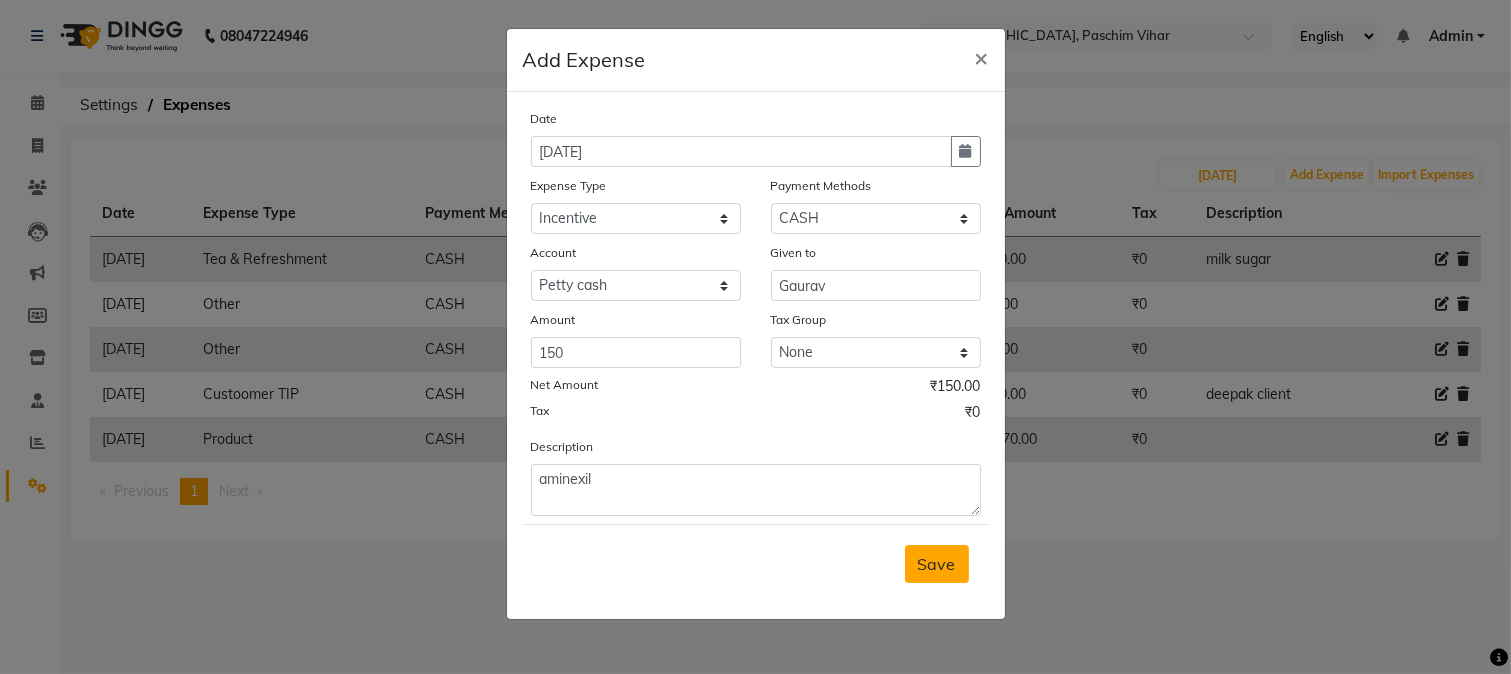 click on "Save" at bounding box center (937, 564) 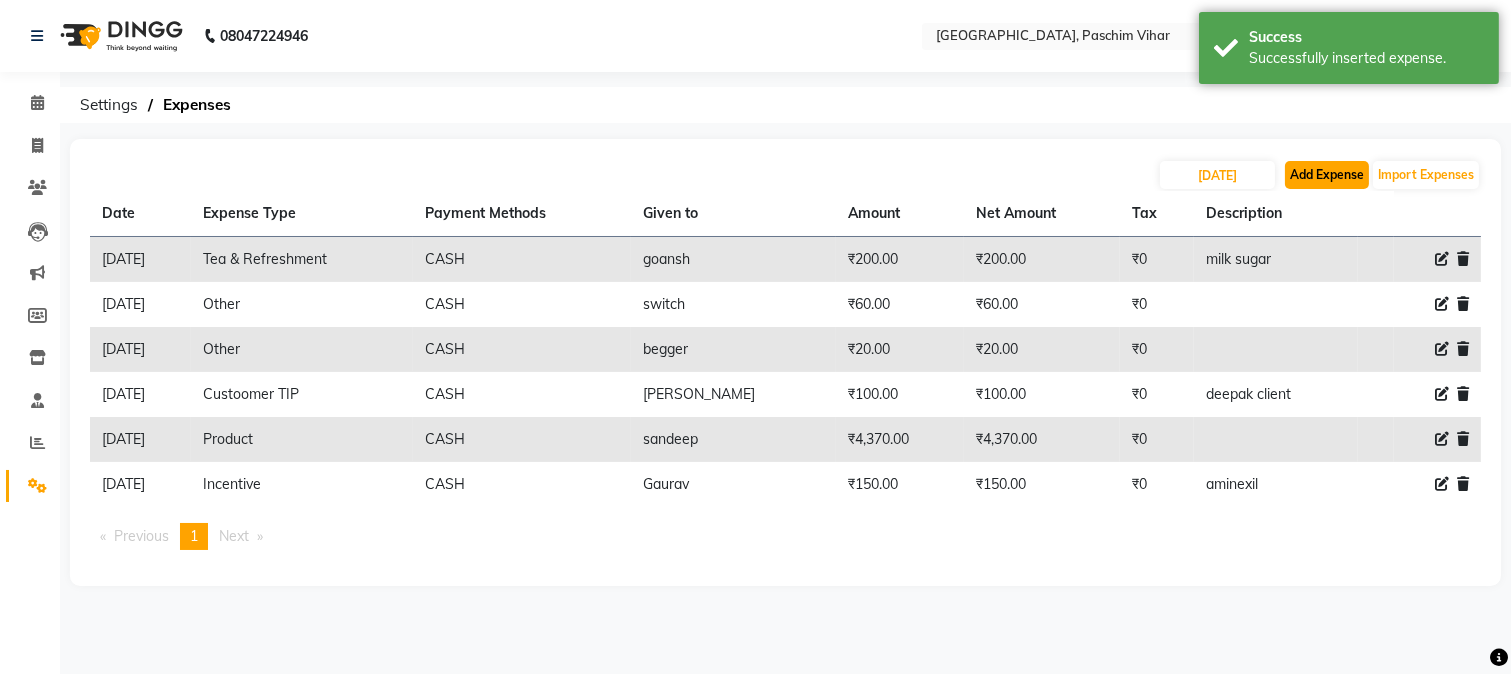 click on "Add Expense" 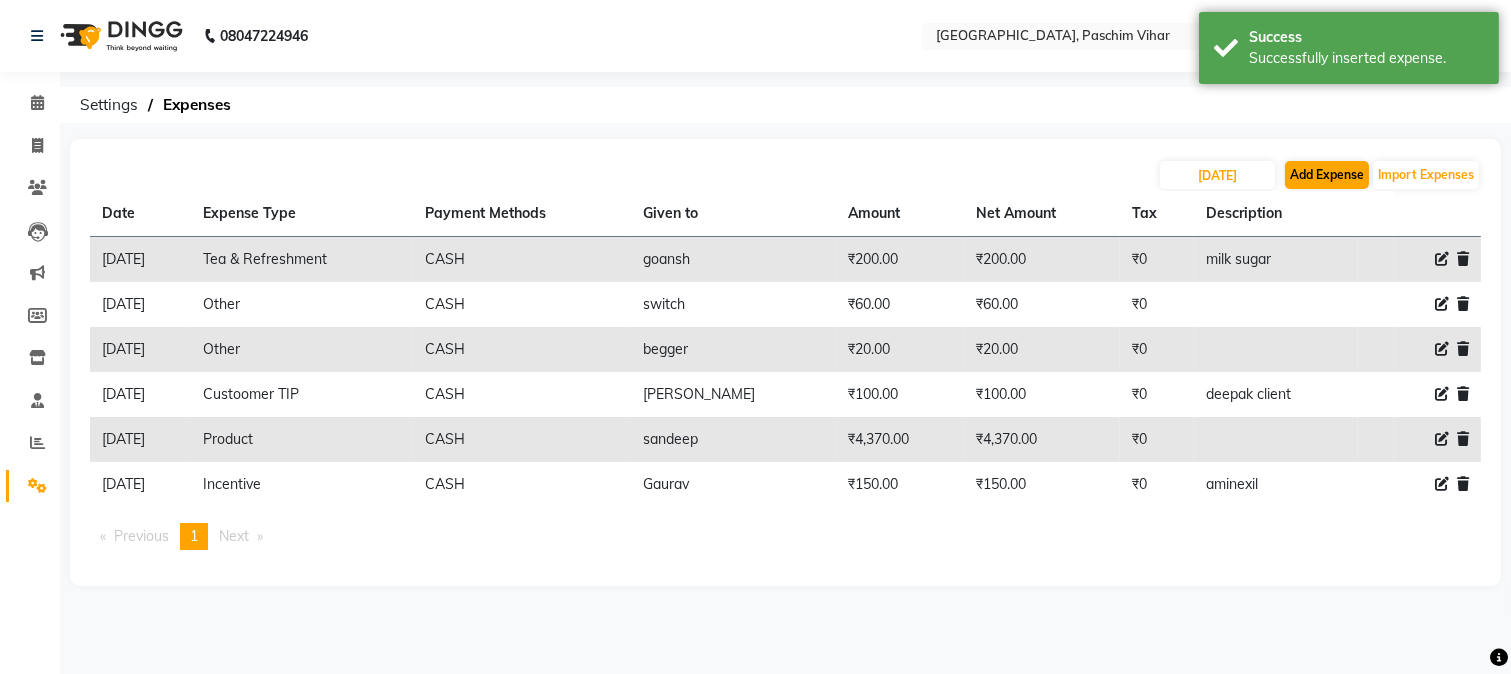 select on "1" 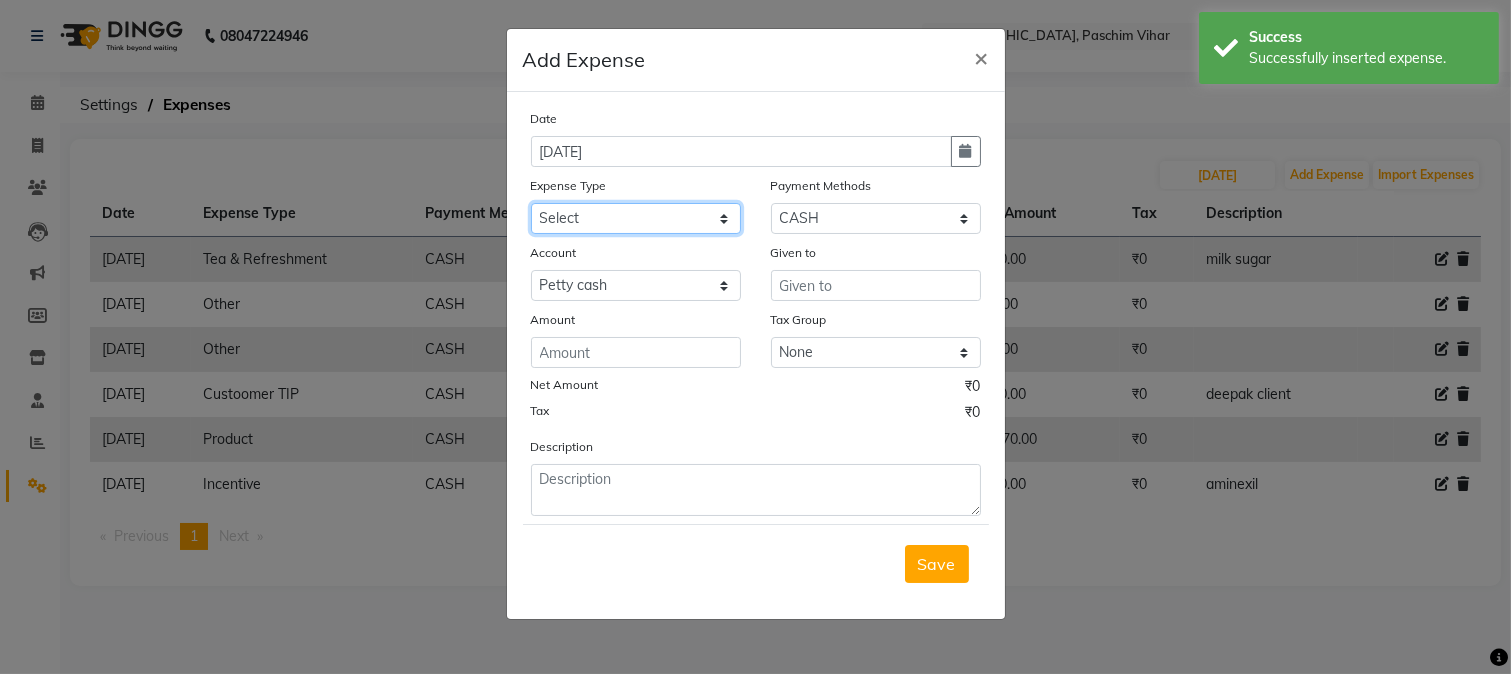 click on "Select Advance Salary Bank charges Cash transfer to bank Cash transfer to hub Client Snacks Conveyance Custoomer TIP electricity Equipment Festival Expense Incentive Insurance LOREAL PRODUCTS Maintenance Marketing Miscellaneous Other Pantry Product Rent Salary Staff Snacks Tea & Refreshment TIP Utilities water" 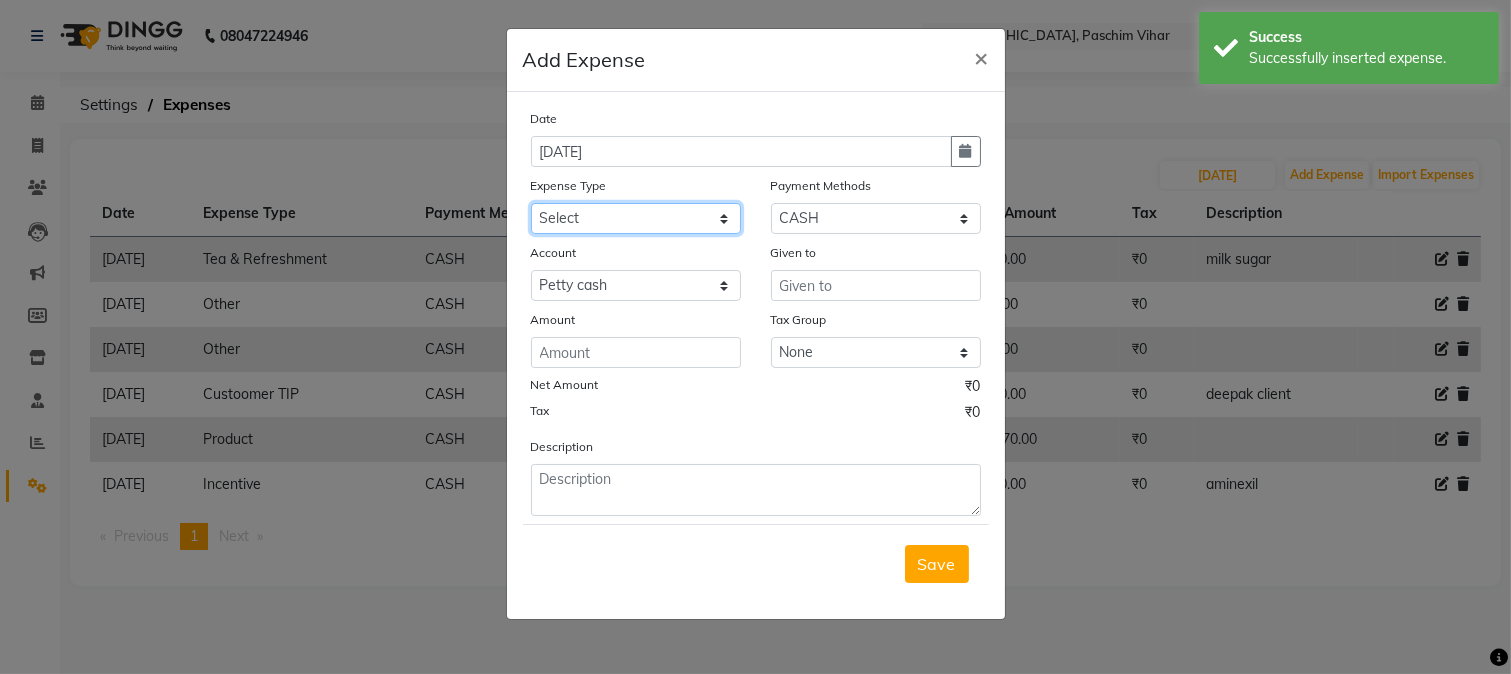 select on "93" 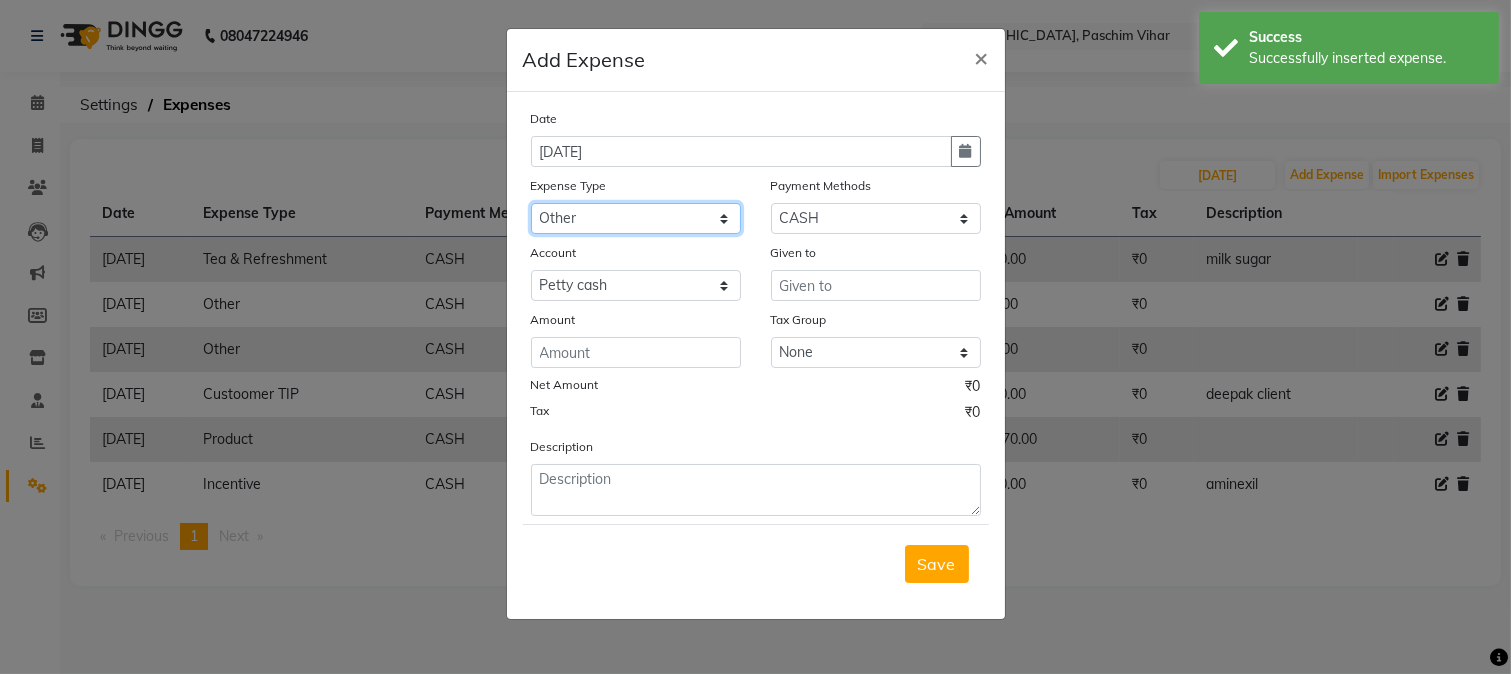 click on "Select Advance Salary Bank charges Cash transfer to bank Cash transfer to hub Client Snacks Conveyance Custoomer TIP electricity Equipment Festival Expense Incentive Insurance LOREAL PRODUCTS Maintenance Marketing Miscellaneous Other Pantry Product Rent Salary Staff Snacks Tea & Refreshment TIP Utilities water" 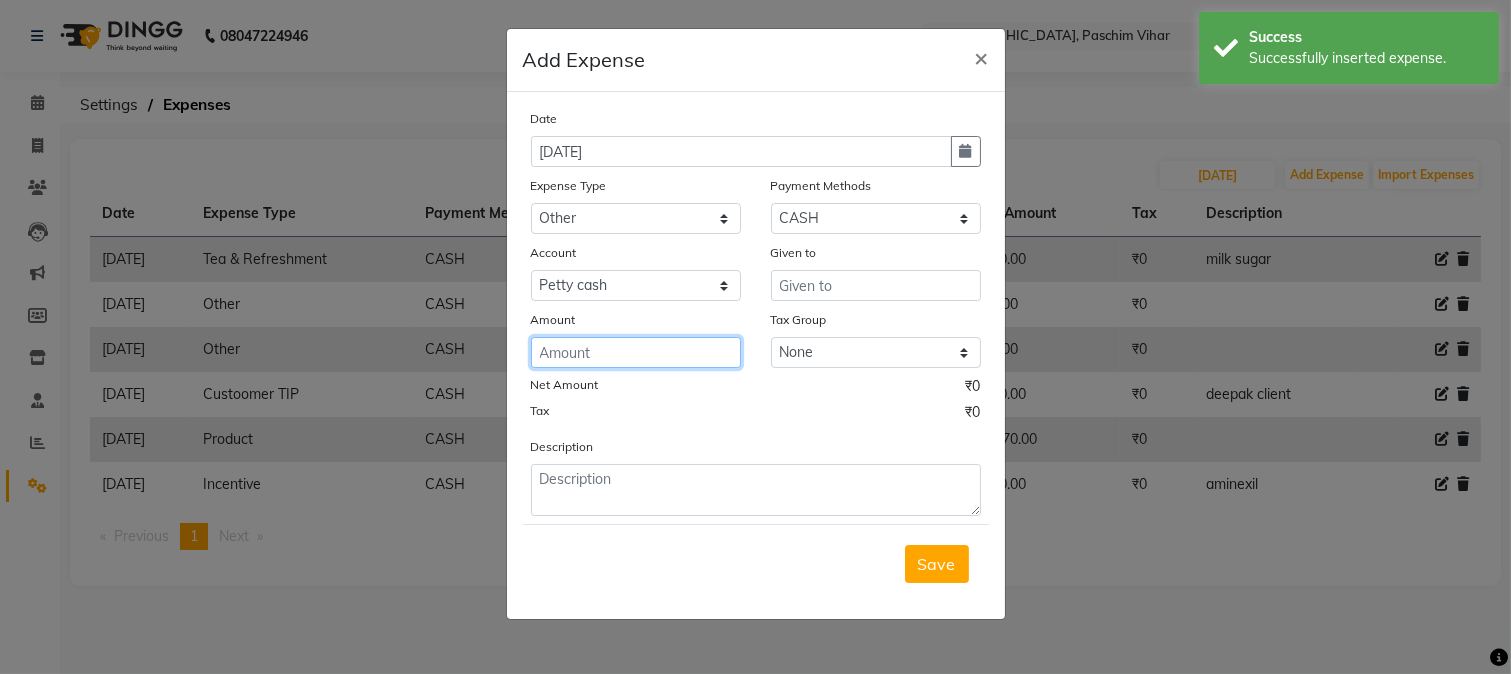 click 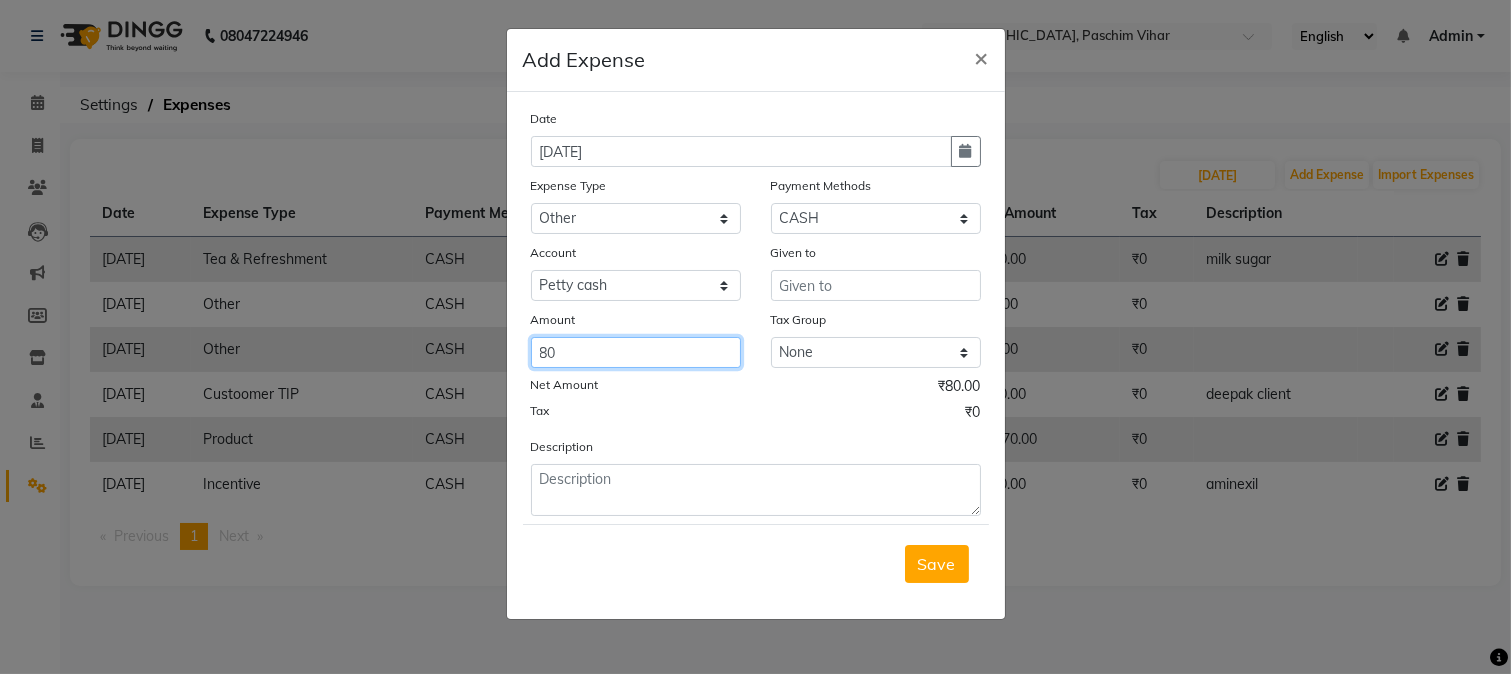 type on "80" 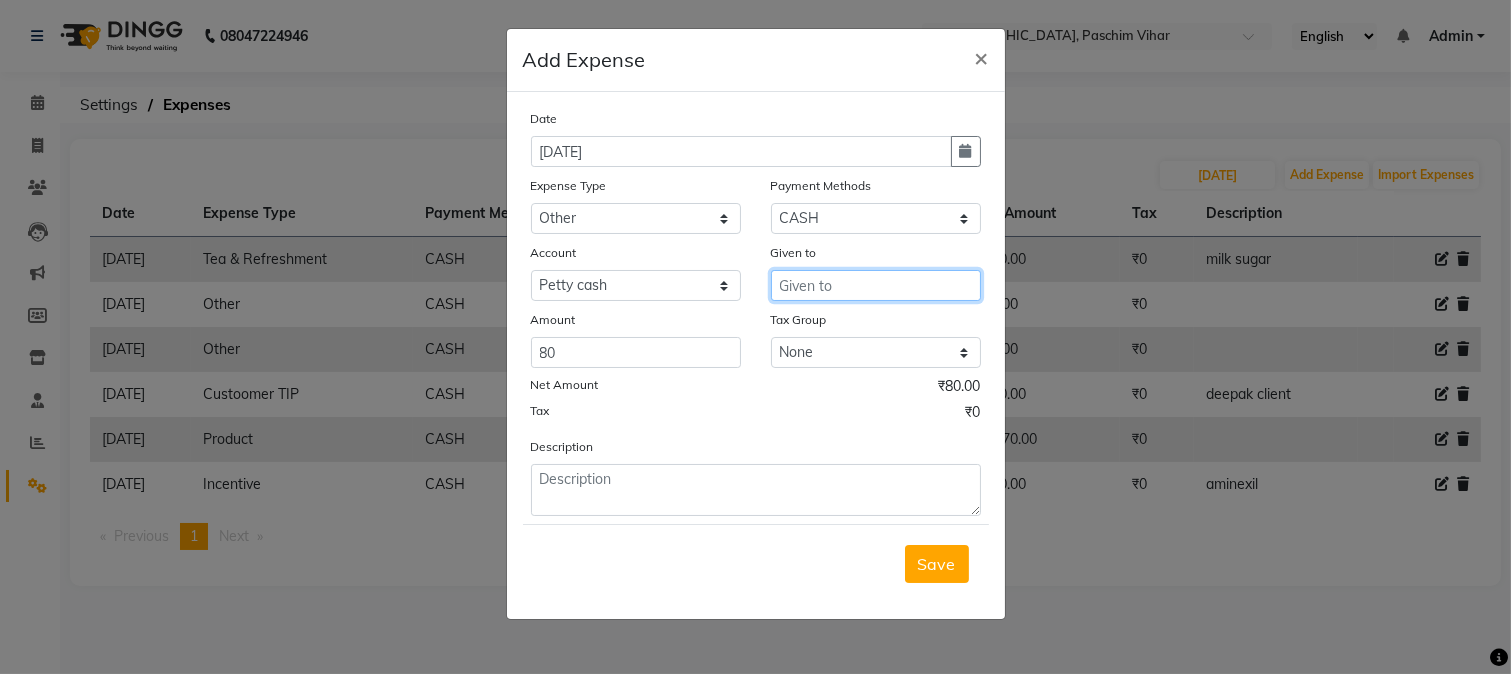 click at bounding box center [876, 285] 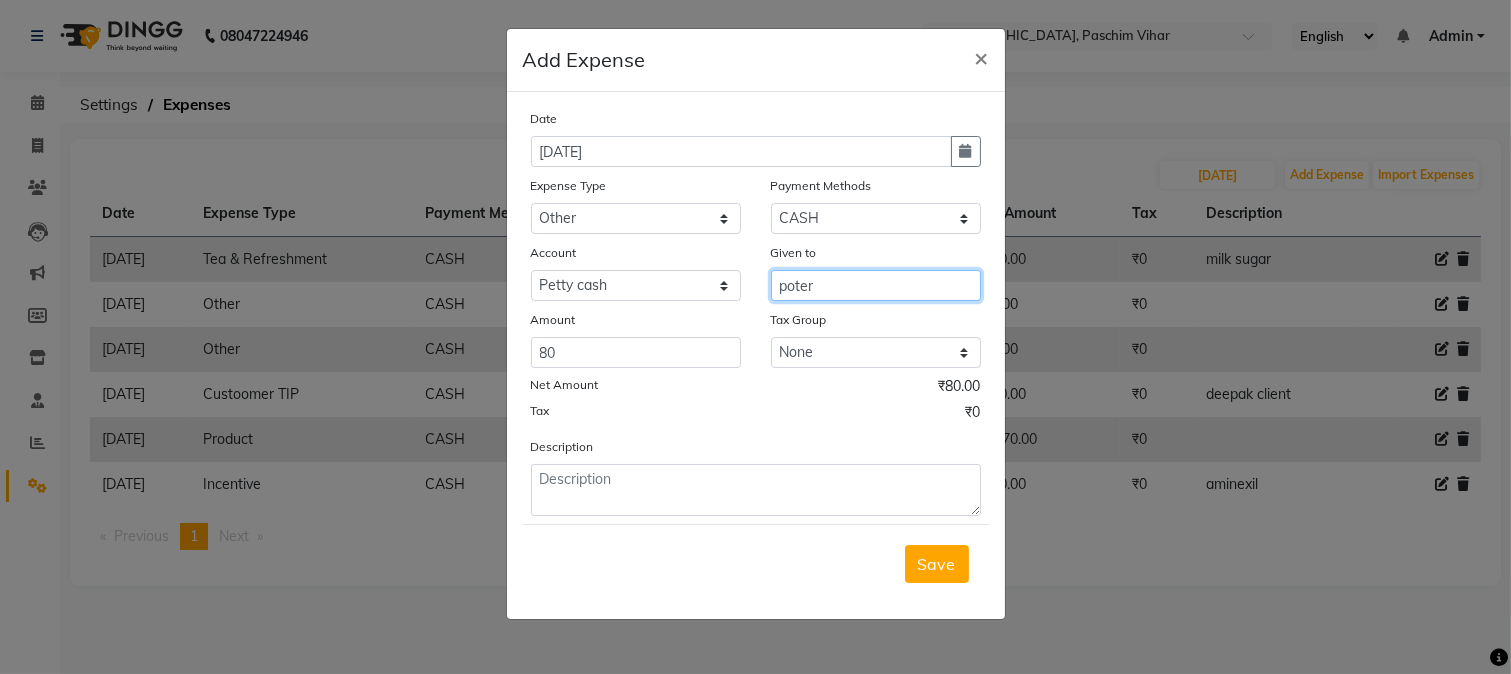 type on "poter" 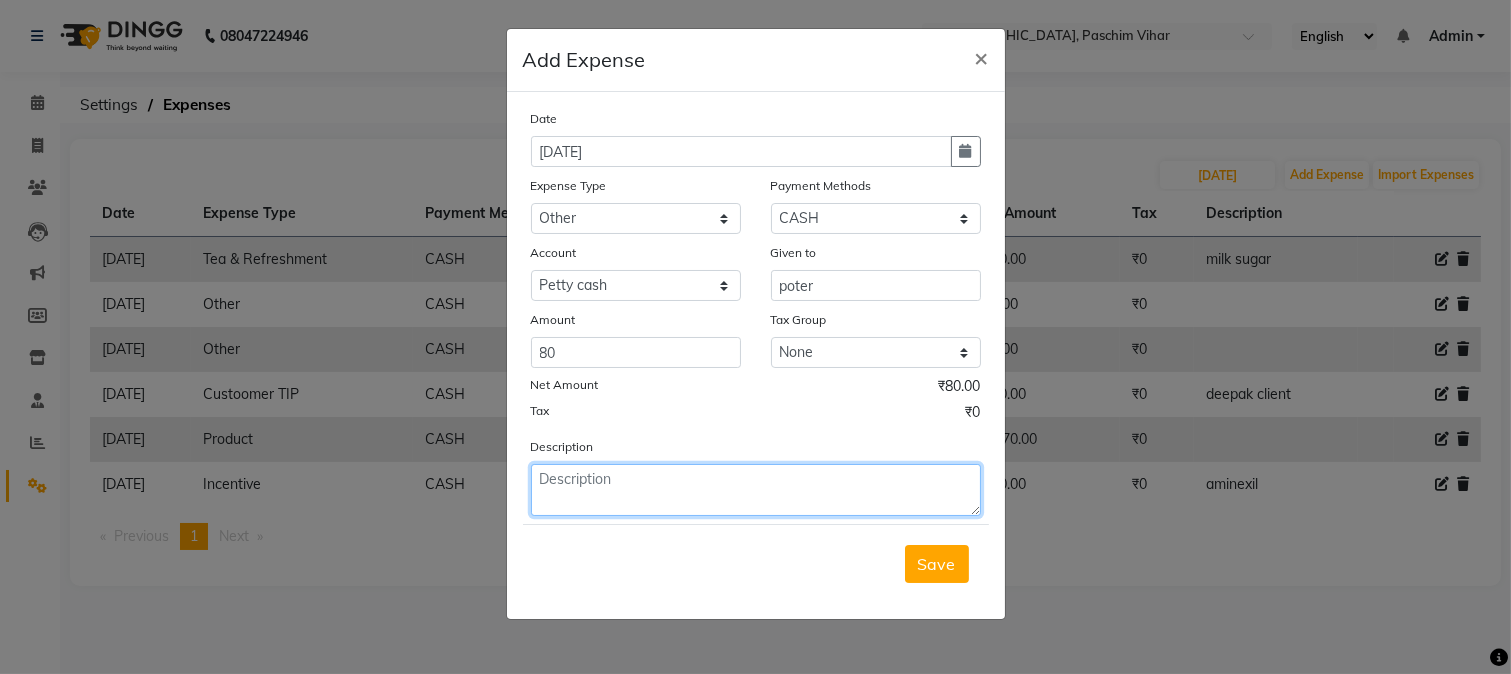 click 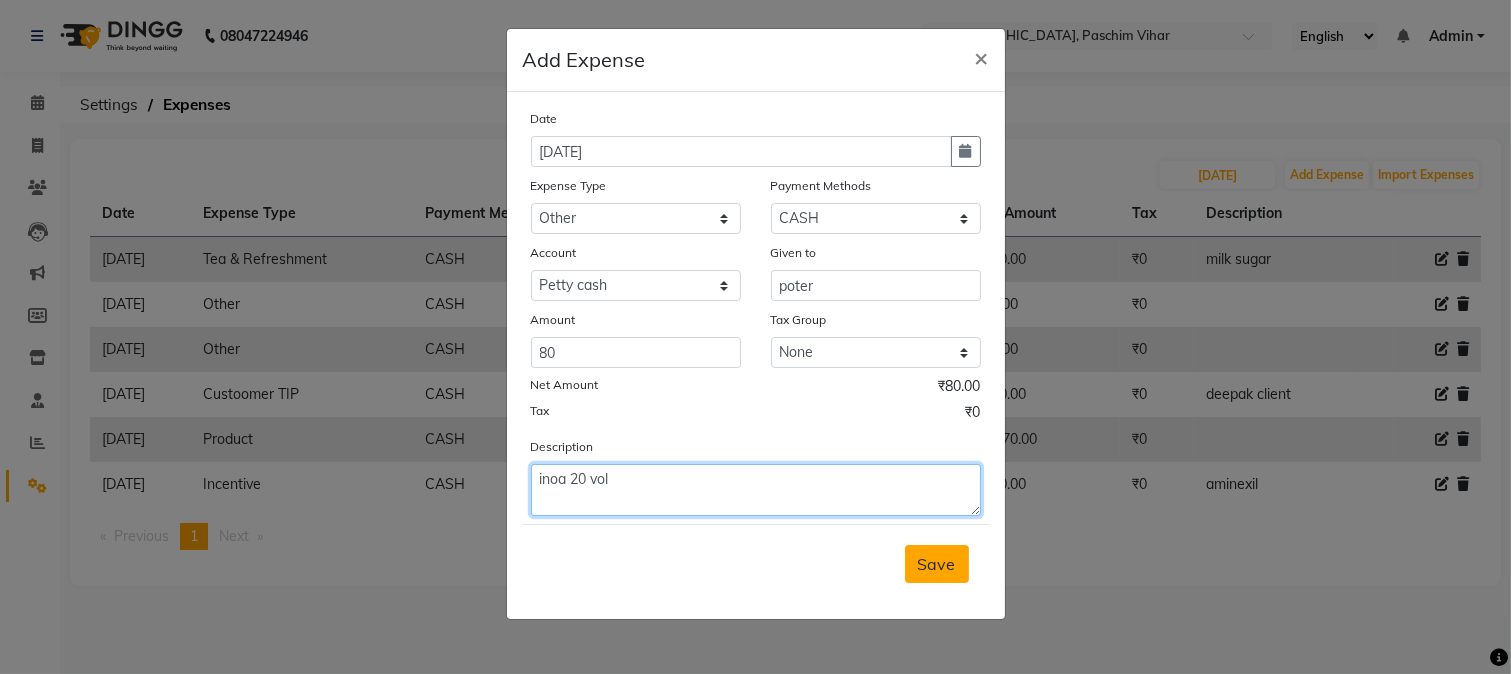 type on "inoa 20 vol" 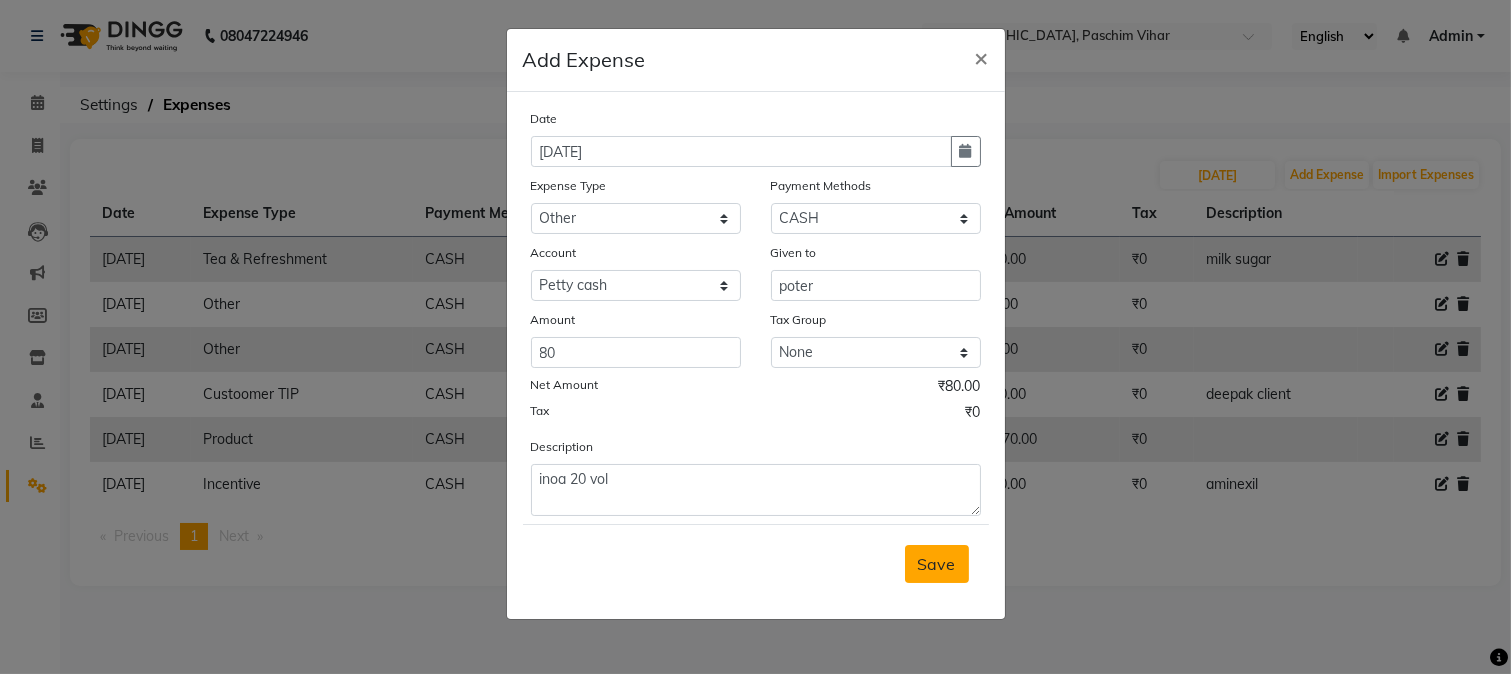 click on "Save" at bounding box center [937, 564] 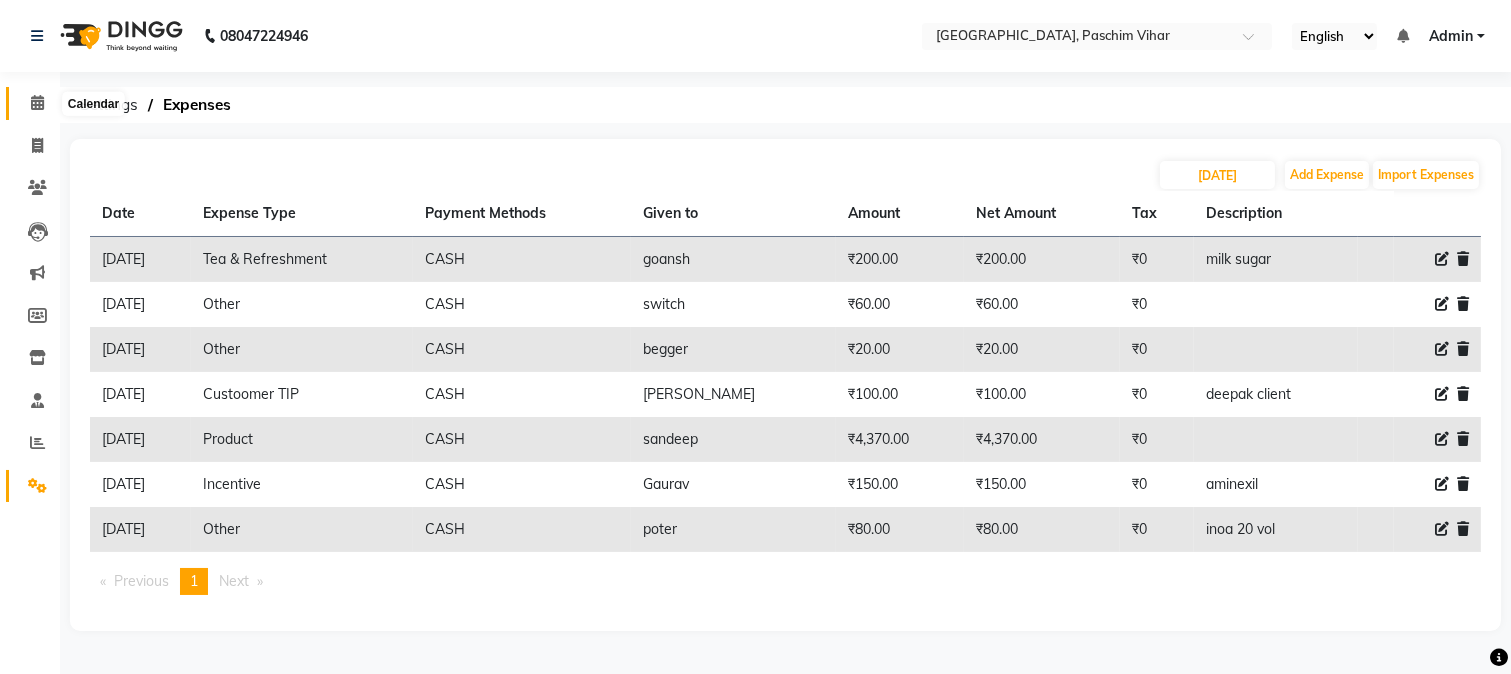 click 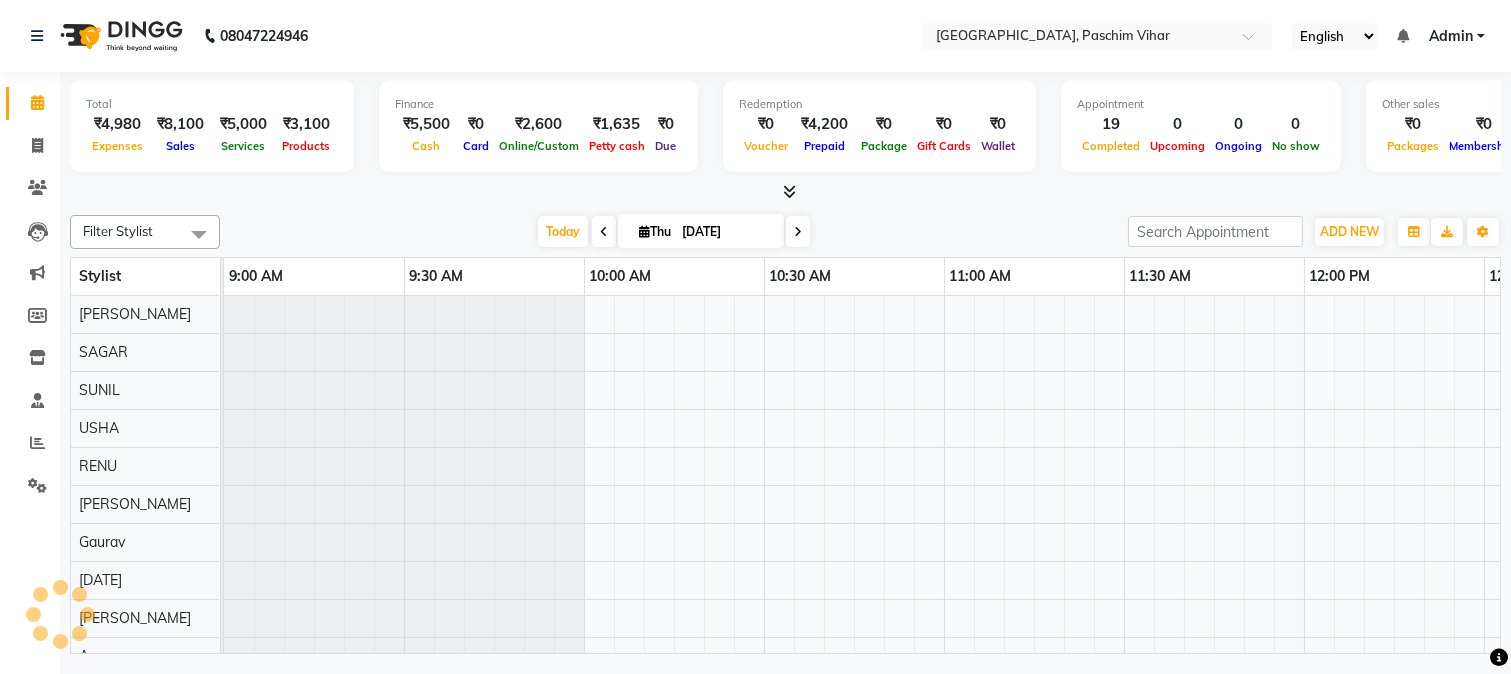 scroll, scrollTop: 0, scrollLeft: 0, axis: both 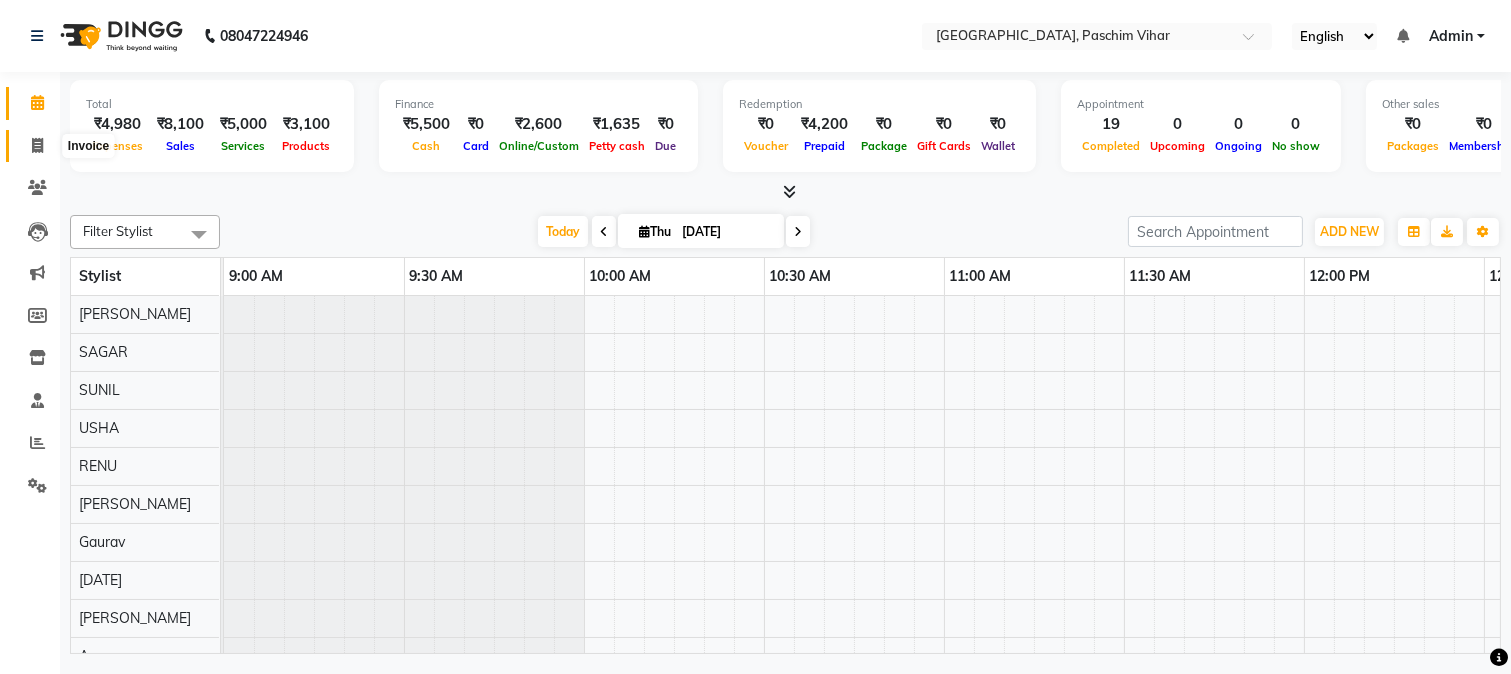 drag, startPoint x: 34, startPoint y: 136, endPoint x: 38, endPoint y: 118, distance: 18.439089 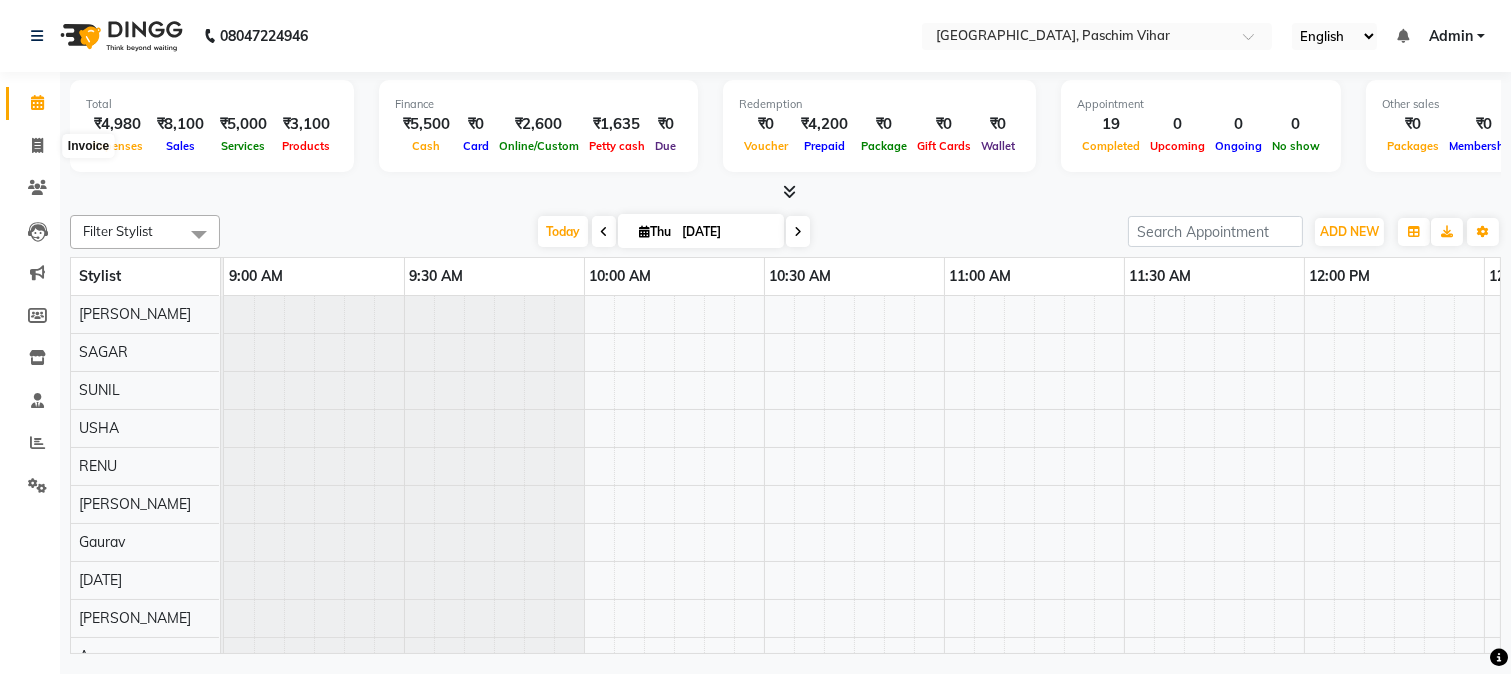 select on "service" 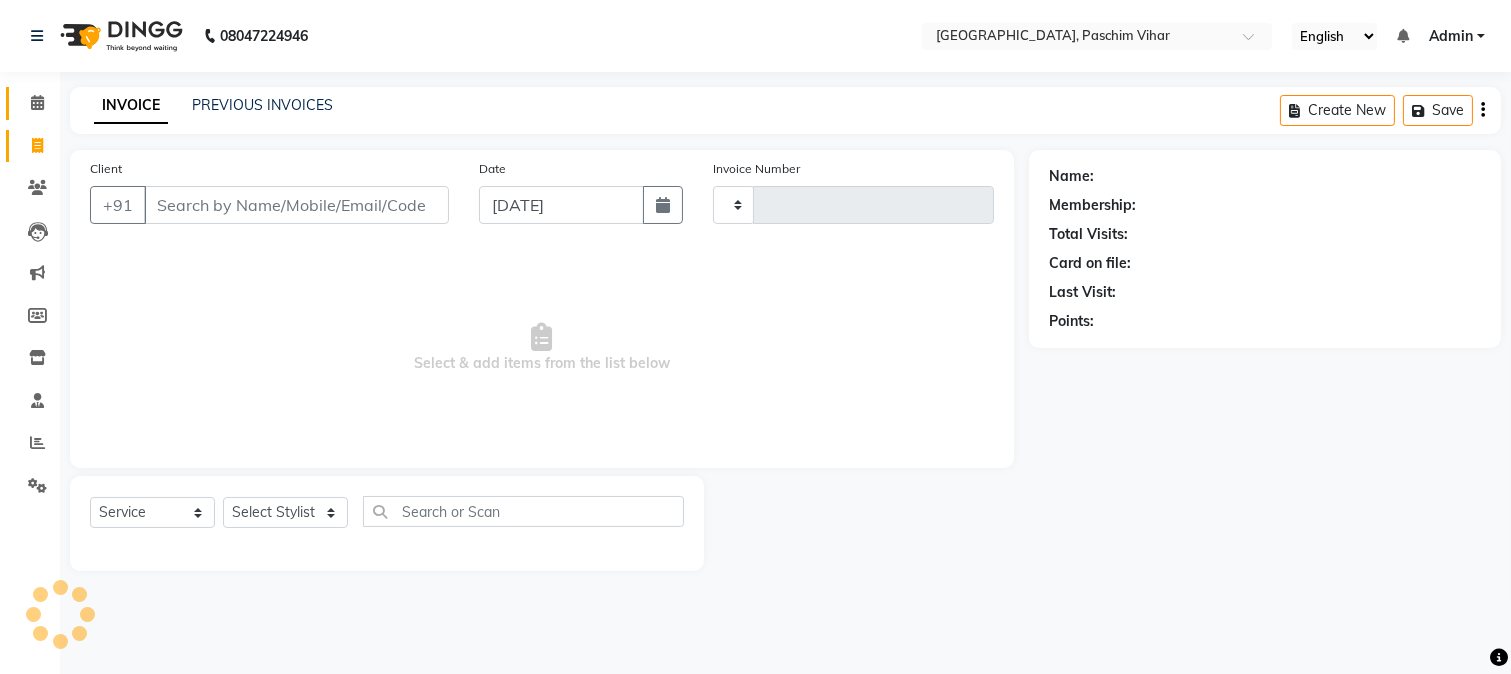 type on "2318" 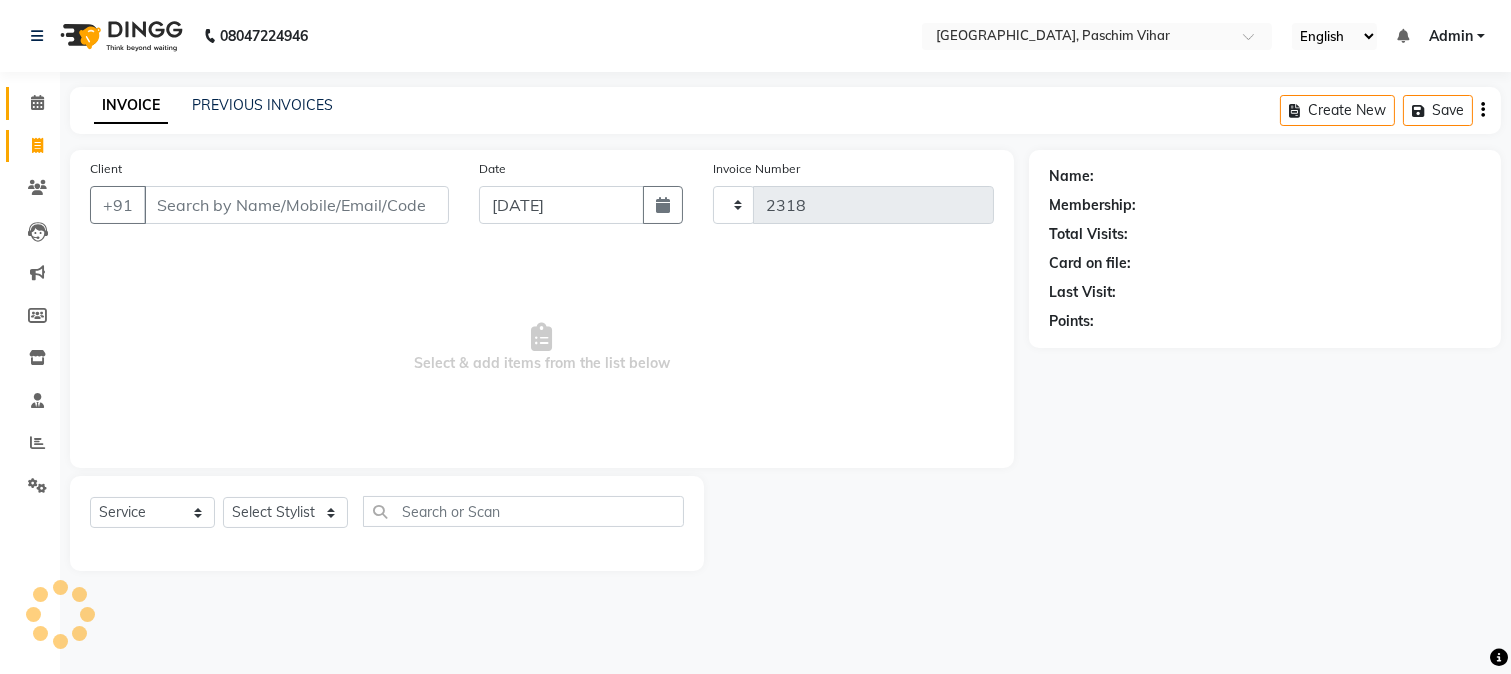 select on "223" 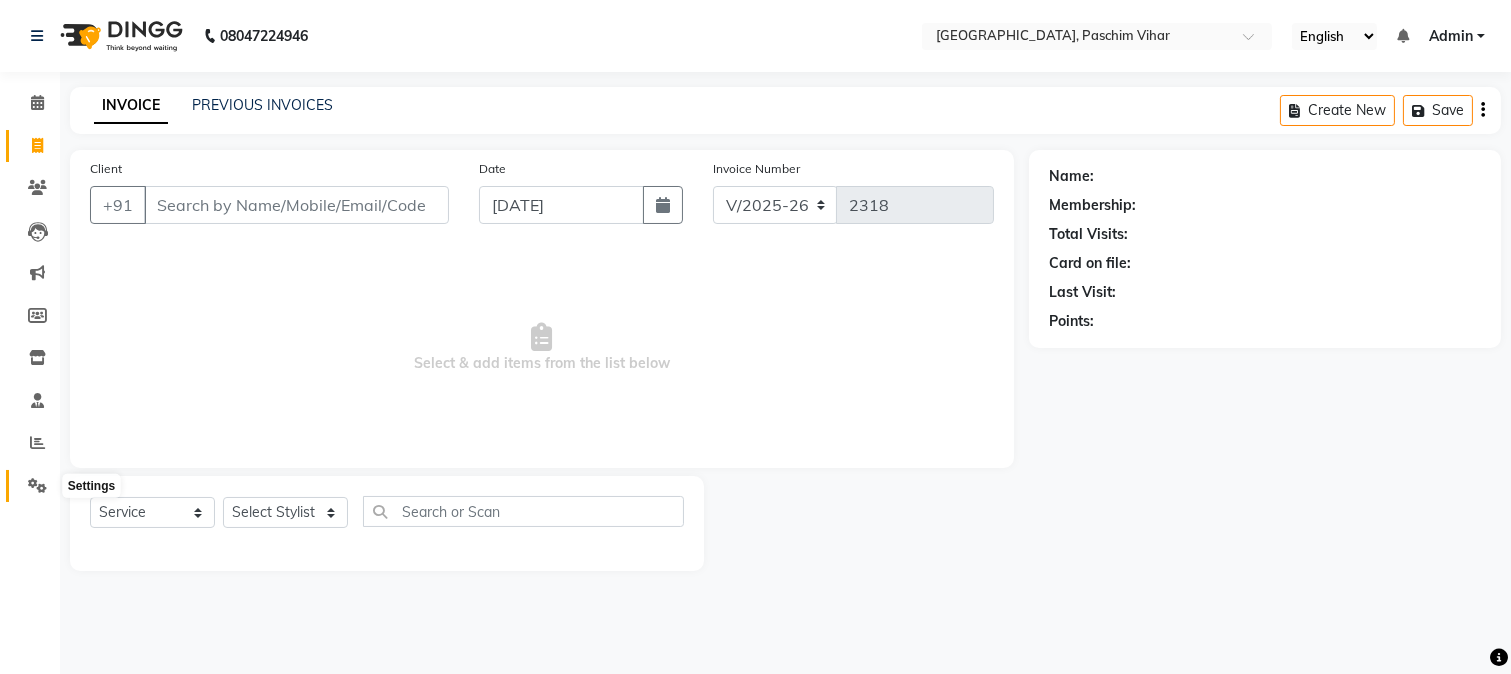 click 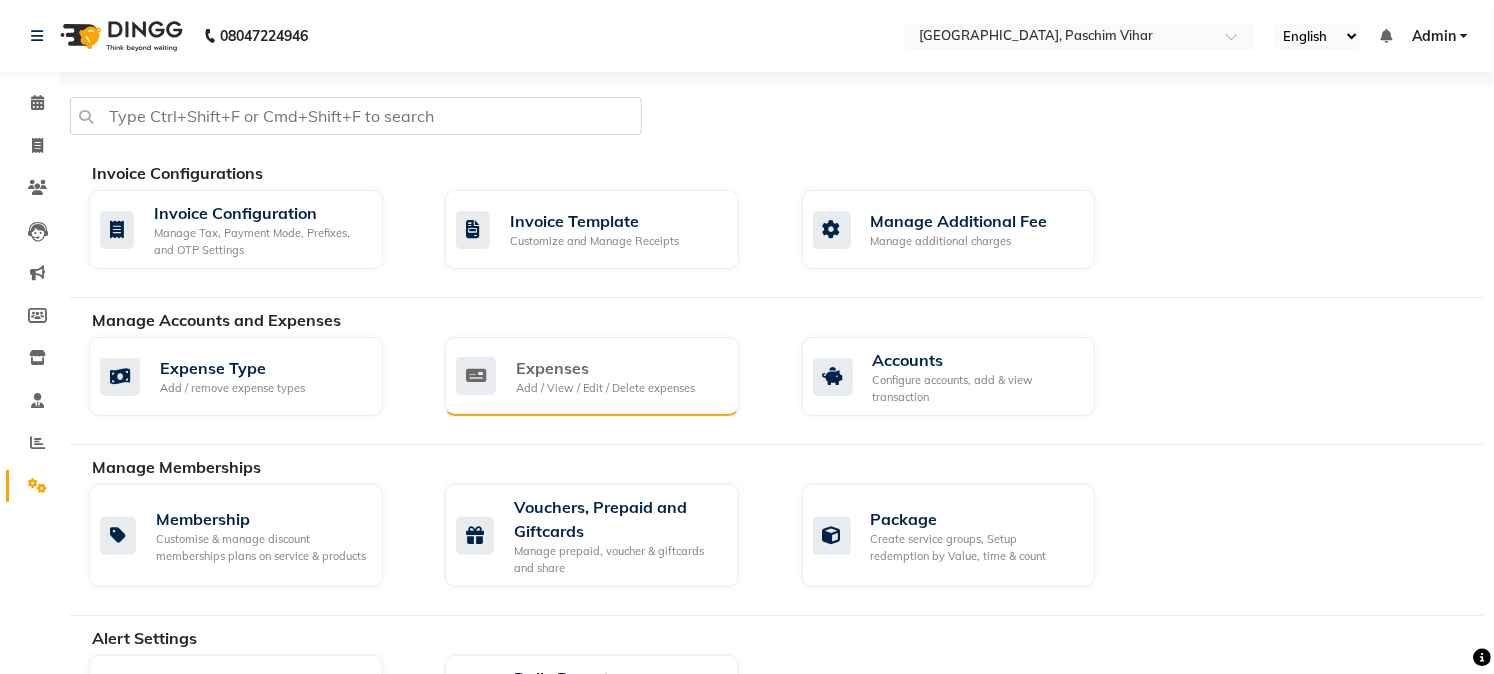 click on "Expenses" 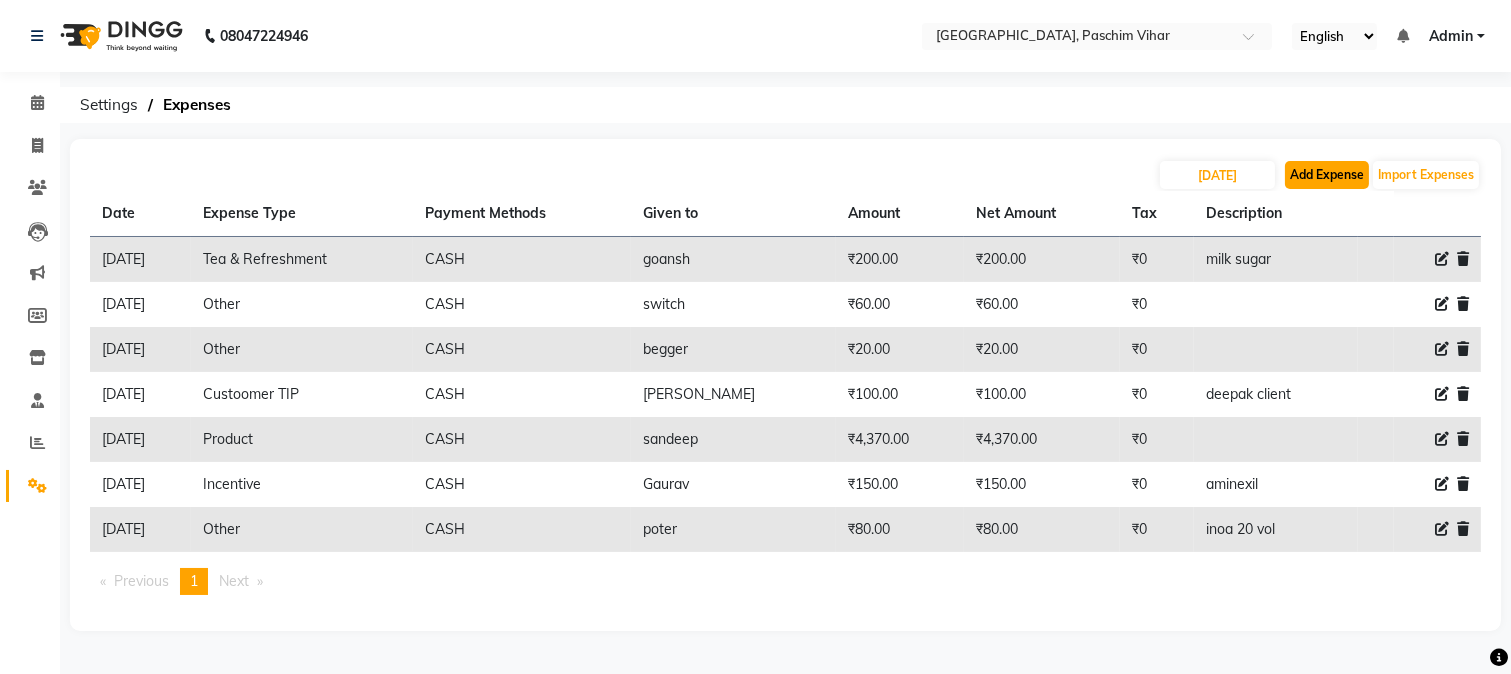 click on "Add Expense" 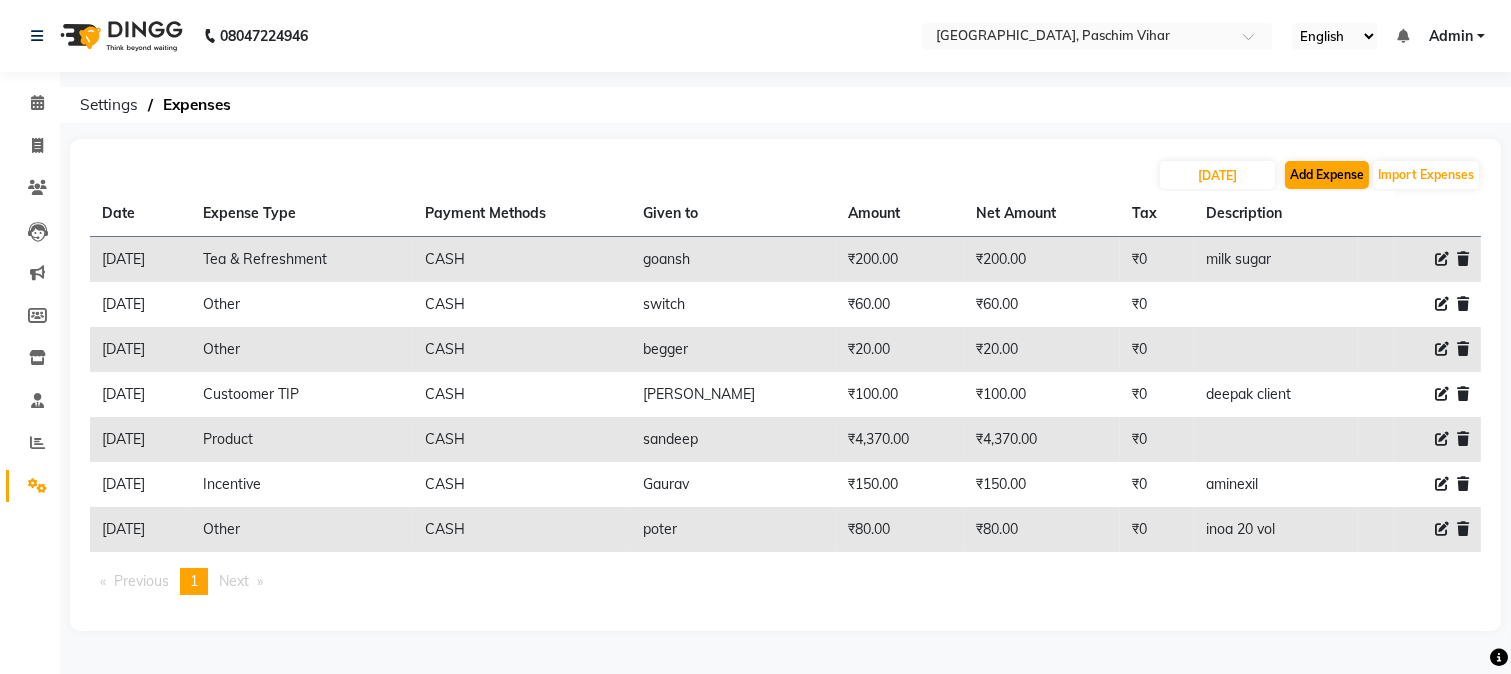 select on "1" 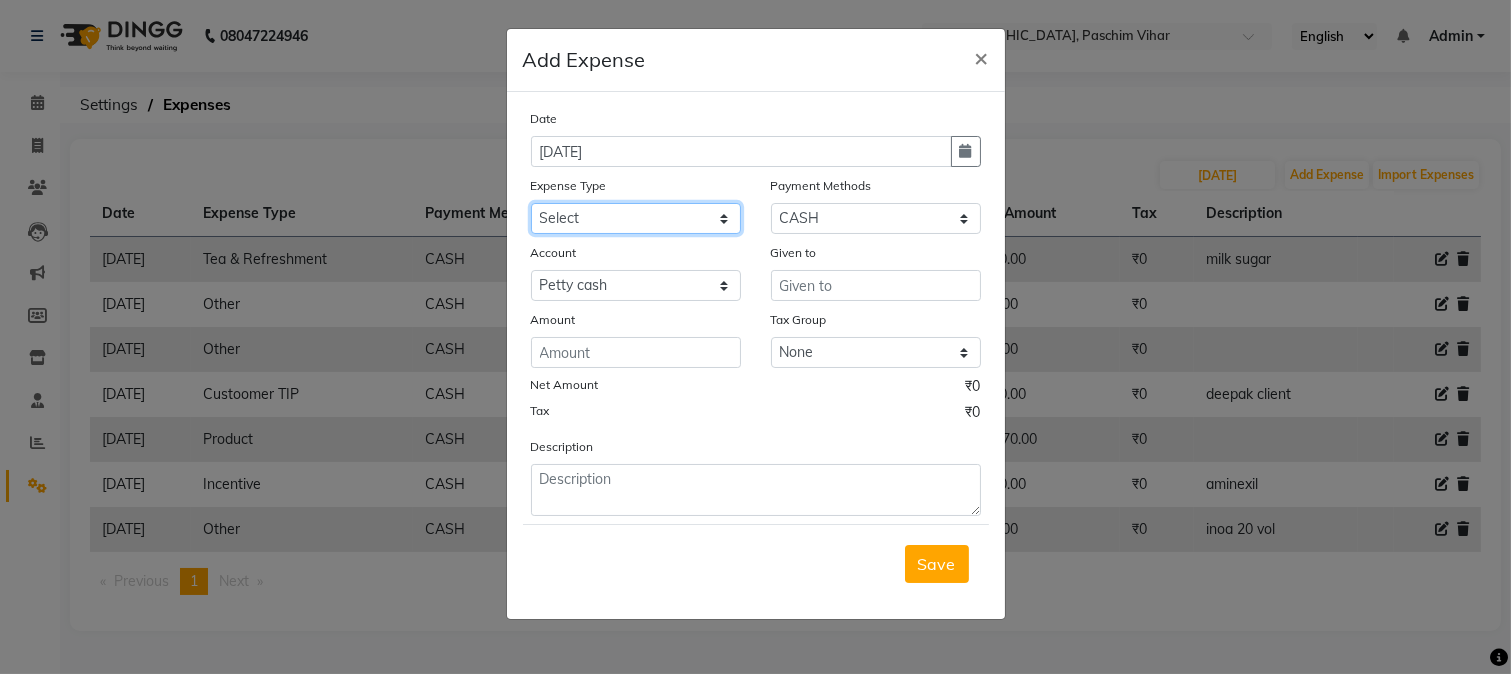 click on "Select Advance Salary Bank charges Cash transfer to bank Cash transfer to hub Client Snacks Conveyance Custoomer TIP electricity Equipment Festival Expense Incentive Insurance LOREAL PRODUCTS Maintenance Marketing Miscellaneous Other Pantry Product Rent Salary Staff Snacks Tea & Refreshment TIP Utilities water" 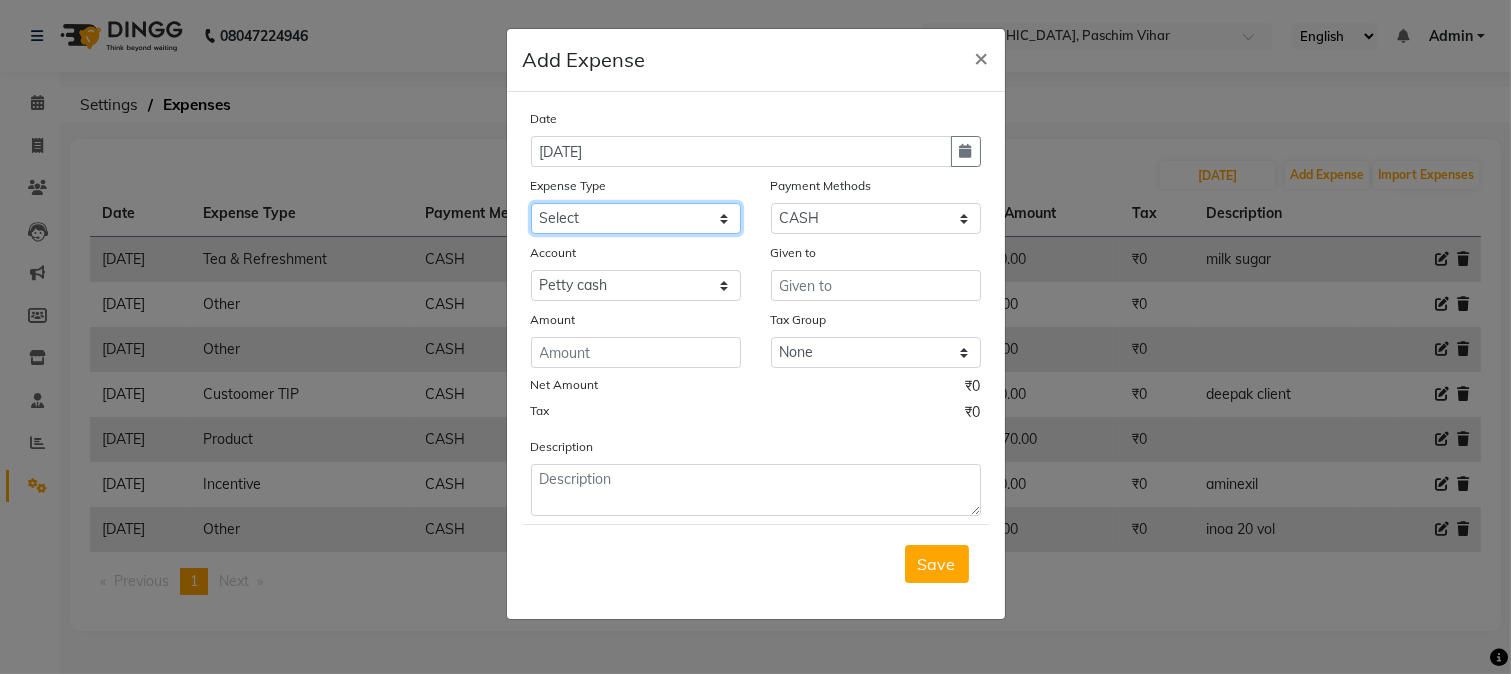 select on "85" 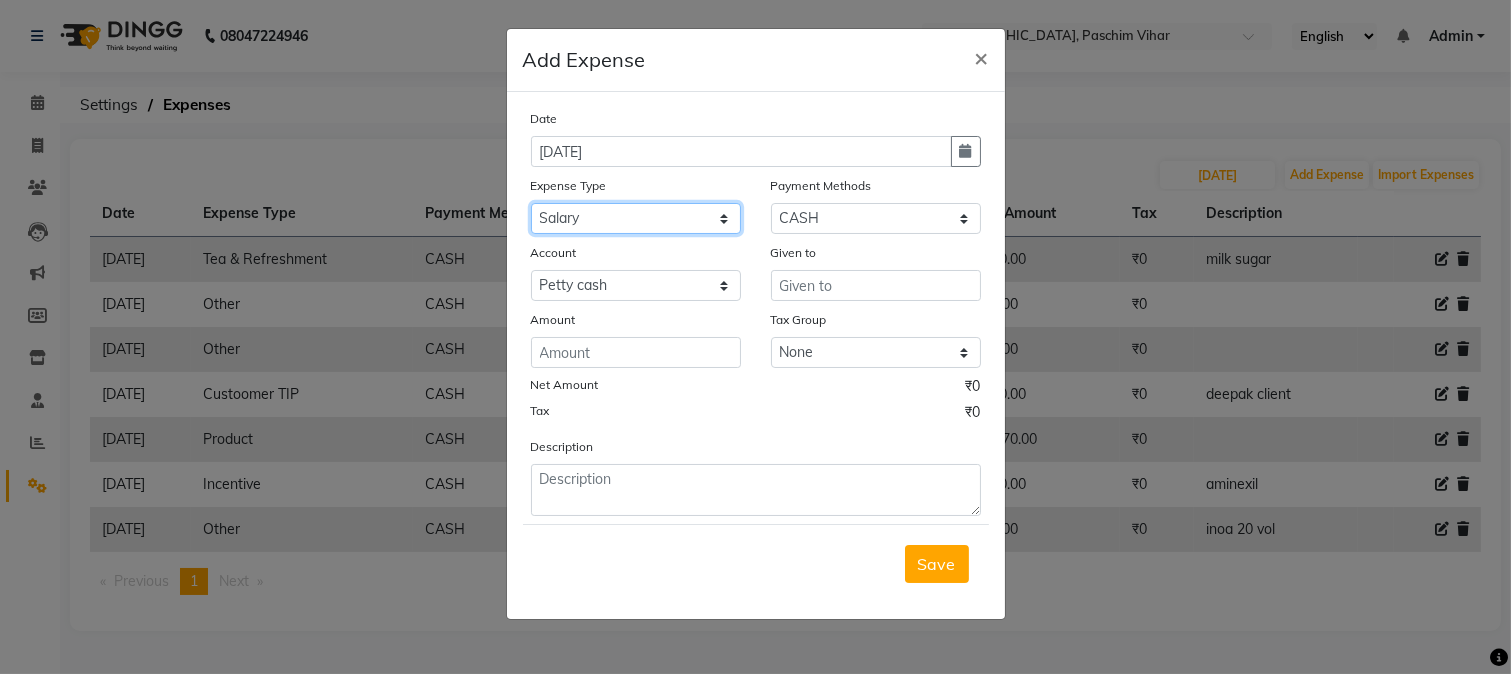 click on "Select Advance Salary Bank charges Cash transfer to bank Cash transfer to hub Client Snacks Conveyance Custoomer TIP electricity Equipment Festival Expense Incentive Insurance LOREAL PRODUCTS Maintenance Marketing Miscellaneous Other Pantry Product Rent Salary Staff Snacks Tea & Refreshment TIP Utilities water" 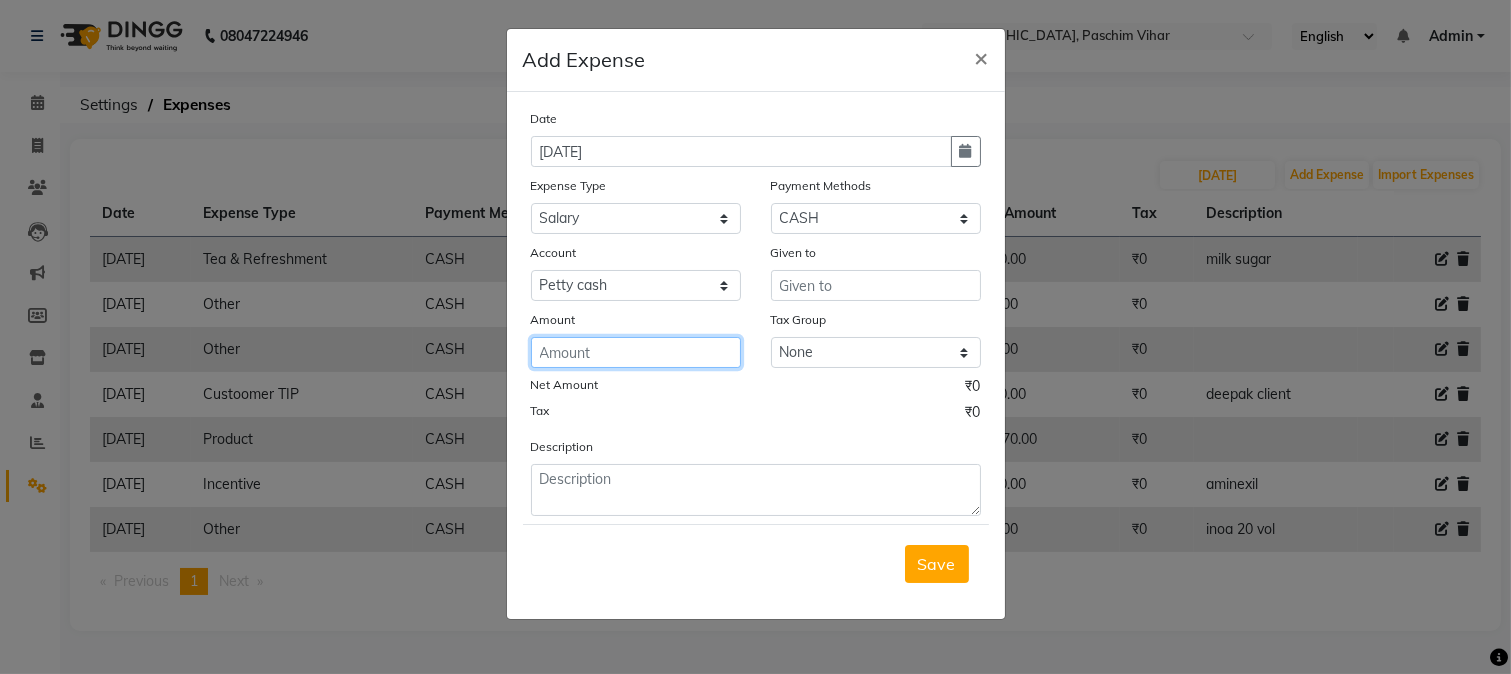 click 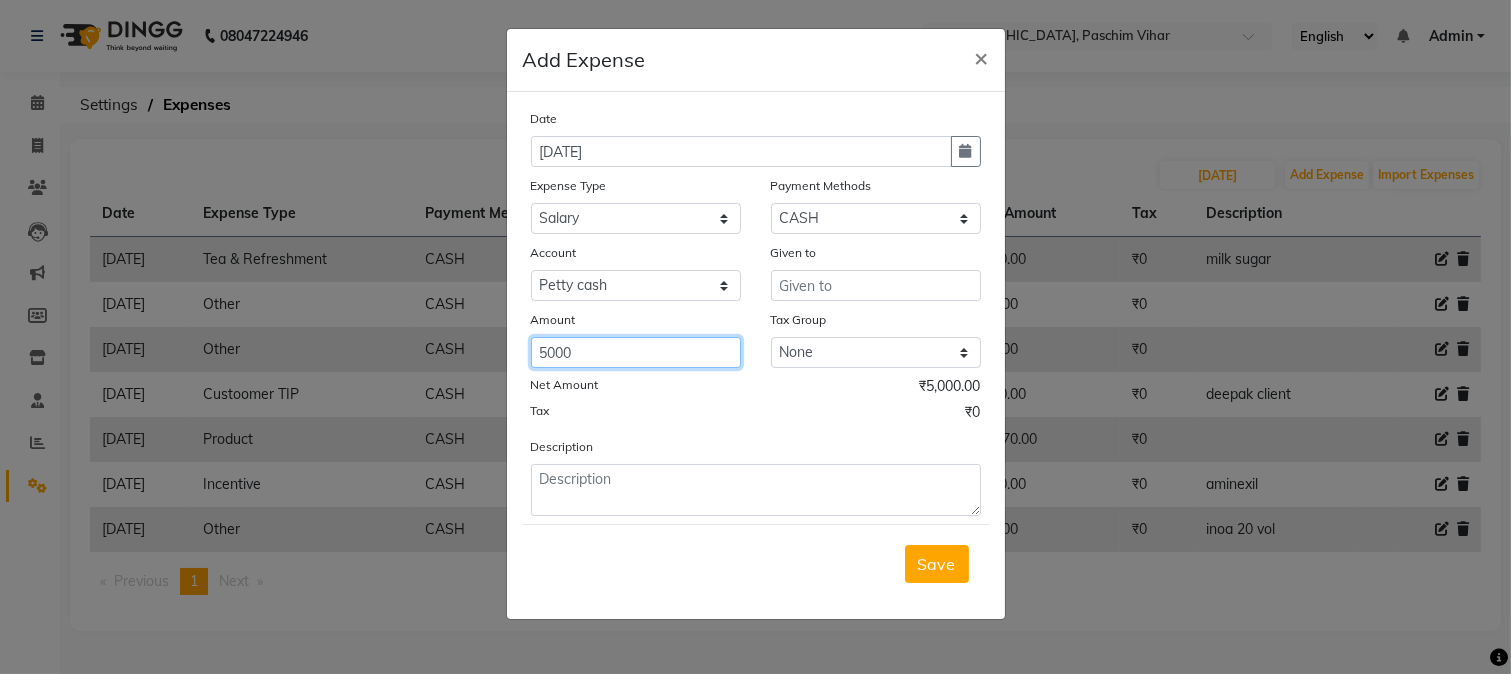 type on "5000" 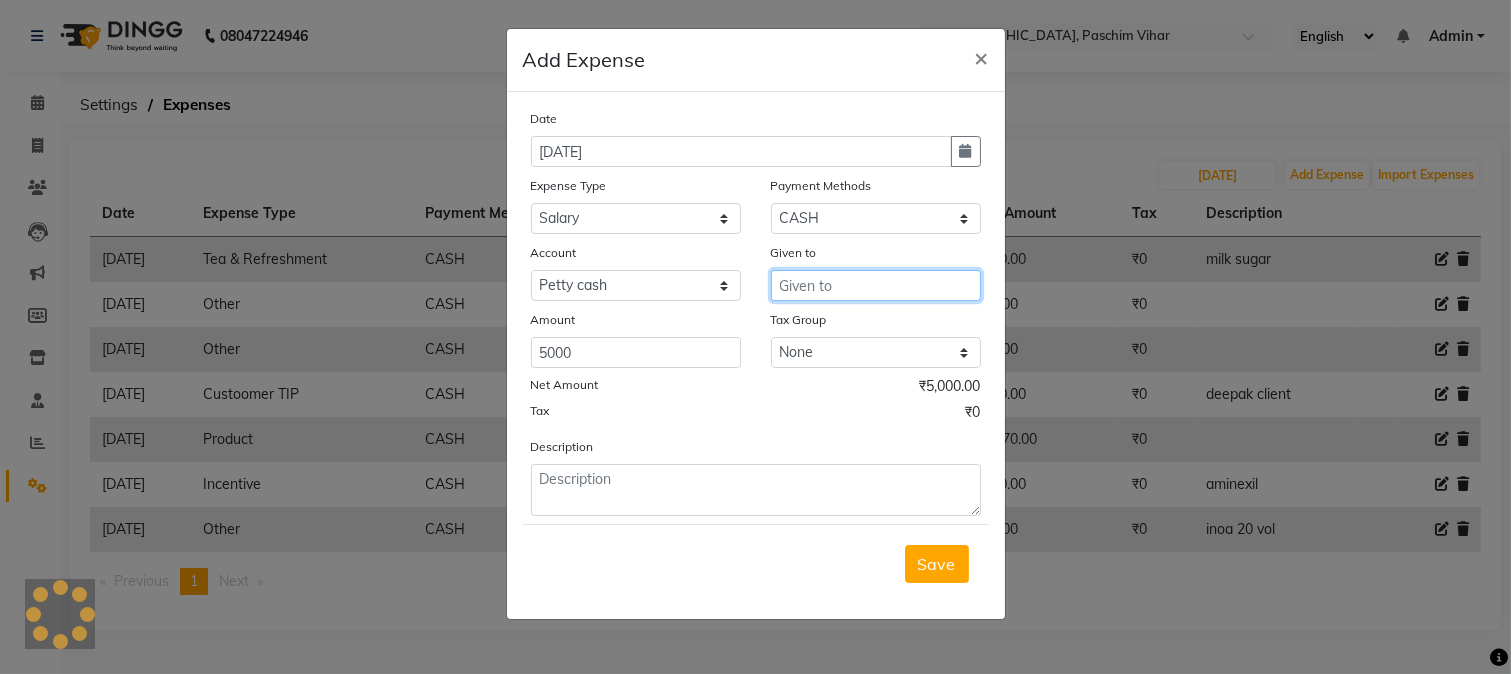 click at bounding box center [876, 285] 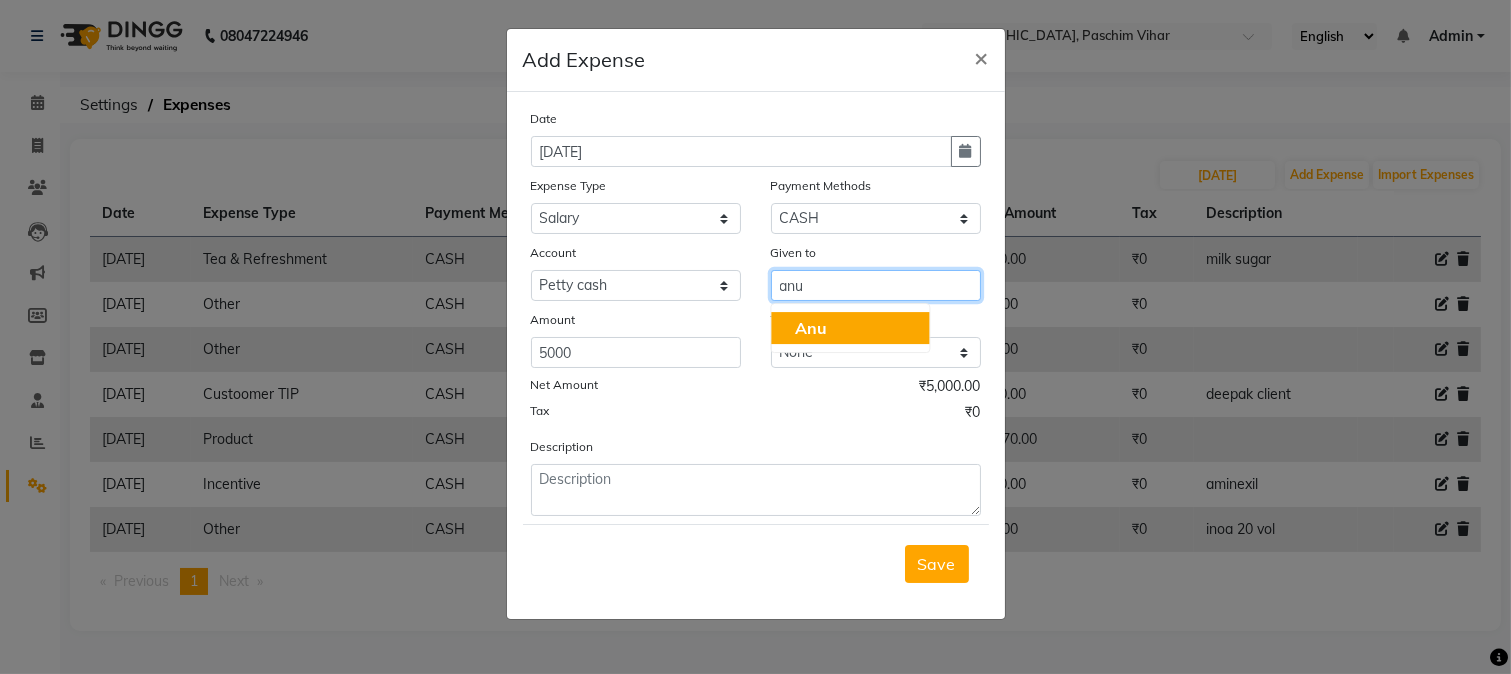 click on "Anu" at bounding box center (850, 328) 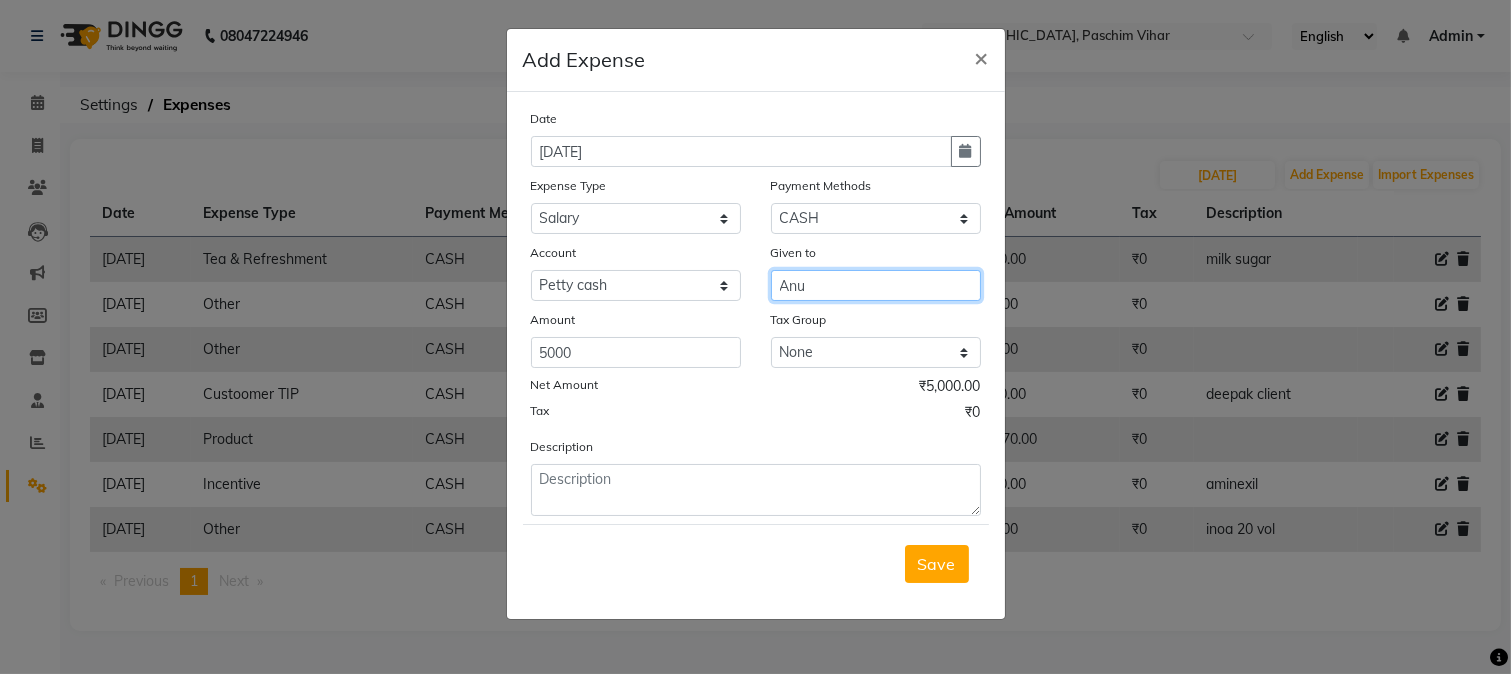 type on "Anu" 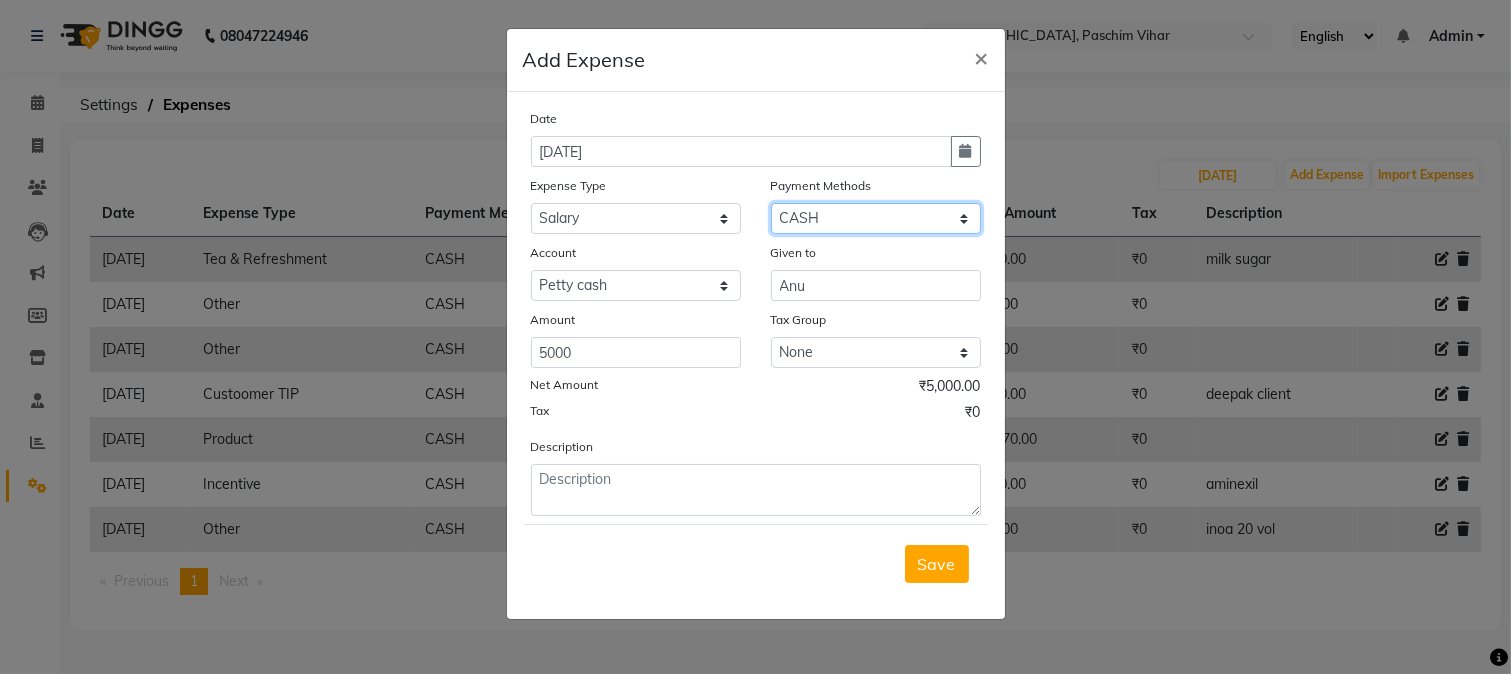 click on "Select CASH CARD Prepaid ONLINE Package Voucher Wallet" 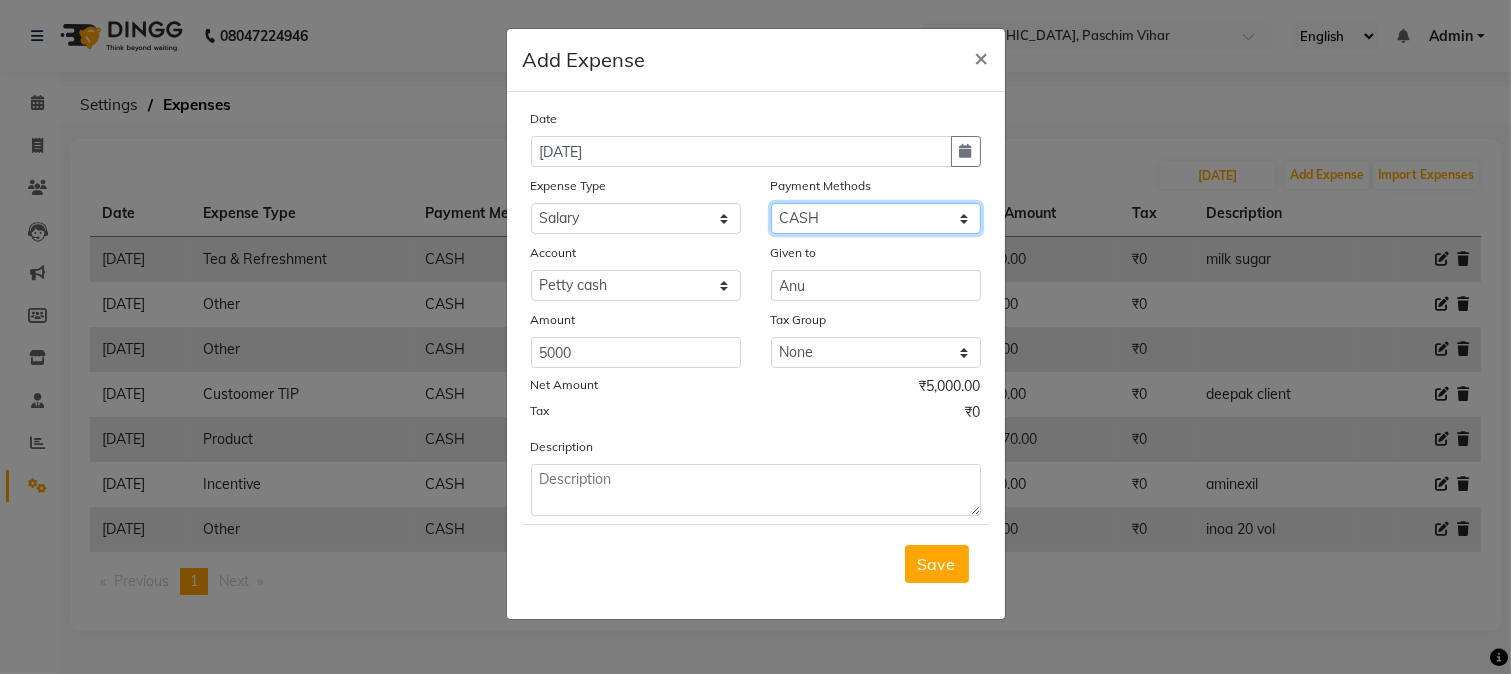 select on "3" 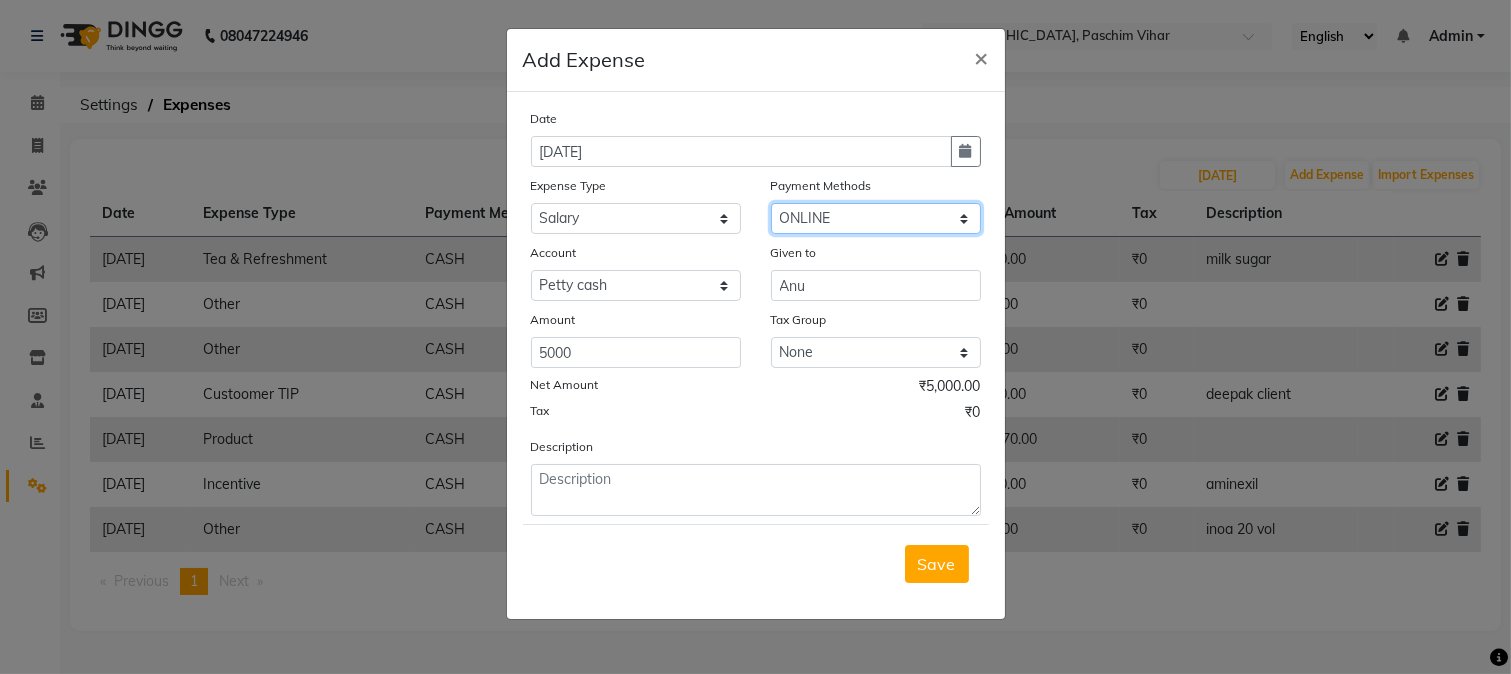 click on "Select CASH CARD Prepaid ONLINE Package Voucher Wallet" 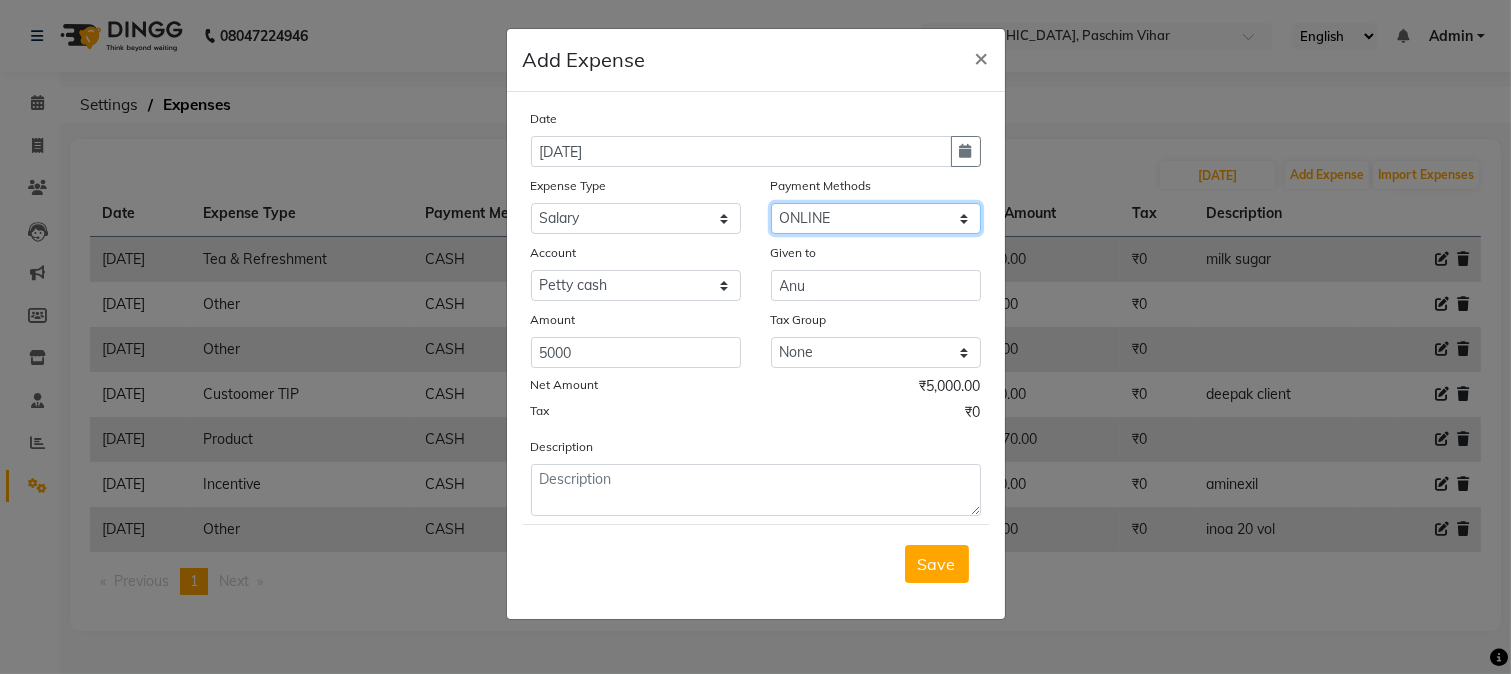 select on "250" 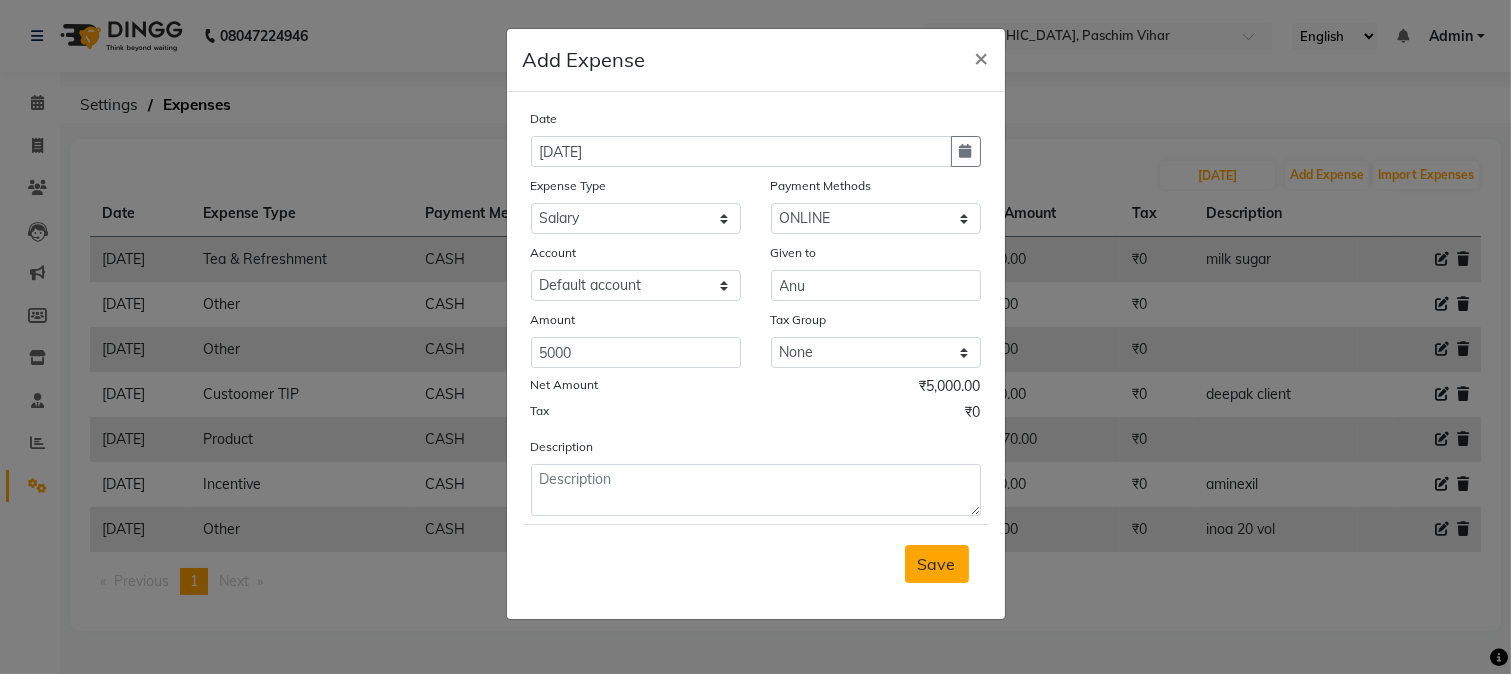 click on "Save" at bounding box center (937, 564) 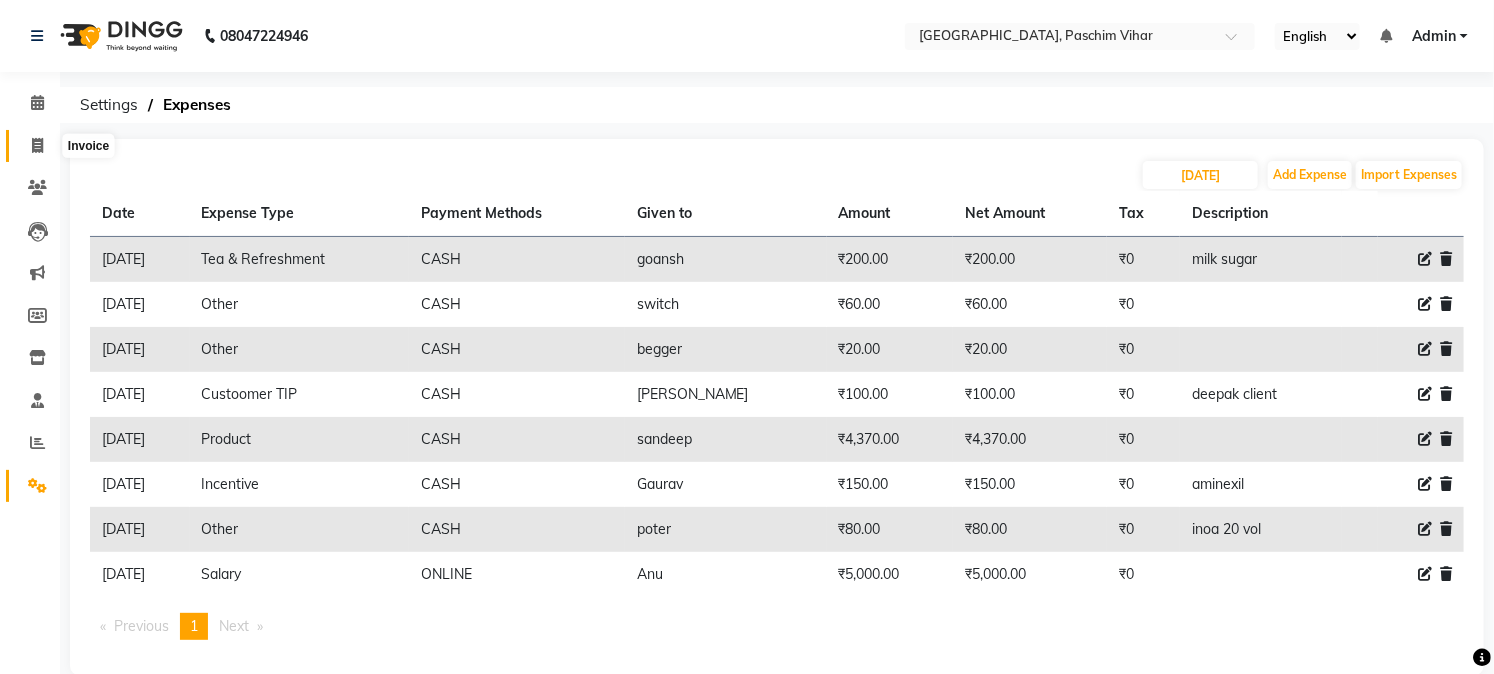 click 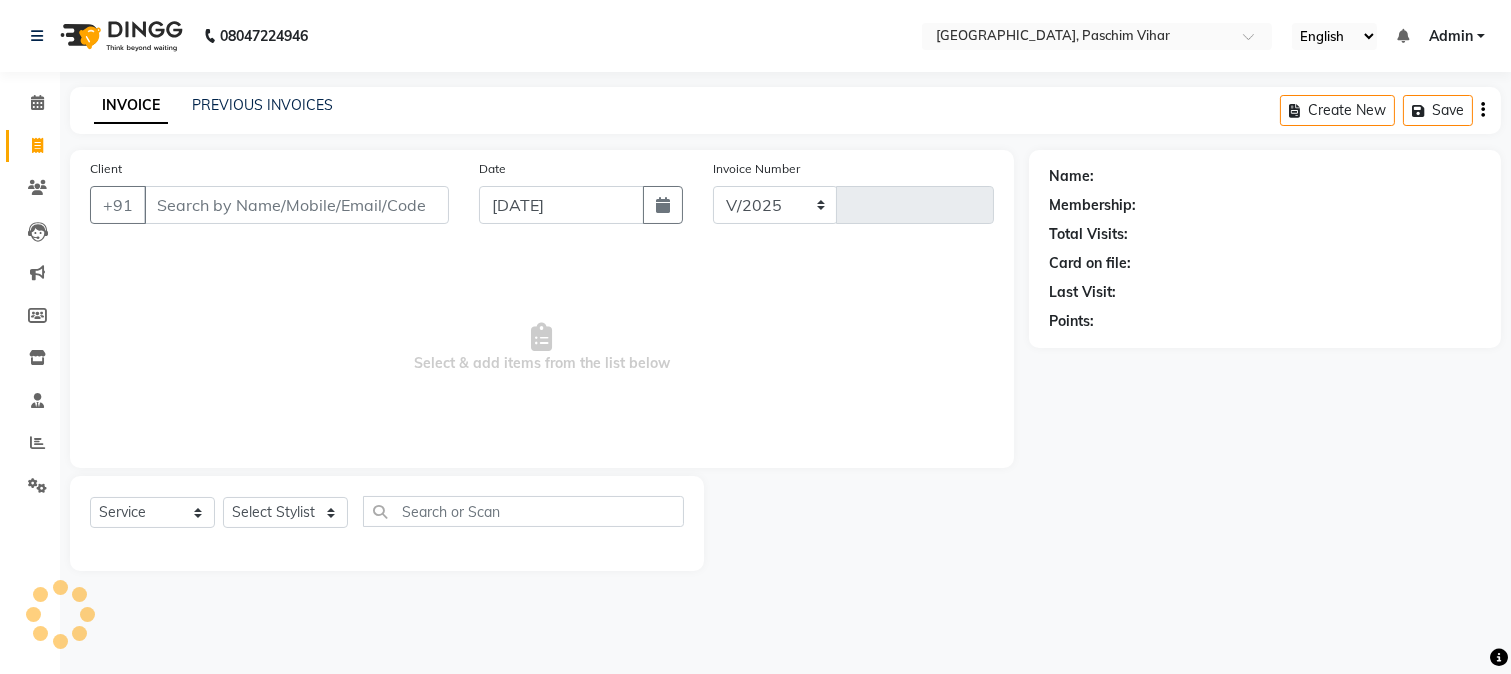 select on "223" 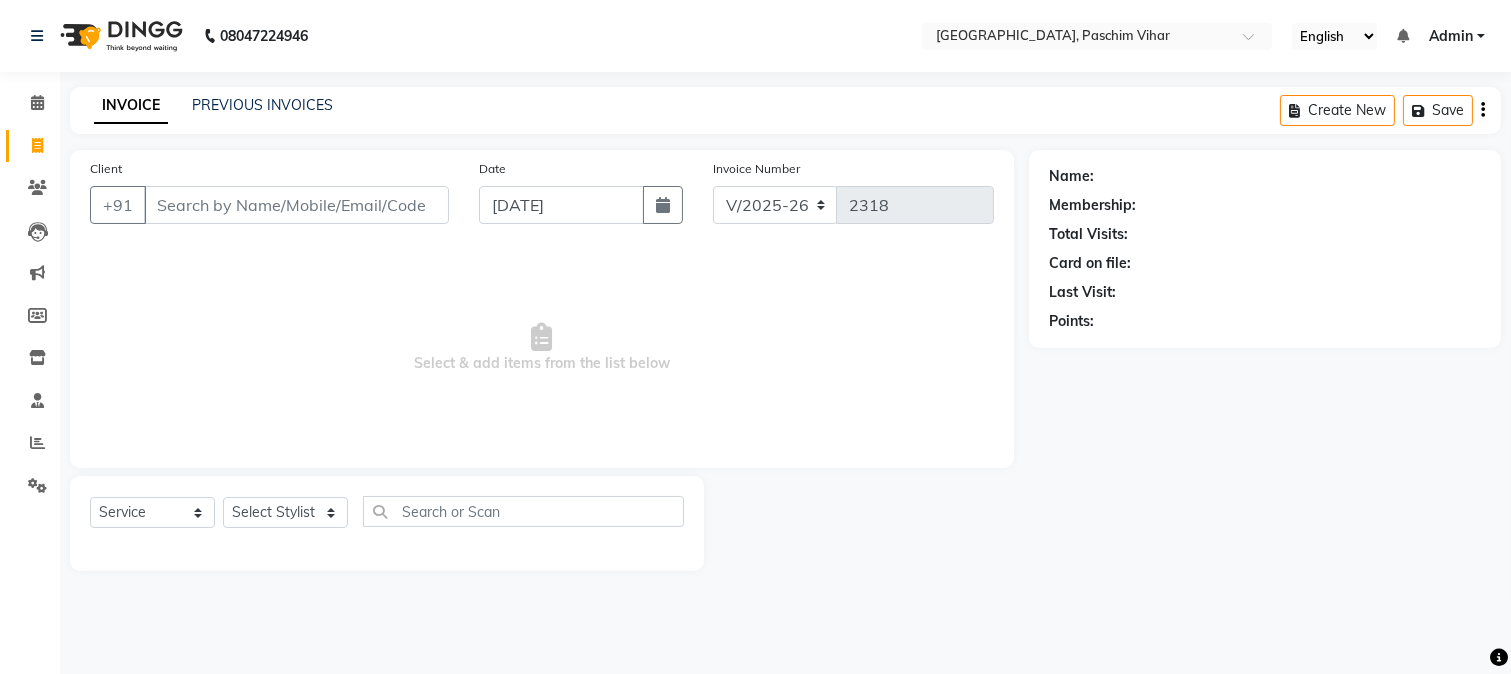 click on "Client" at bounding box center (296, 205) 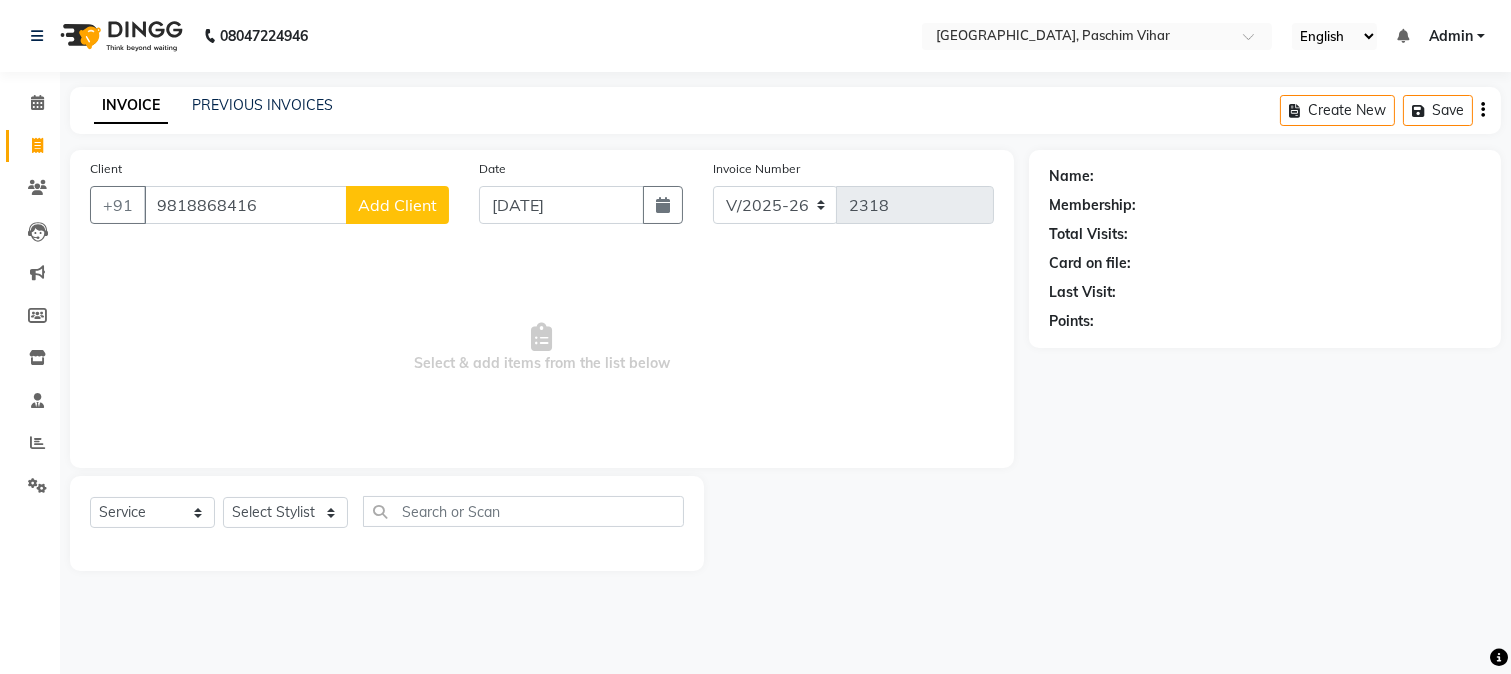type on "9818868416" 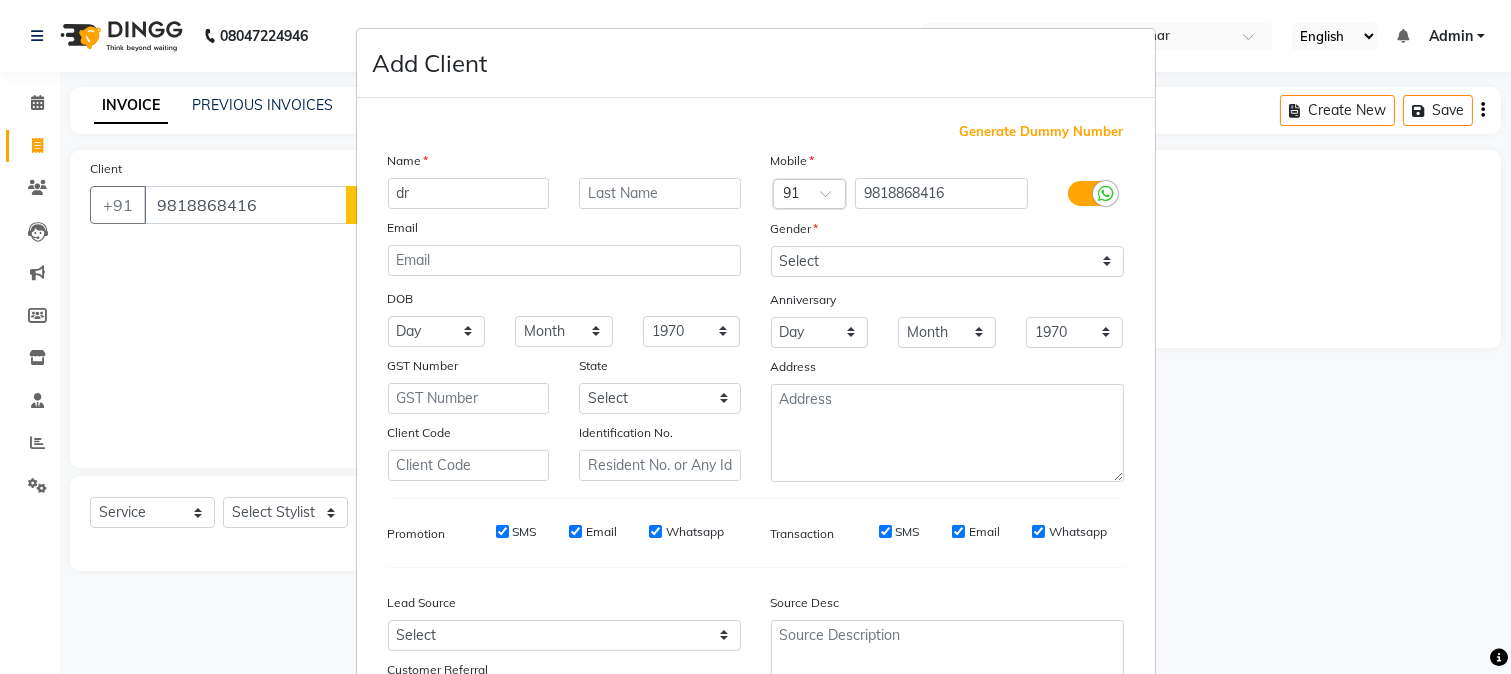 type on "d" 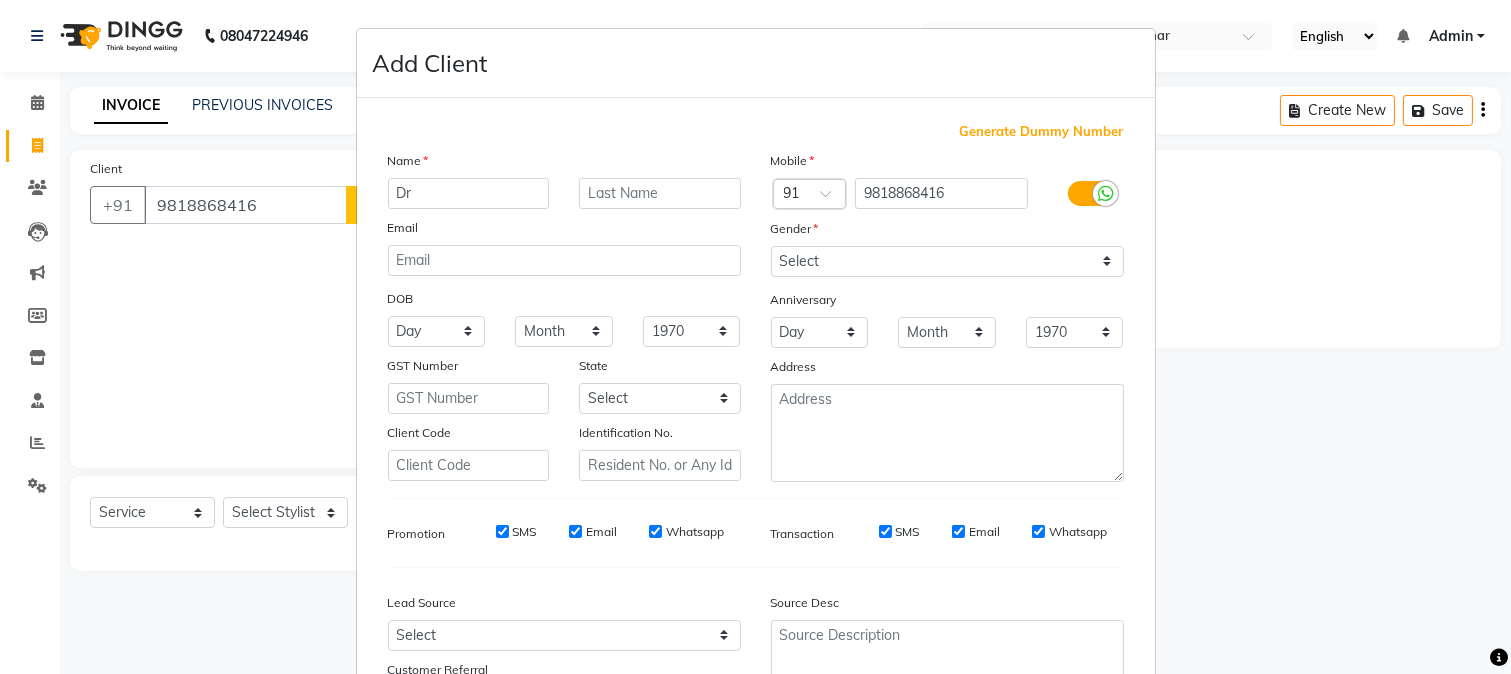 type on "Dr" 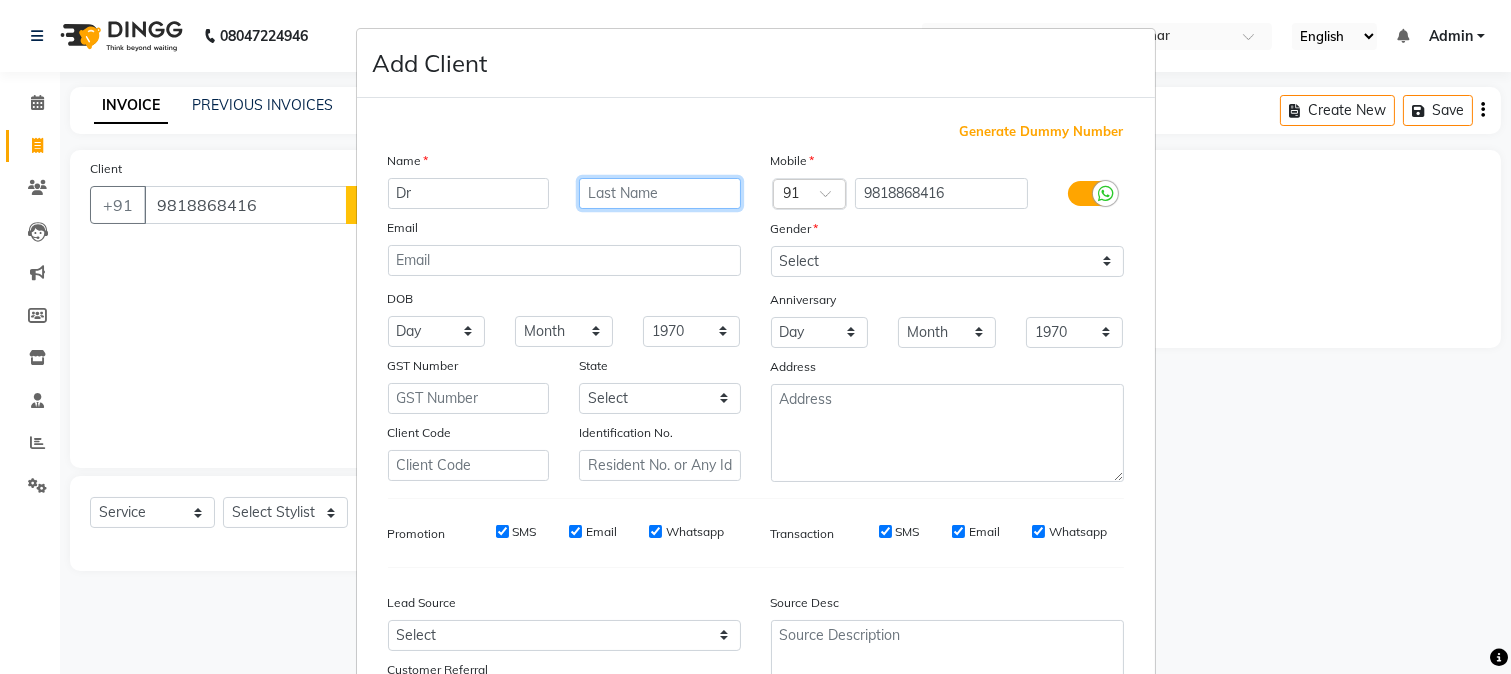 click at bounding box center [660, 193] 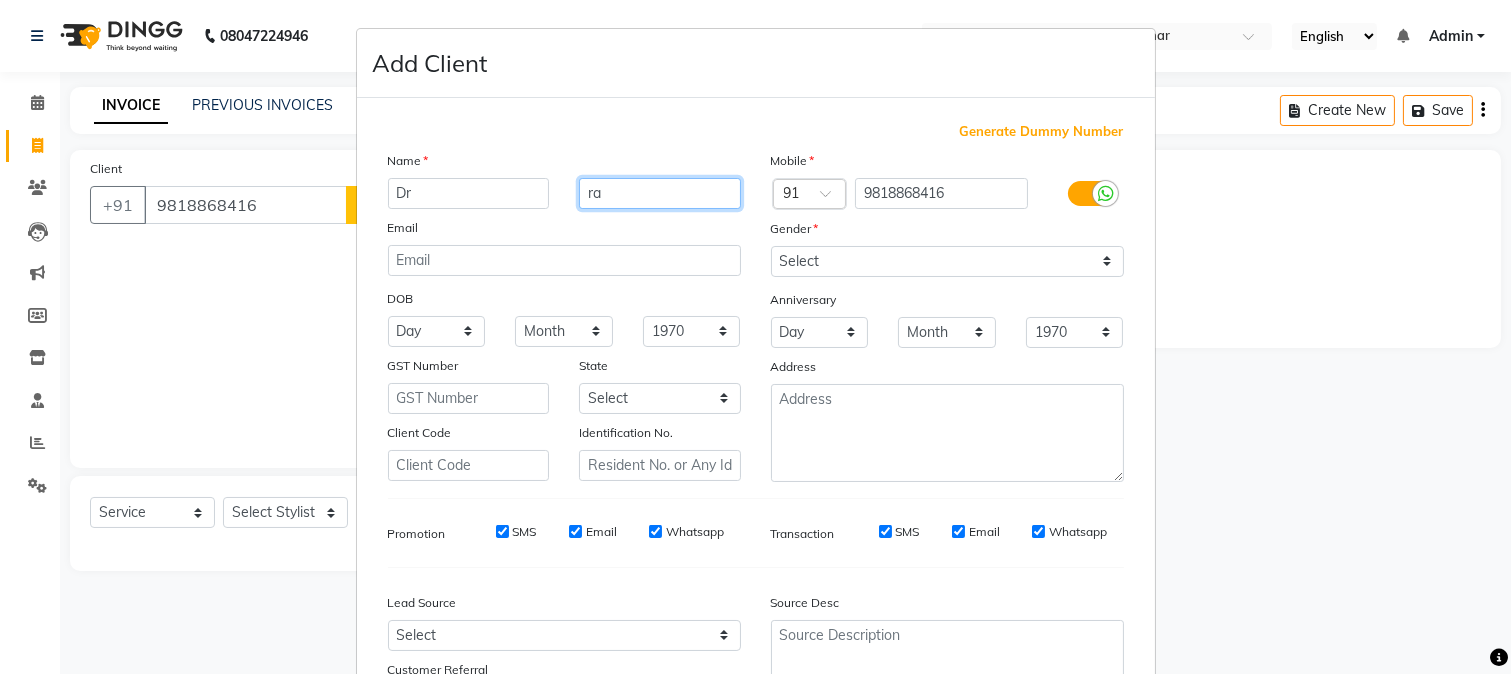 type on "r" 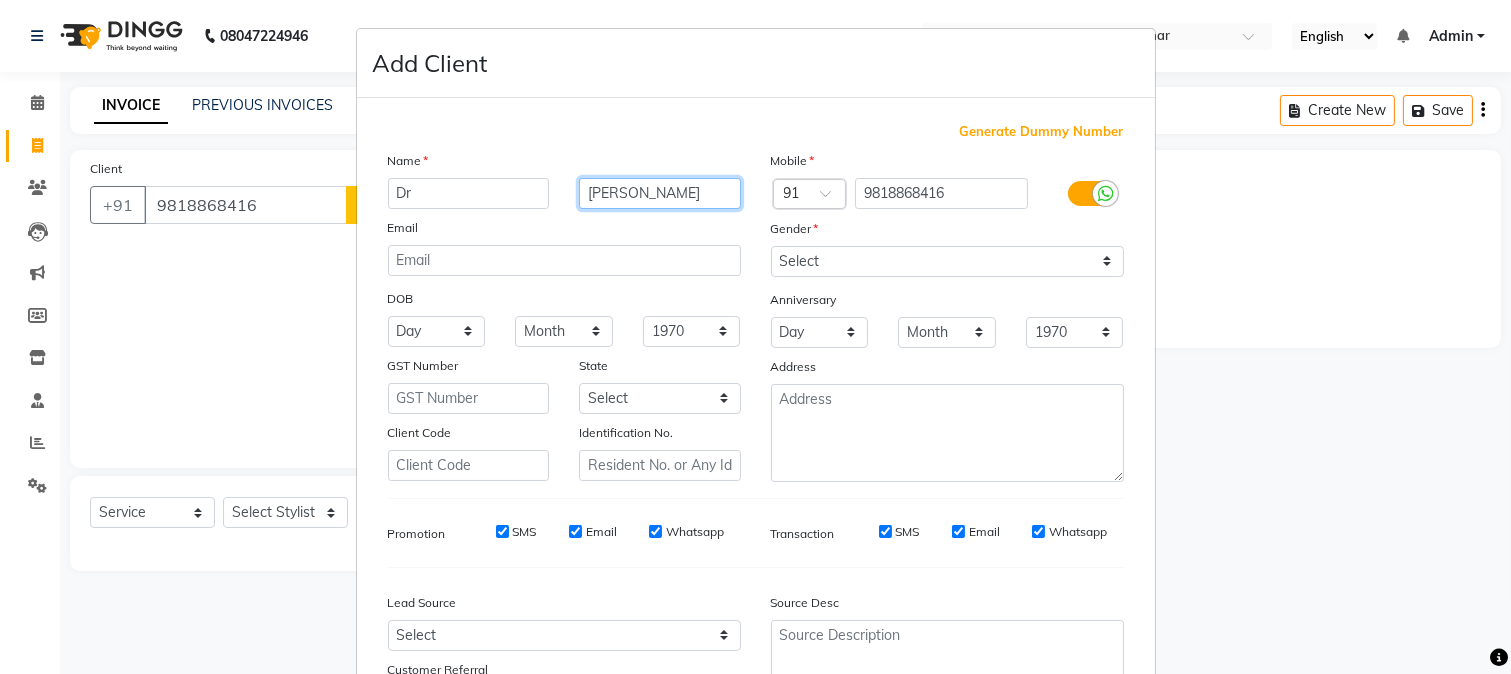 type on "[PERSON_NAME]" 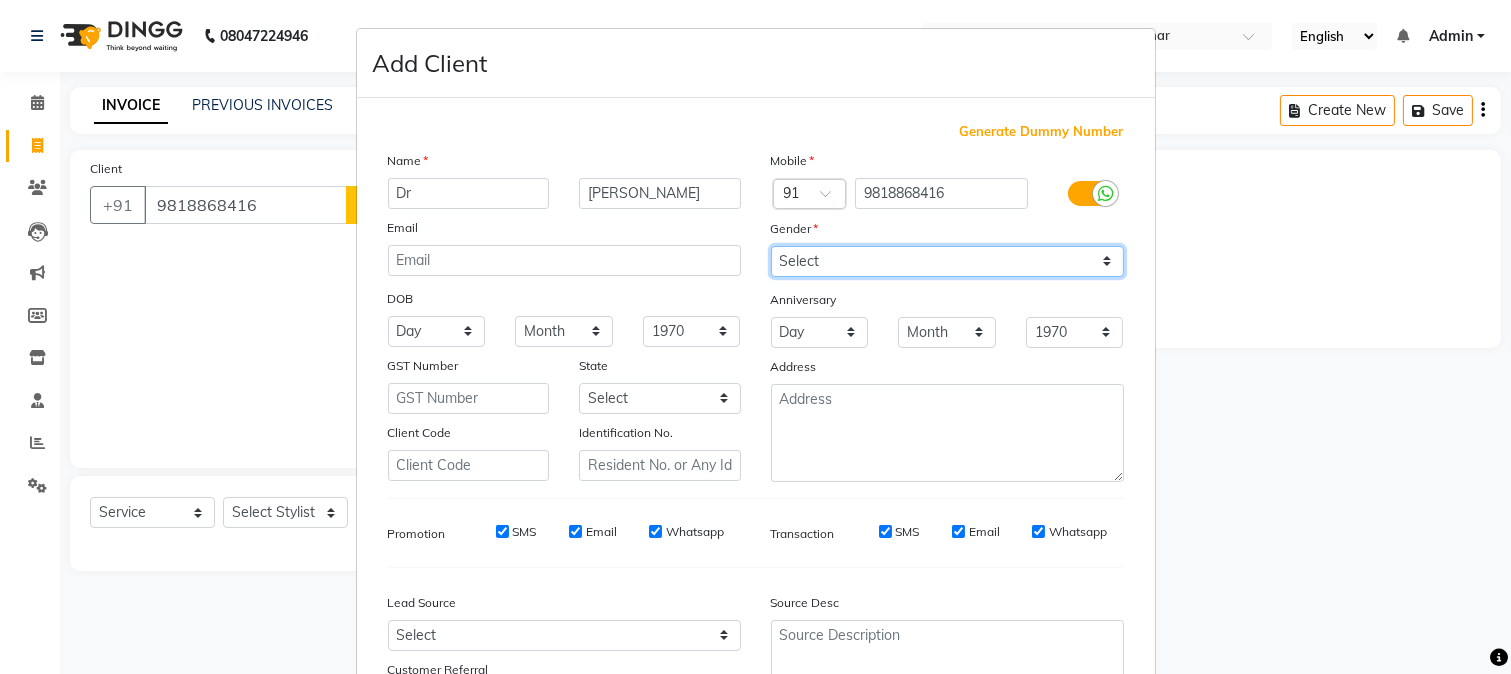 click on "Select [DEMOGRAPHIC_DATA] [DEMOGRAPHIC_DATA] Other Prefer Not To Say" at bounding box center (947, 261) 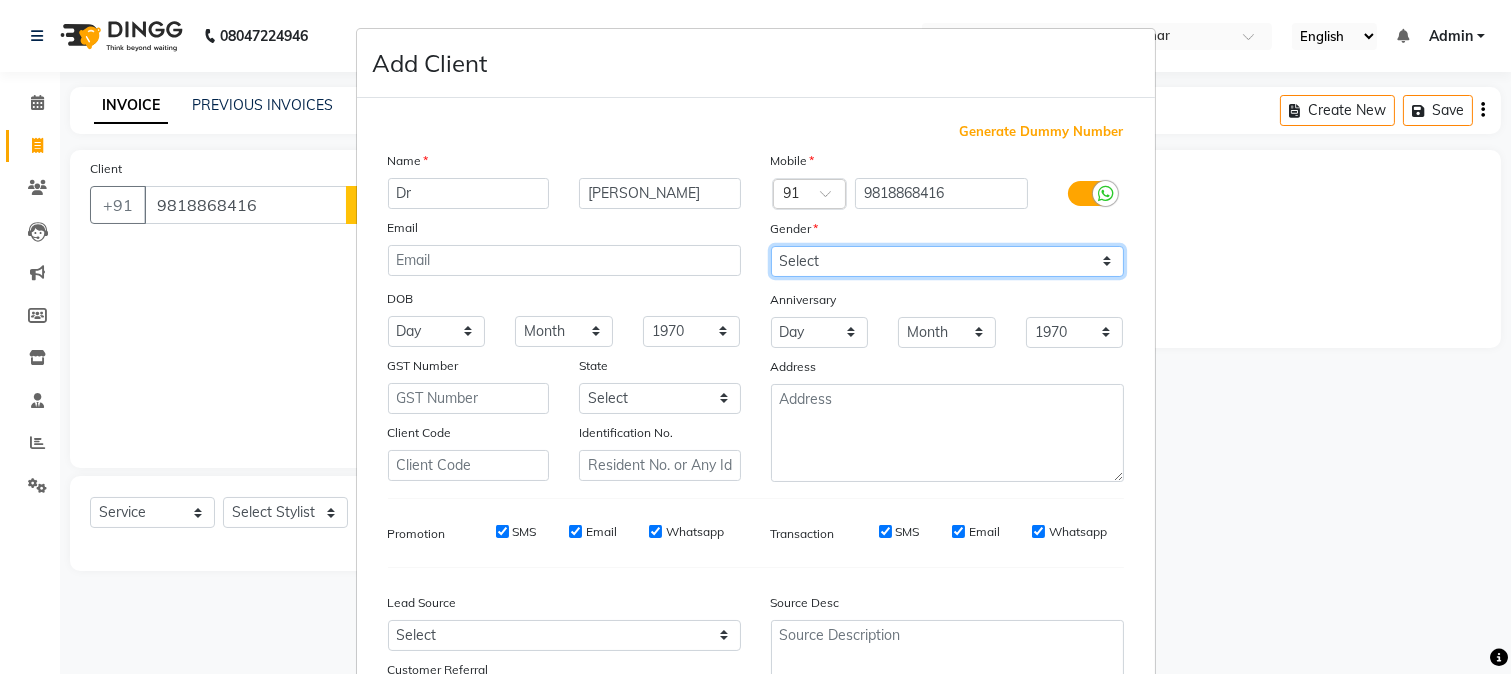select on "[DEMOGRAPHIC_DATA]" 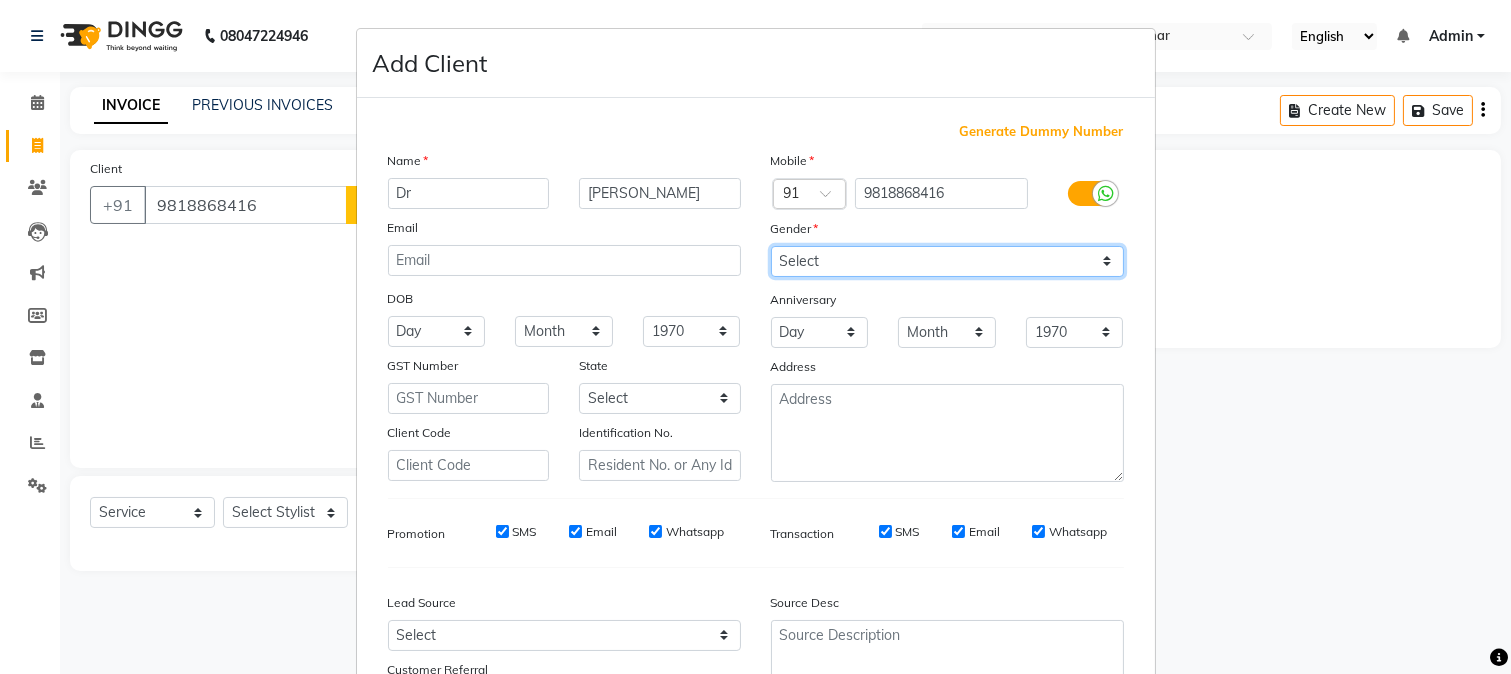 click on "Select [DEMOGRAPHIC_DATA] [DEMOGRAPHIC_DATA] Other Prefer Not To Say" at bounding box center (947, 261) 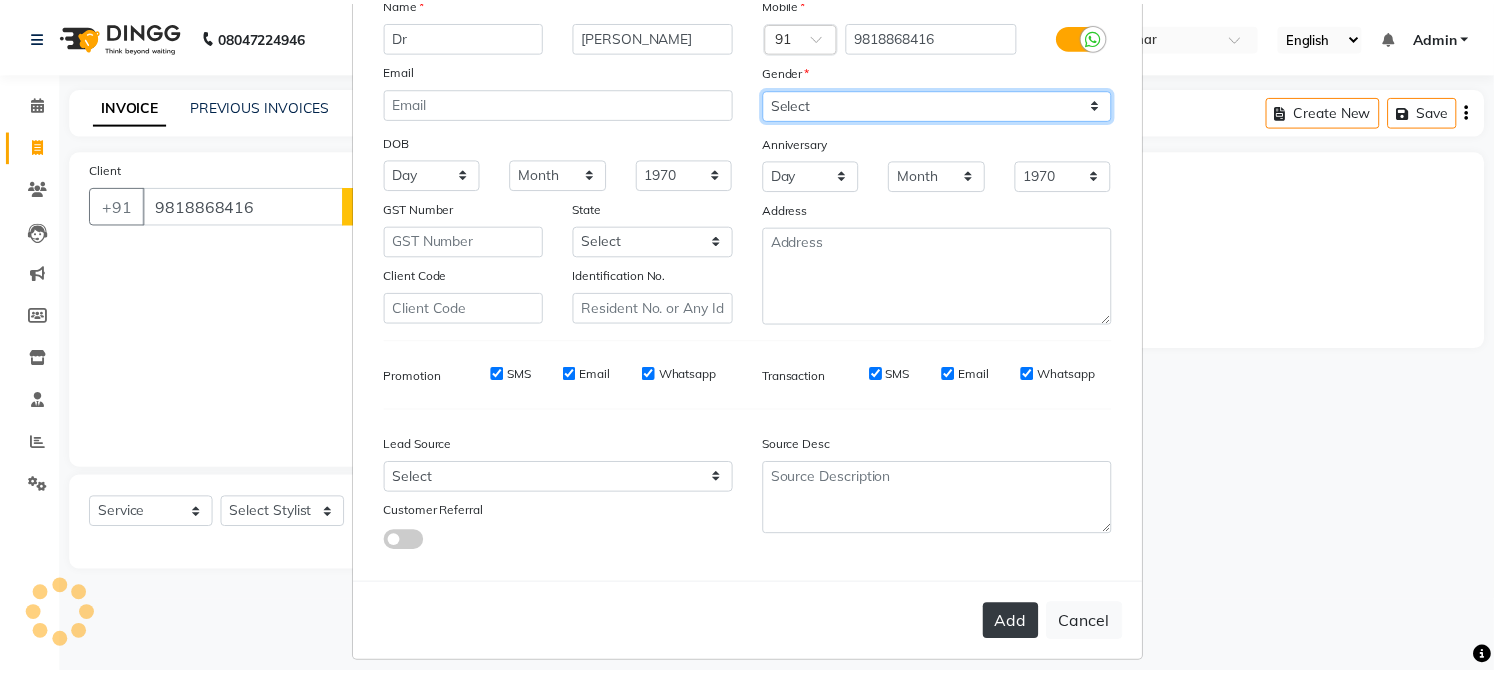 scroll, scrollTop: 176, scrollLeft: 0, axis: vertical 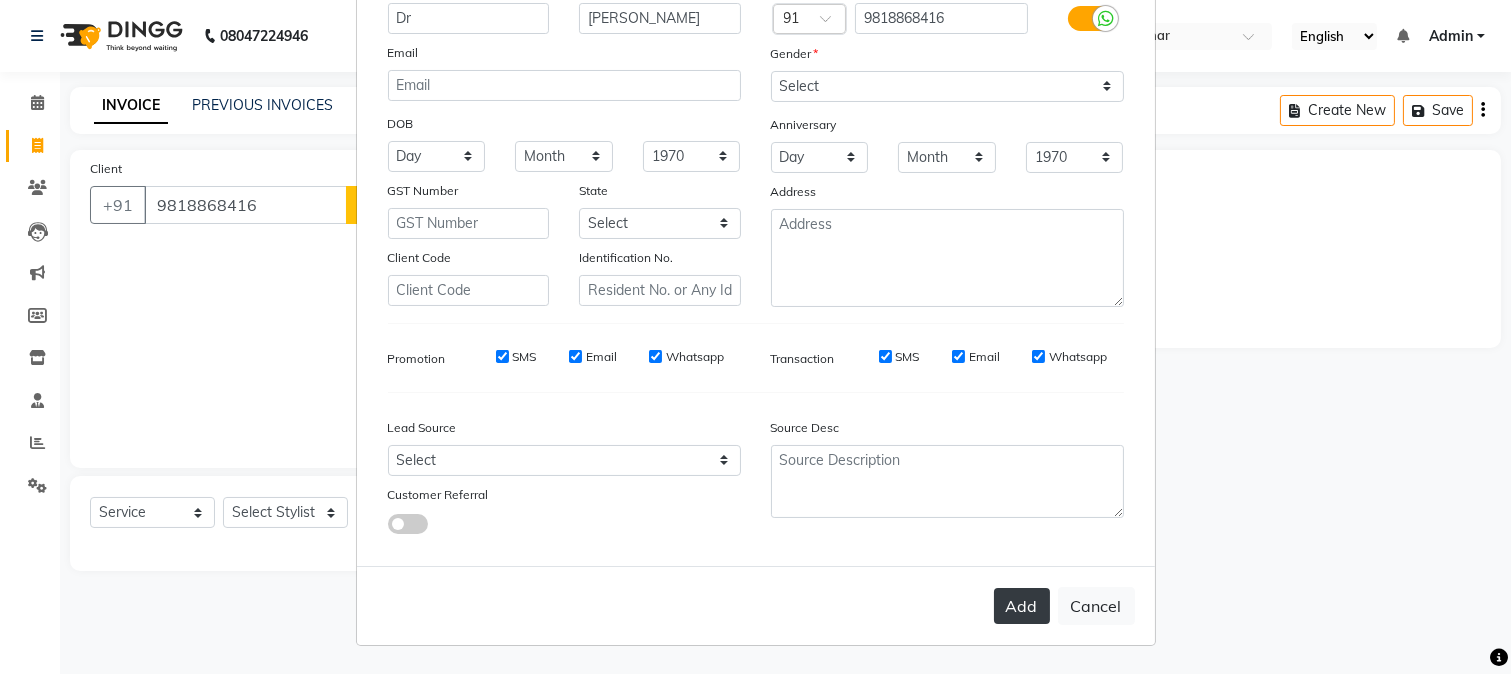 click on "Add" at bounding box center (1022, 606) 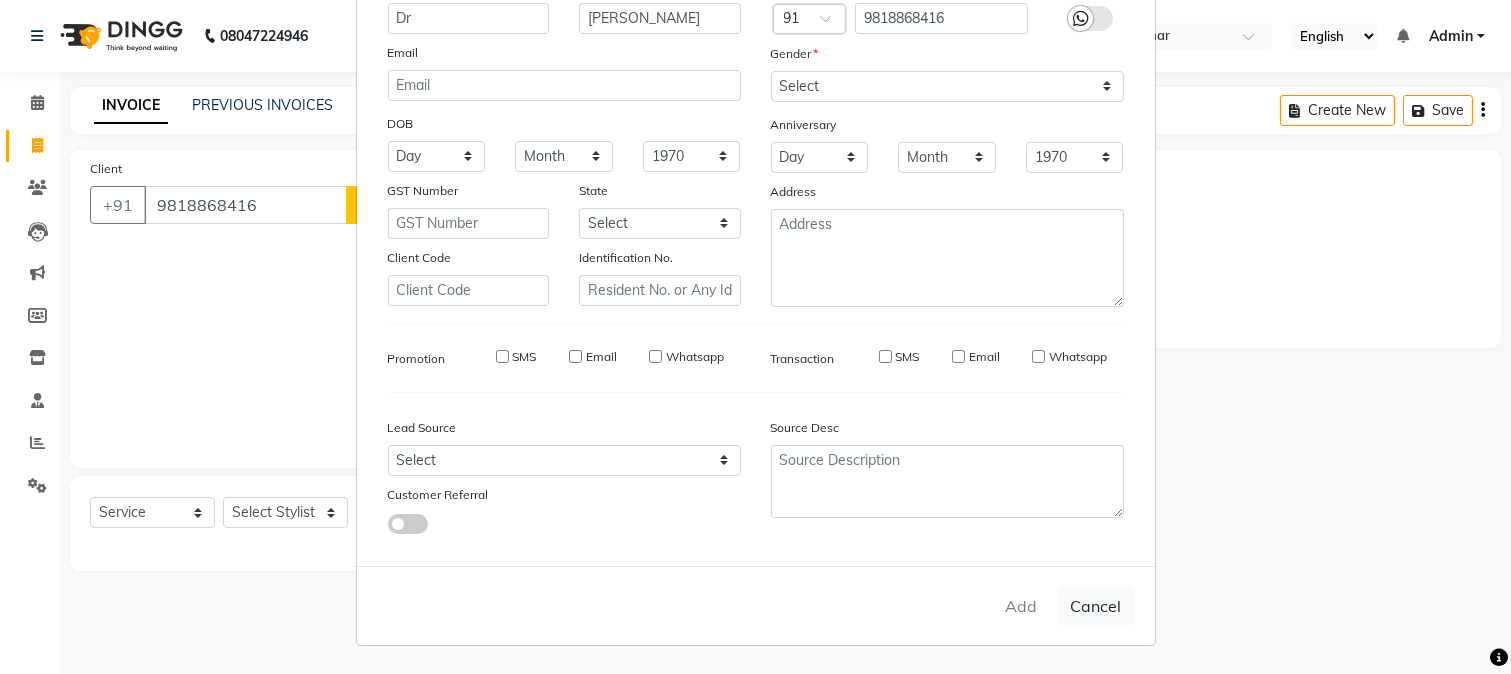 type 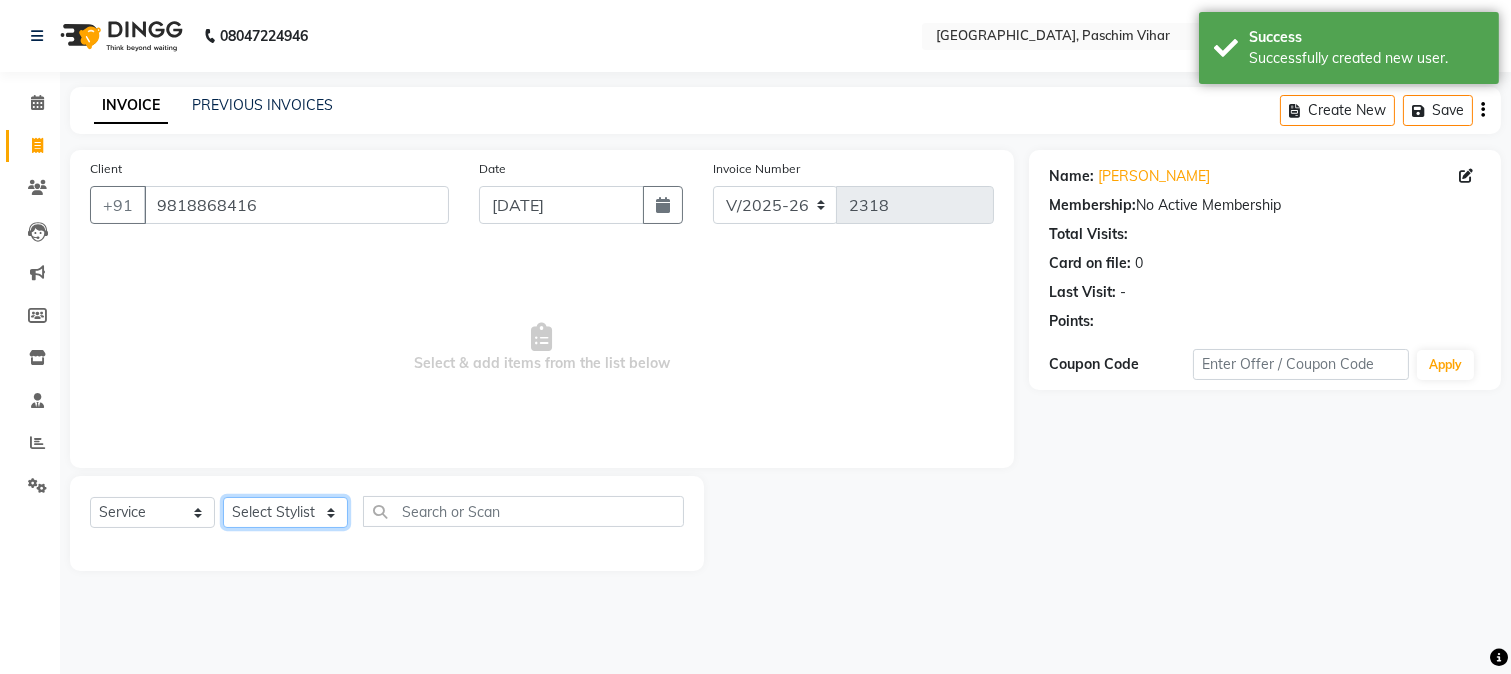 click on "Select Stylist Akash Anu Arun Gaurav  [PERSON_NAME] [PERSON_NAME] [PERSON_NAME] [PERSON_NAME] [DATE][PERSON_NAME] [PERSON_NAME] [PERSON_NAME] [PERSON_NAME] Shakel [PERSON_NAME] [PERSON_NAME] [PERSON_NAME]" 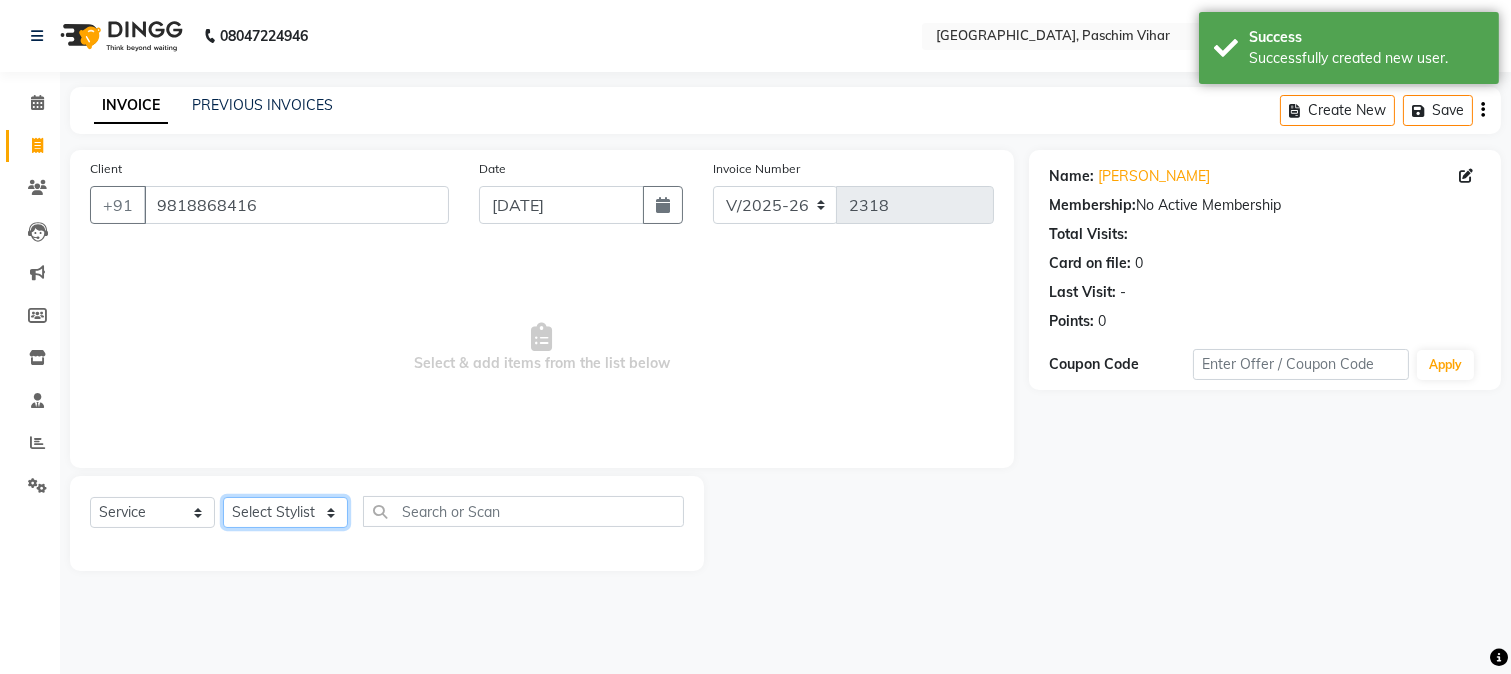 select on "6559" 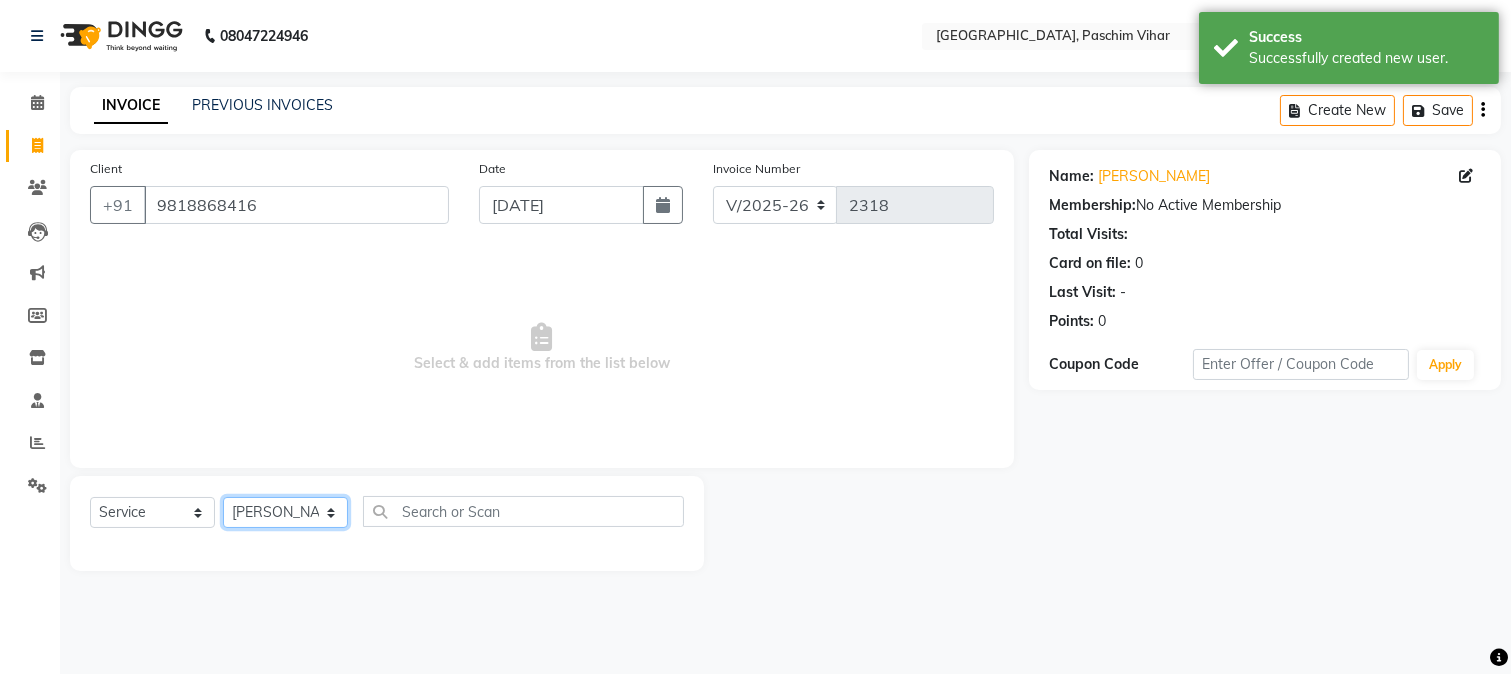 click on "Select Stylist Akash Anu Arun Gaurav  [PERSON_NAME] [PERSON_NAME] [PERSON_NAME] [PERSON_NAME] [DATE][PERSON_NAME] [PERSON_NAME] [PERSON_NAME] [PERSON_NAME] Shakel [PERSON_NAME] [PERSON_NAME] [PERSON_NAME]" 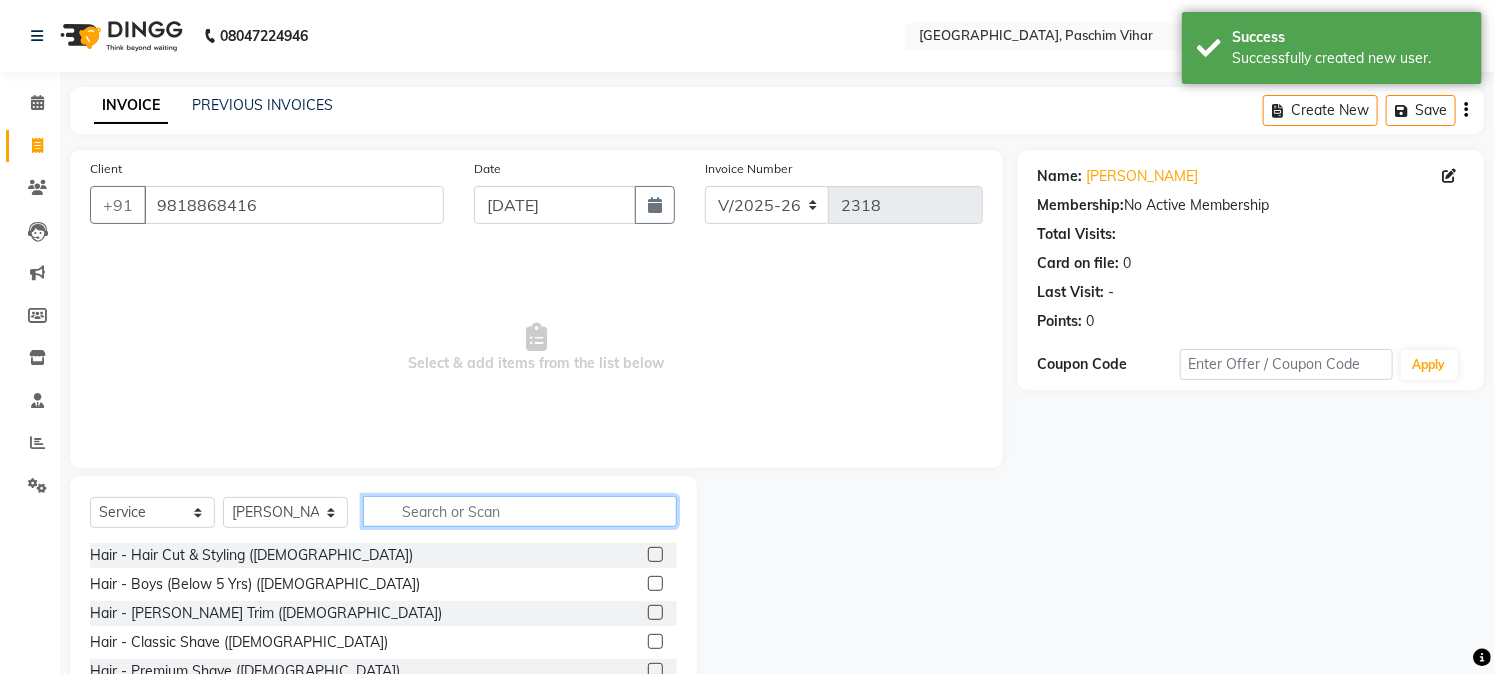 click 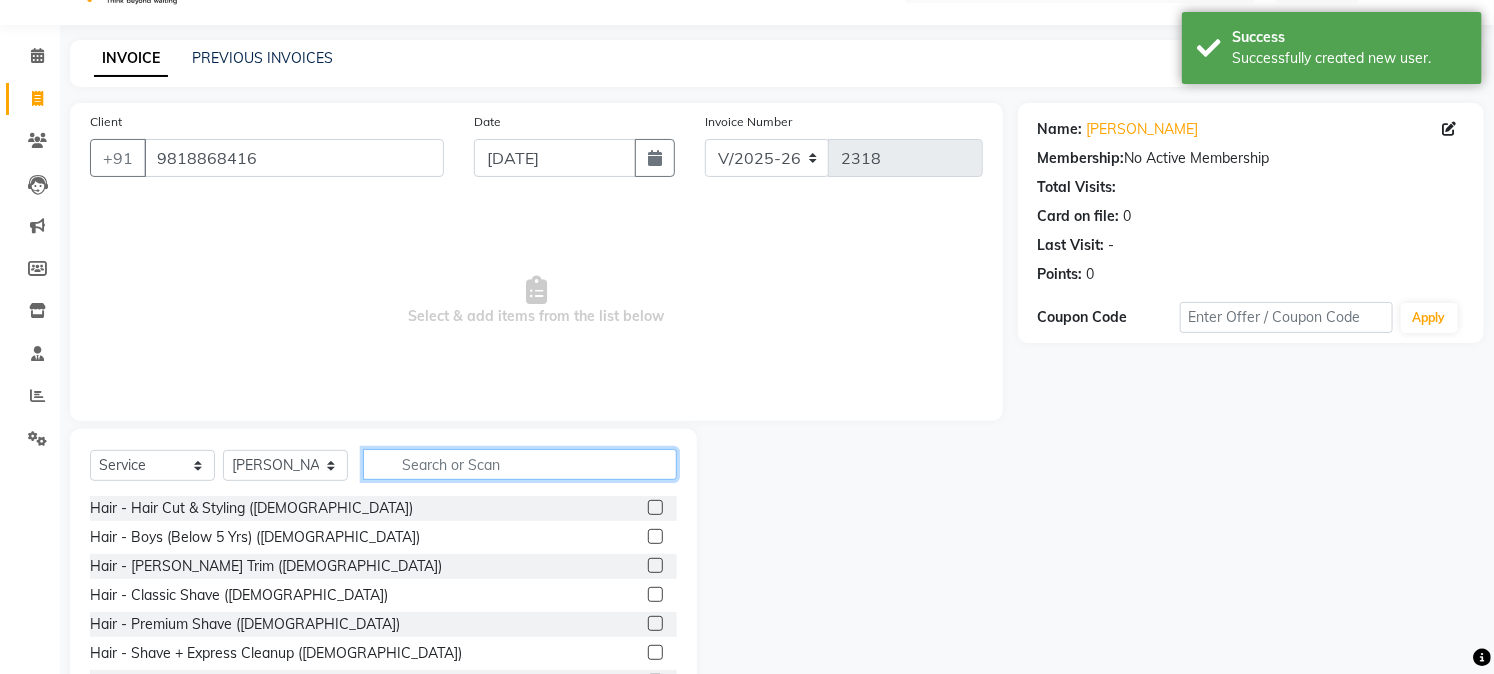 scroll, scrollTop: 126, scrollLeft: 0, axis: vertical 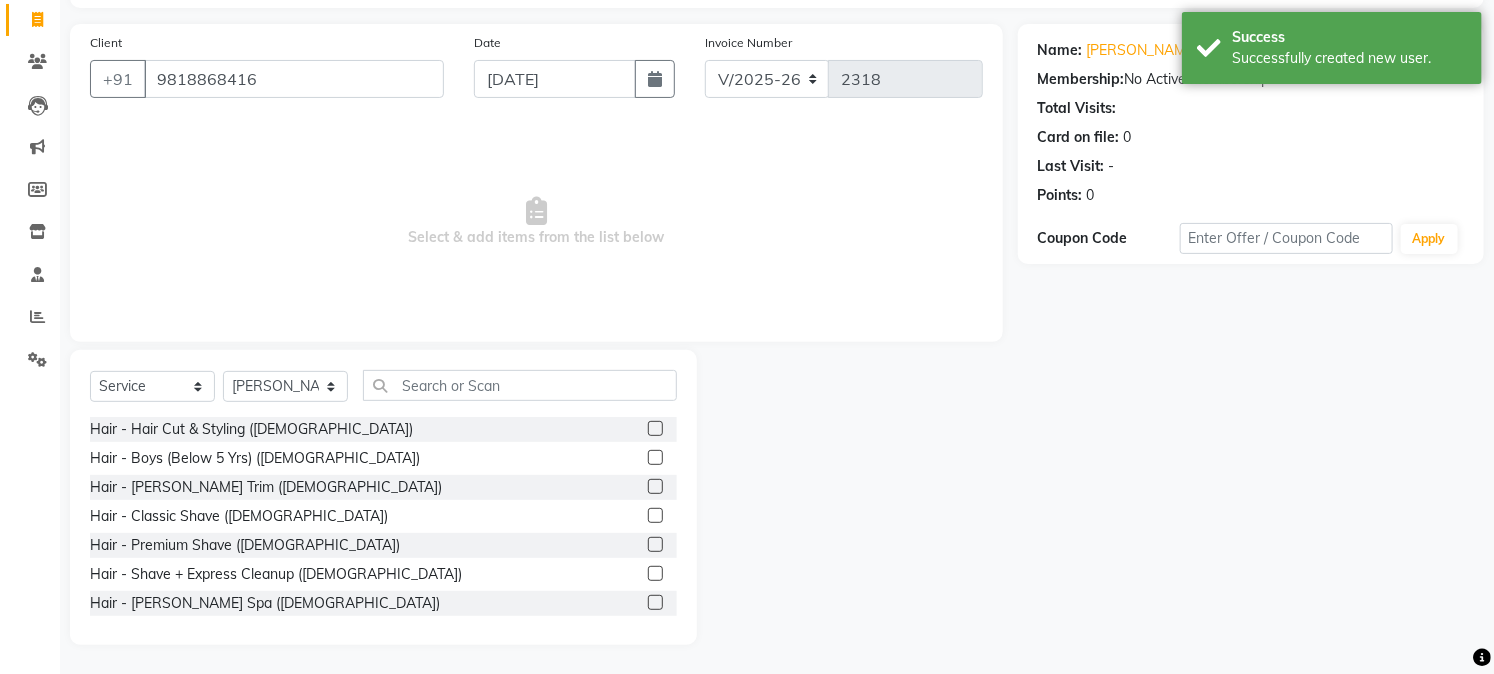 click 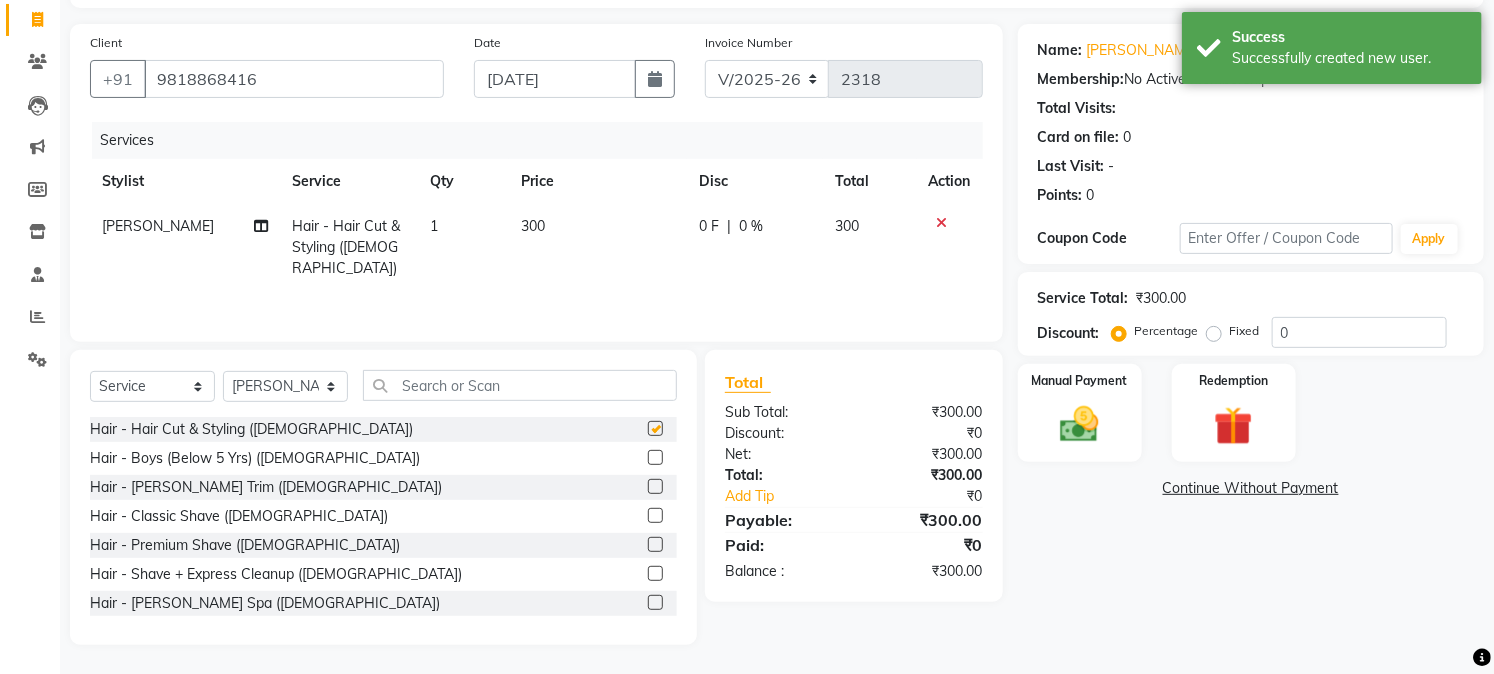 checkbox on "false" 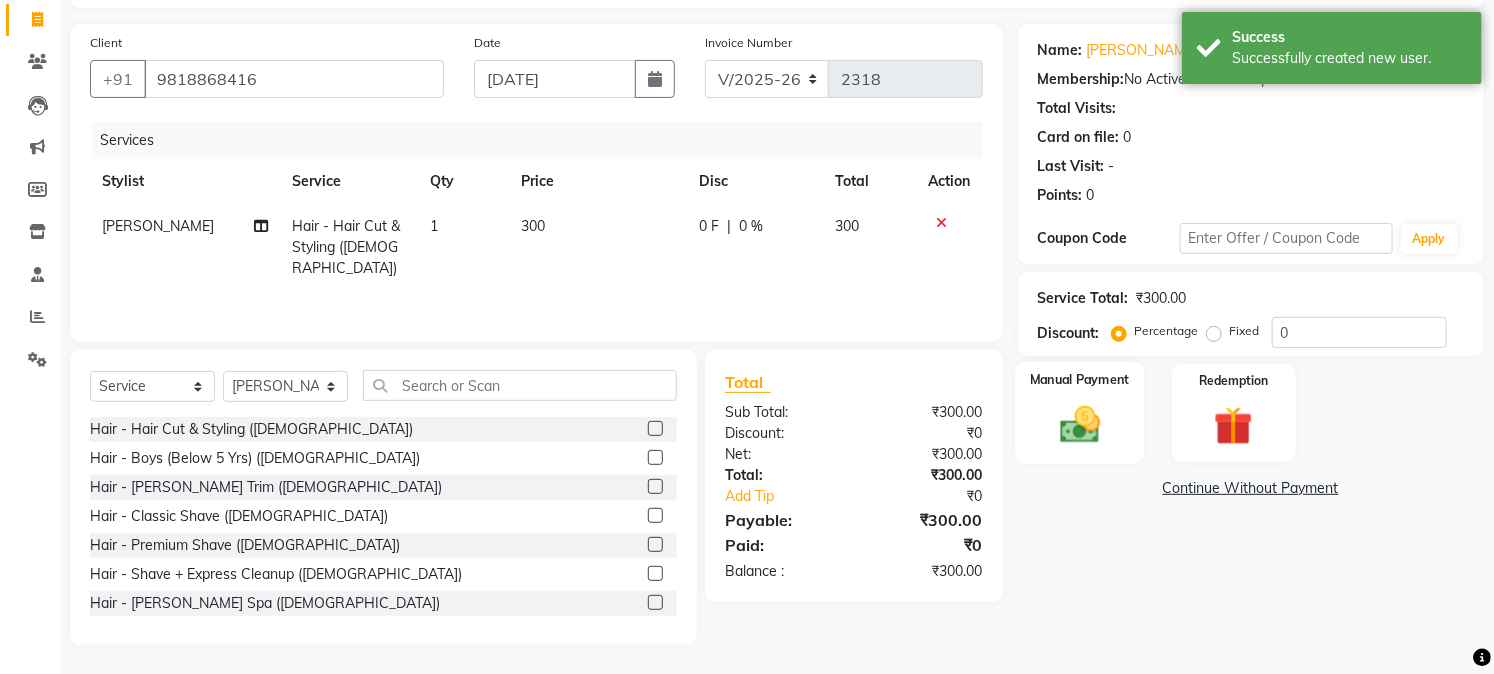 click 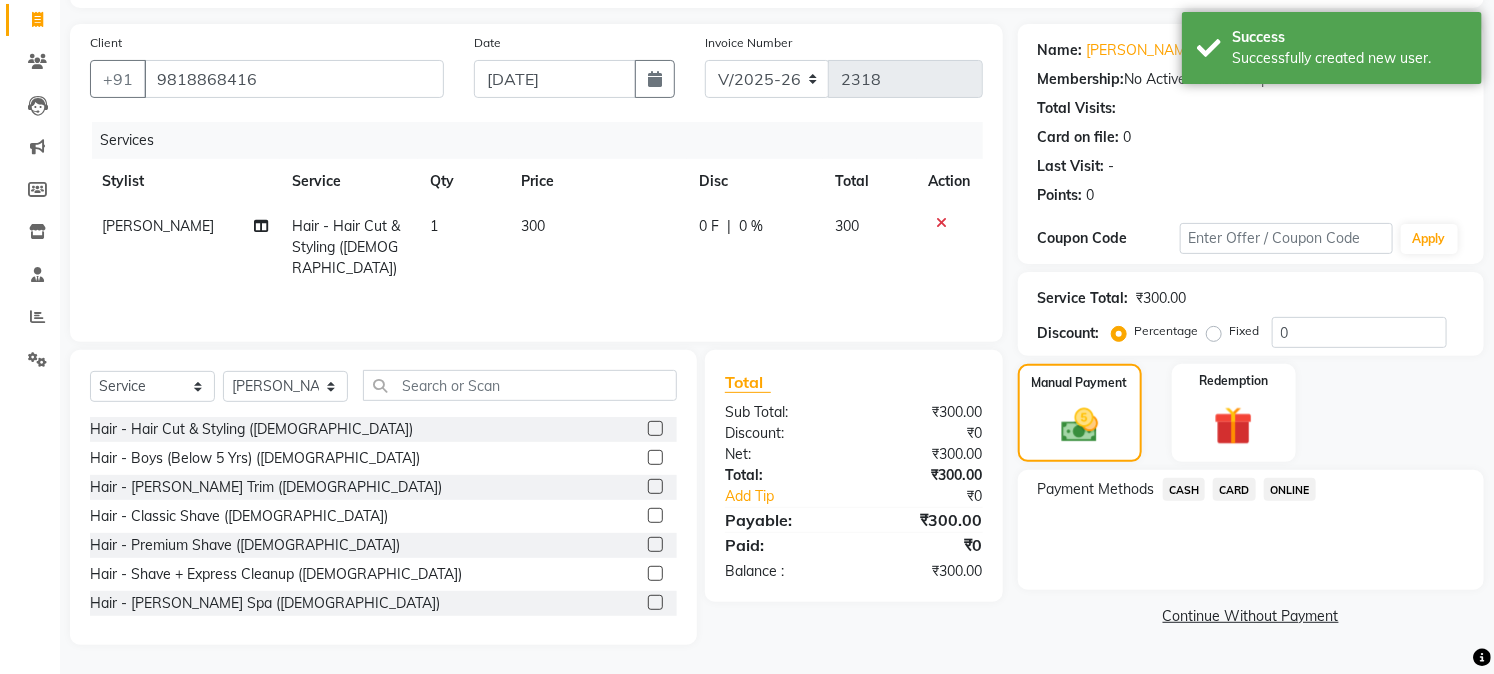 click on "CASH" 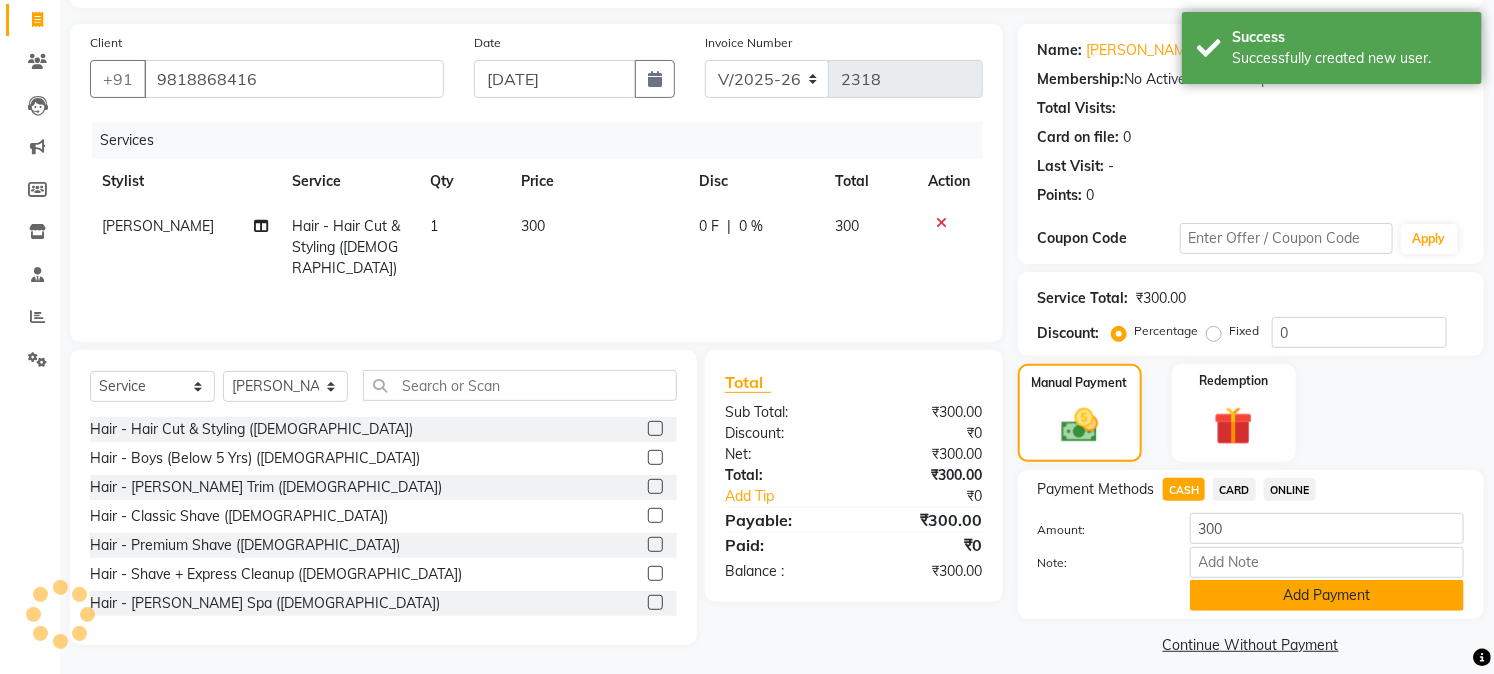 click on "Add Payment" 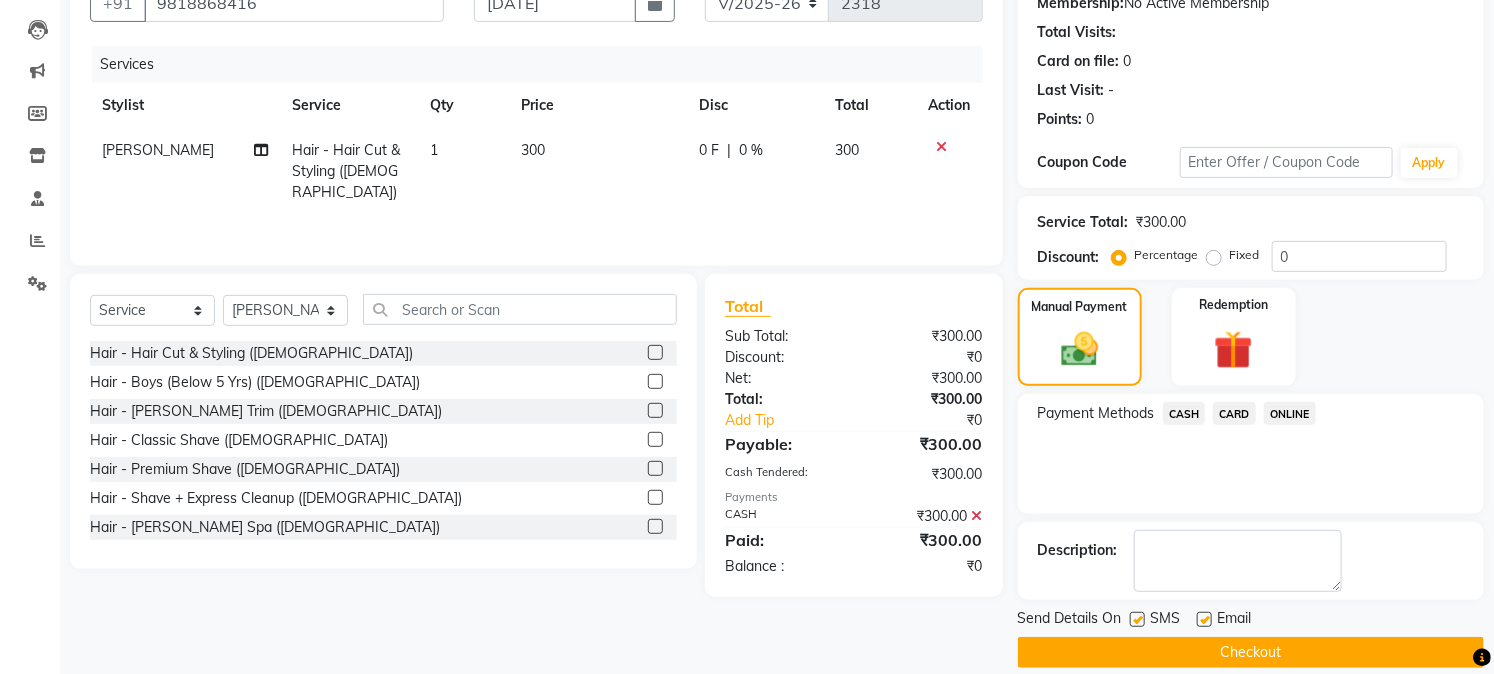 scroll, scrollTop: 225, scrollLeft: 0, axis: vertical 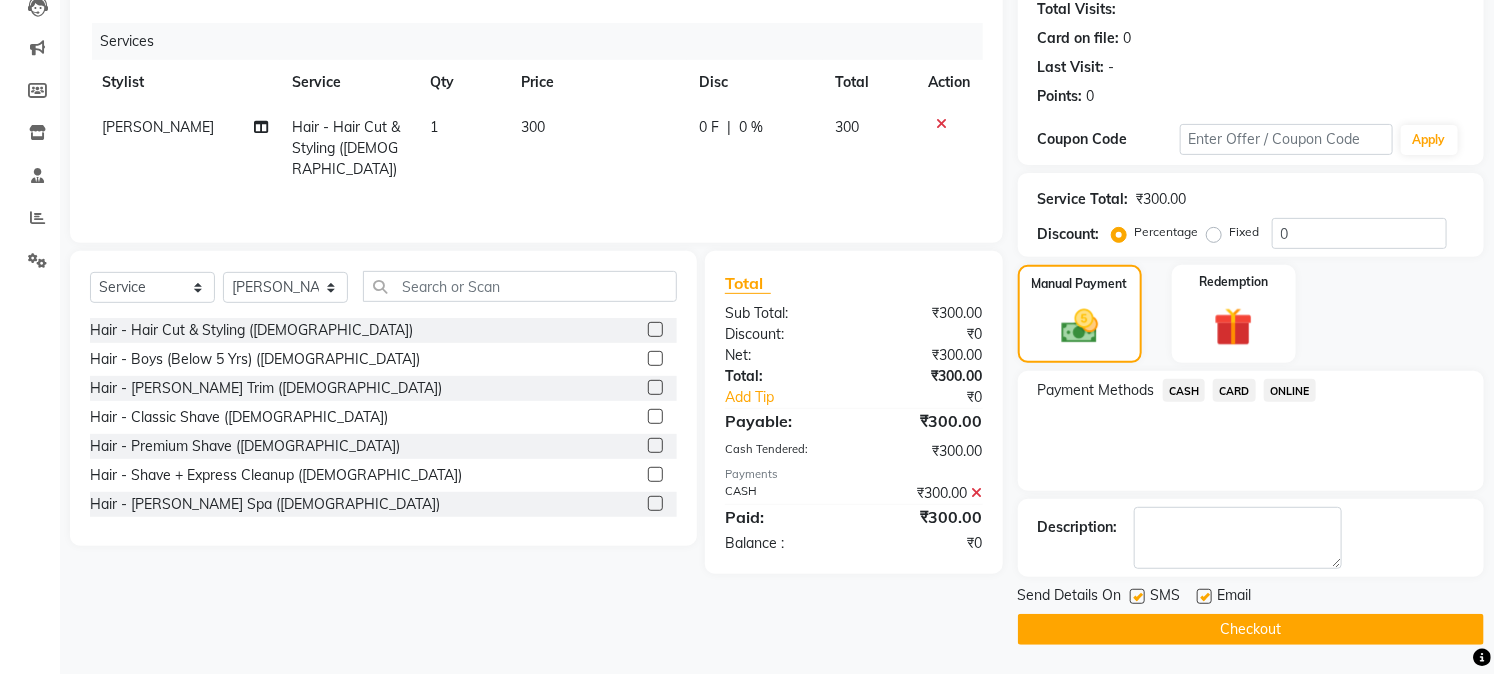 click on "Checkout" 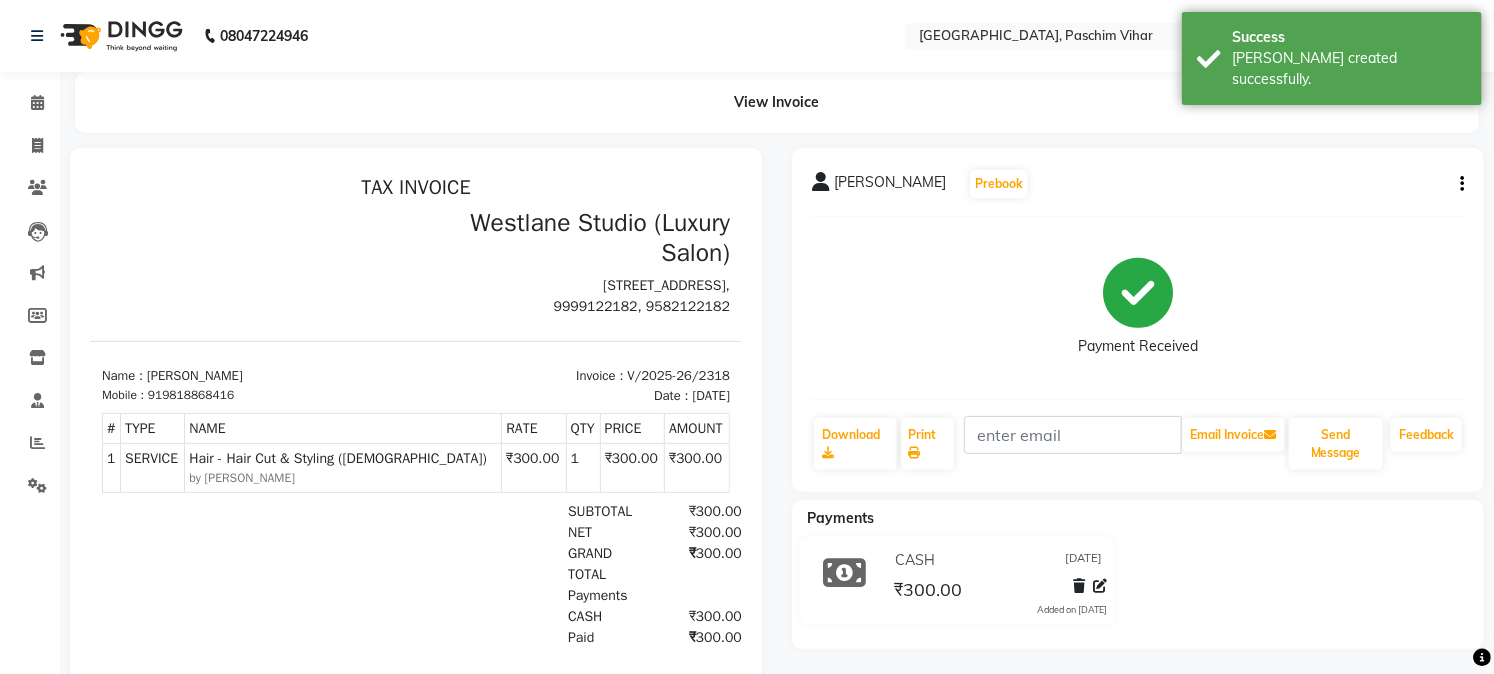 scroll, scrollTop: 0, scrollLeft: 0, axis: both 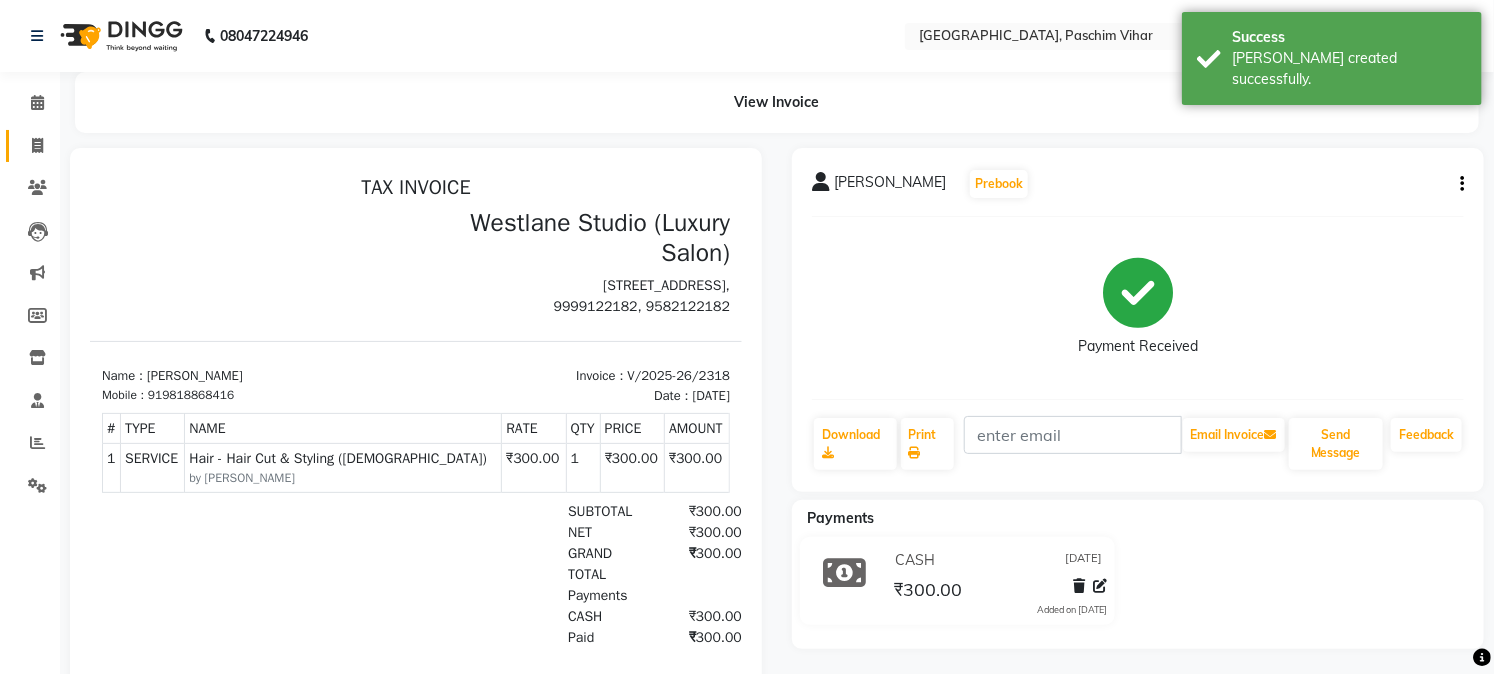 click 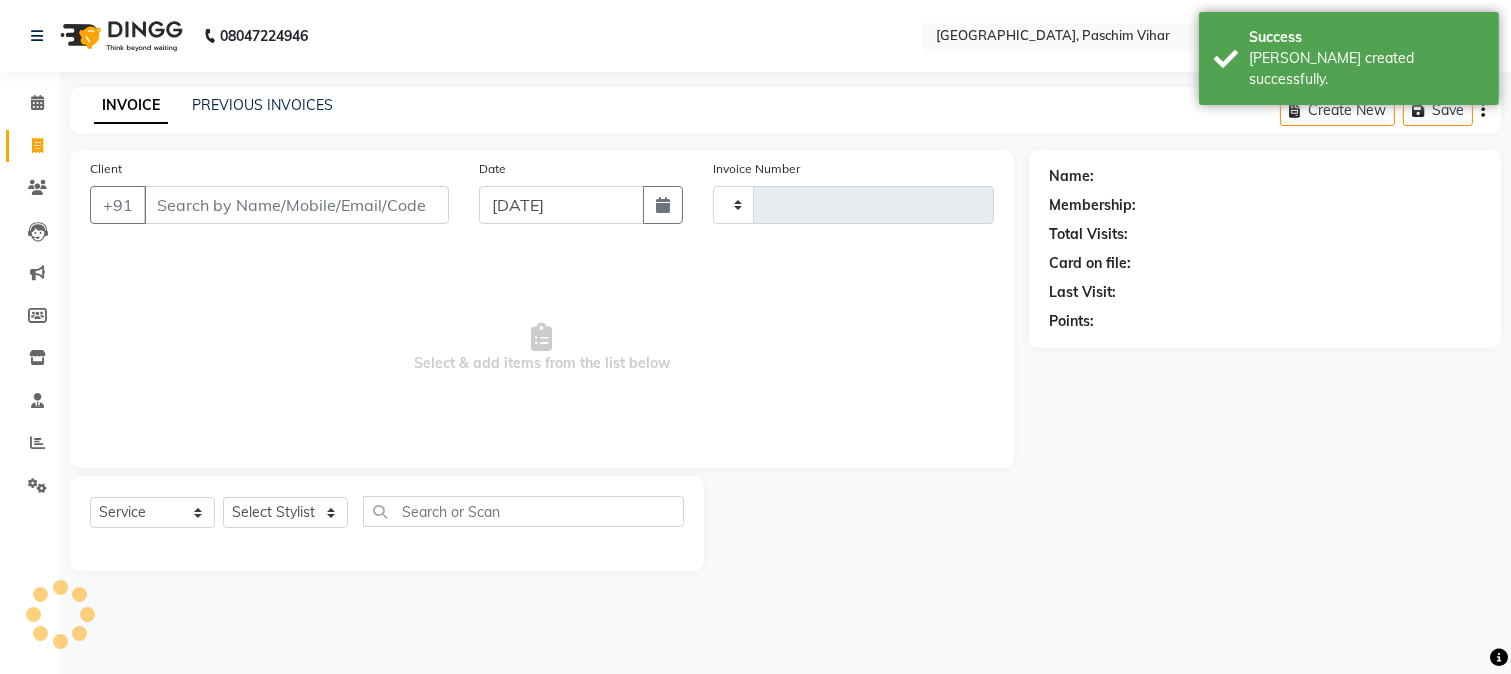 type on "2319" 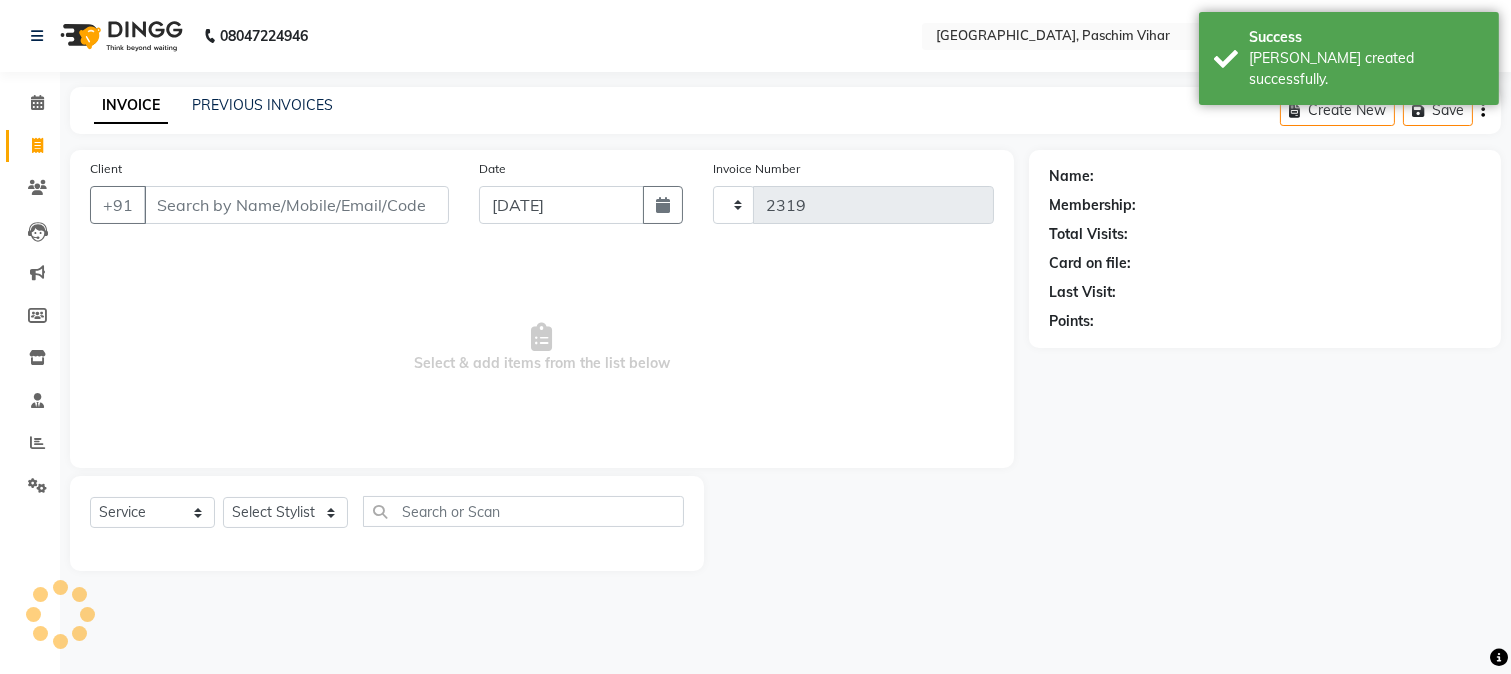 select on "223" 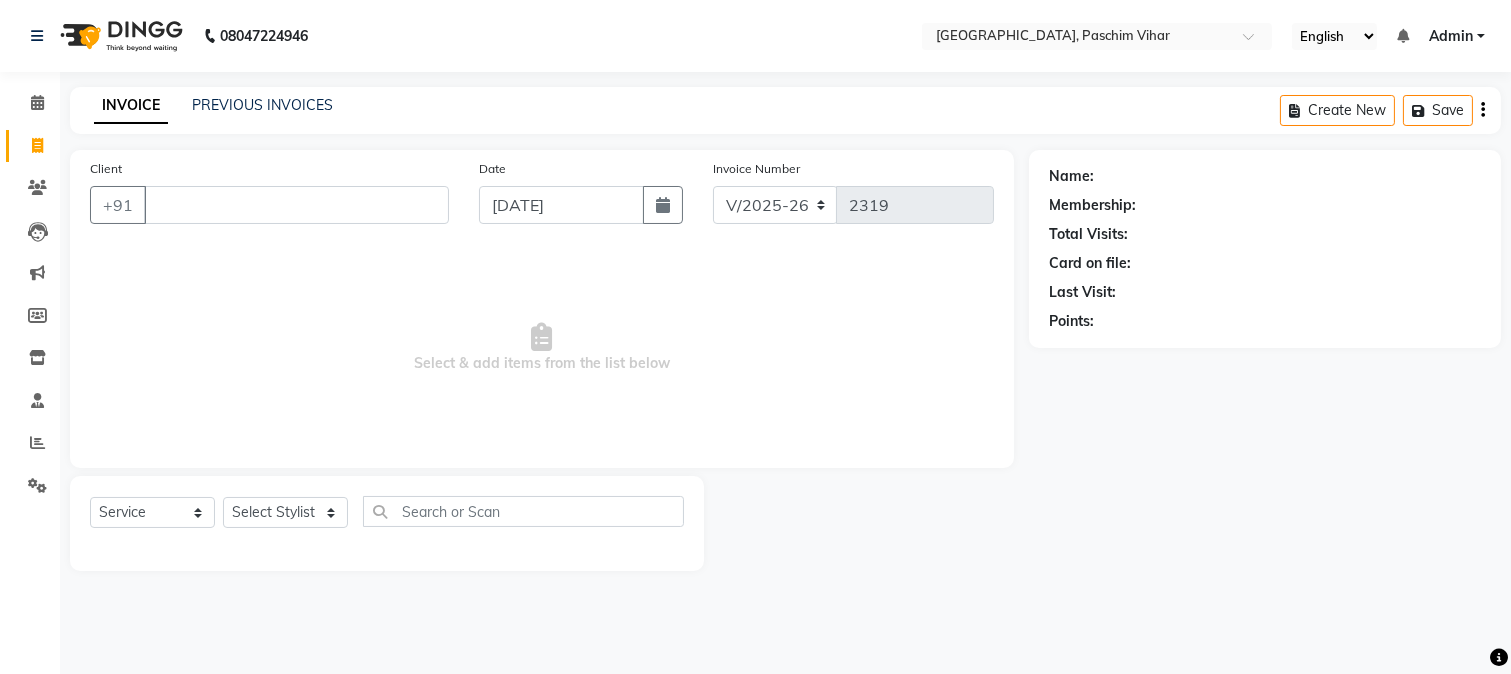 click on "Client" at bounding box center (296, 205) 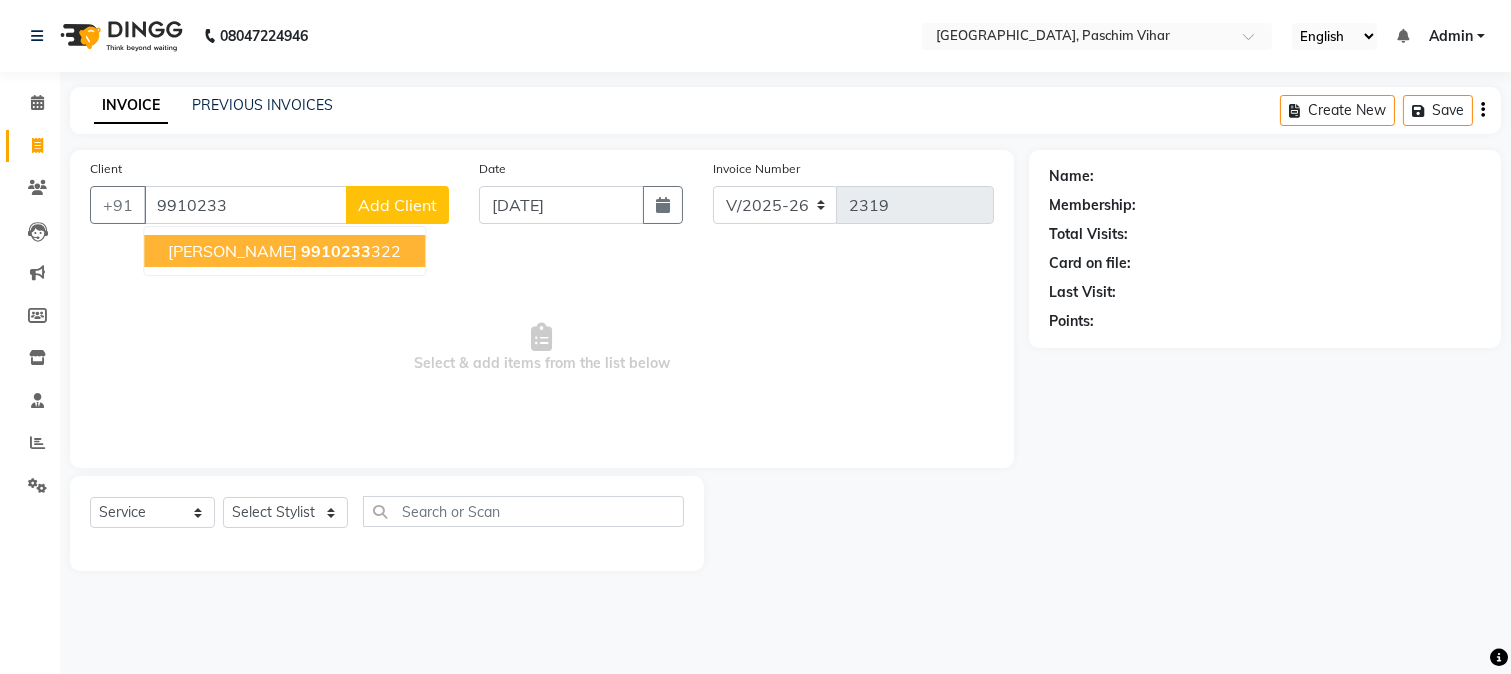 click on "9910233" 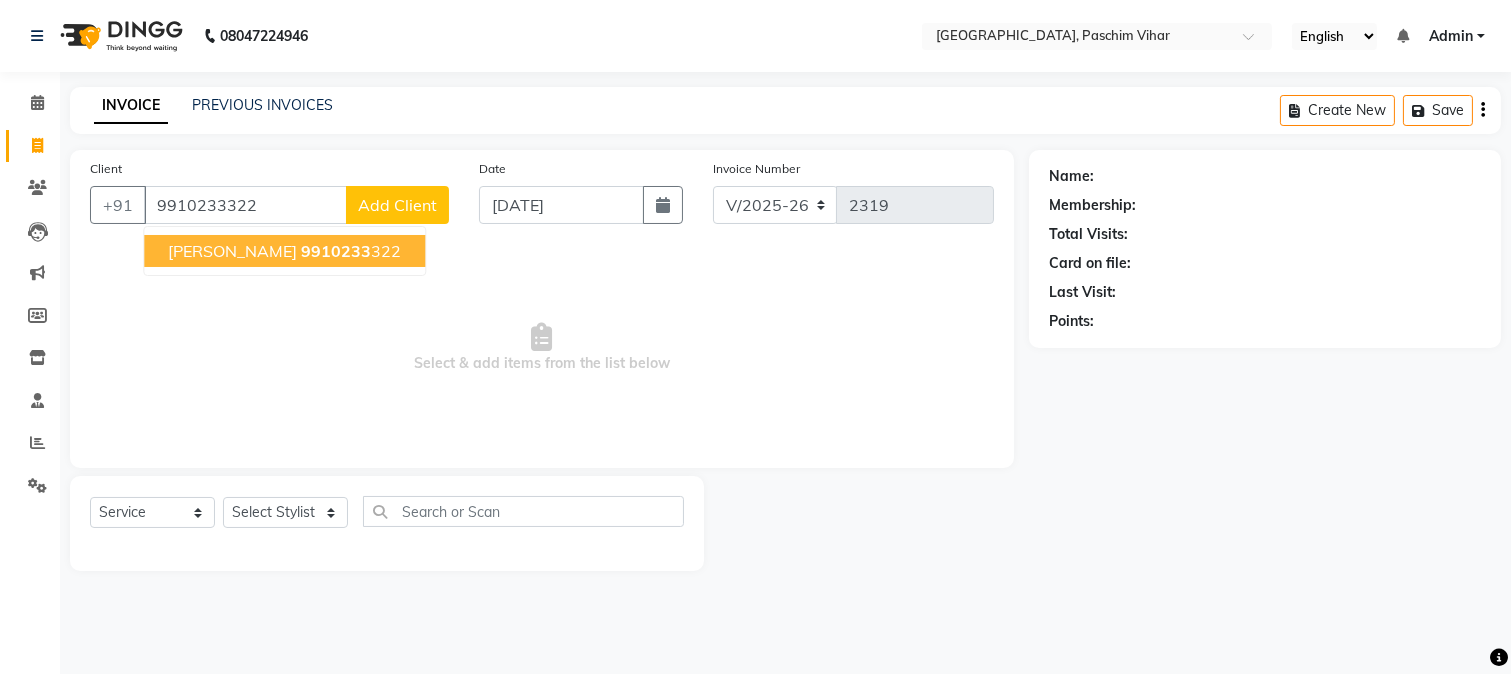 type on "9910233322" 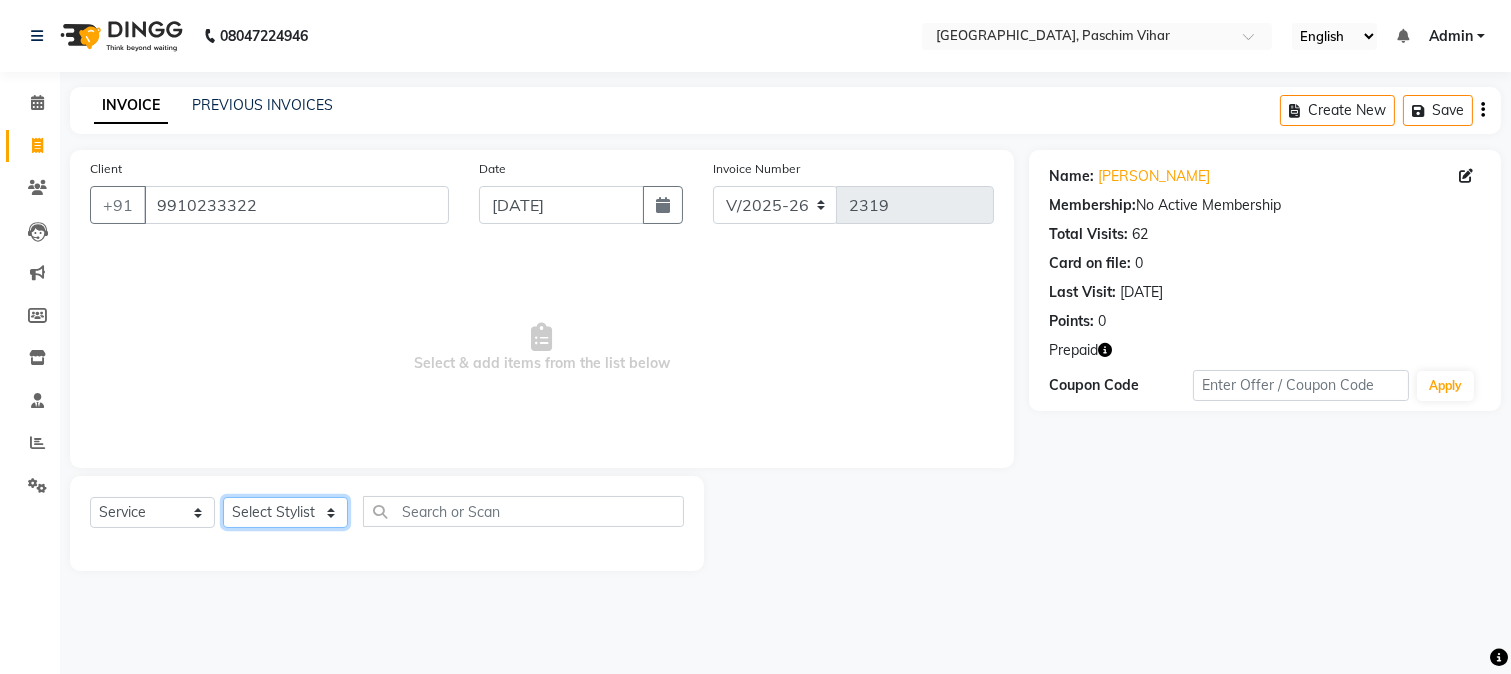 click on "Select Stylist Akash Anu Arun Gaurav  [PERSON_NAME] [PERSON_NAME] [PERSON_NAME] [PERSON_NAME] [DATE][PERSON_NAME] [PERSON_NAME] [PERSON_NAME] [PERSON_NAME] Shakel [PERSON_NAME] [PERSON_NAME] [PERSON_NAME]" 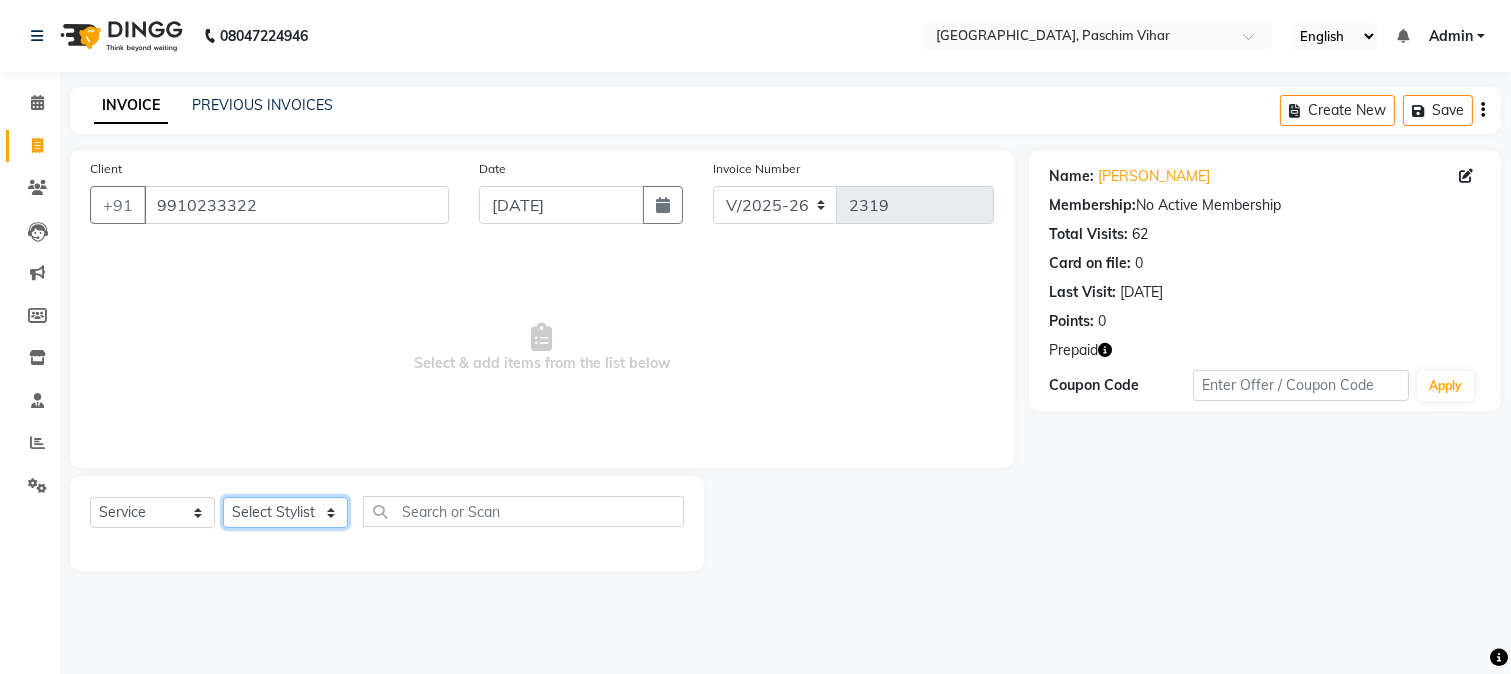 select on "15077" 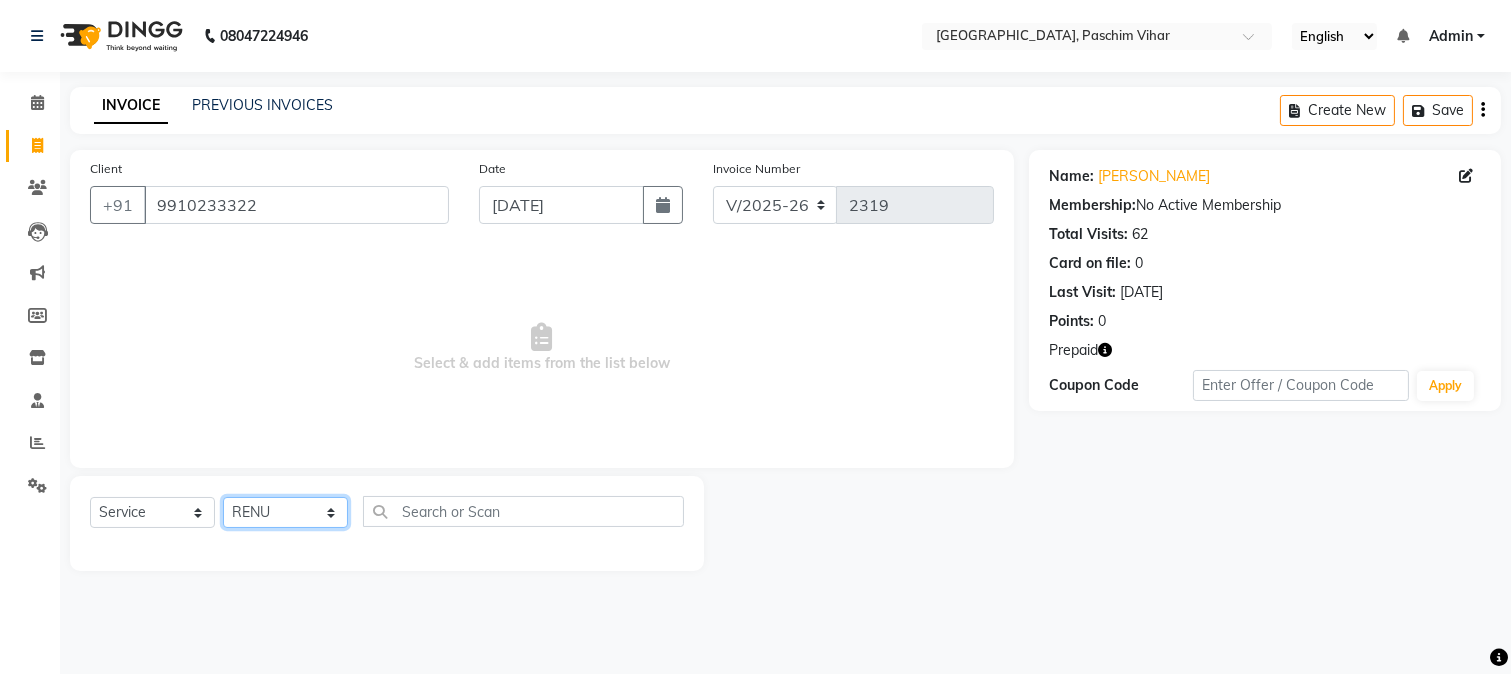 click on "Select Stylist Akash Anu Arun Gaurav  [PERSON_NAME] [PERSON_NAME] [PERSON_NAME] [PERSON_NAME] [DATE][PERSON_NAME] [PERSON_NAME] [PERSON_NAME] [PERSON_NAME] Shakel [PERSON_NAME] [PERSON_NAME] [PERSON_NAME]" 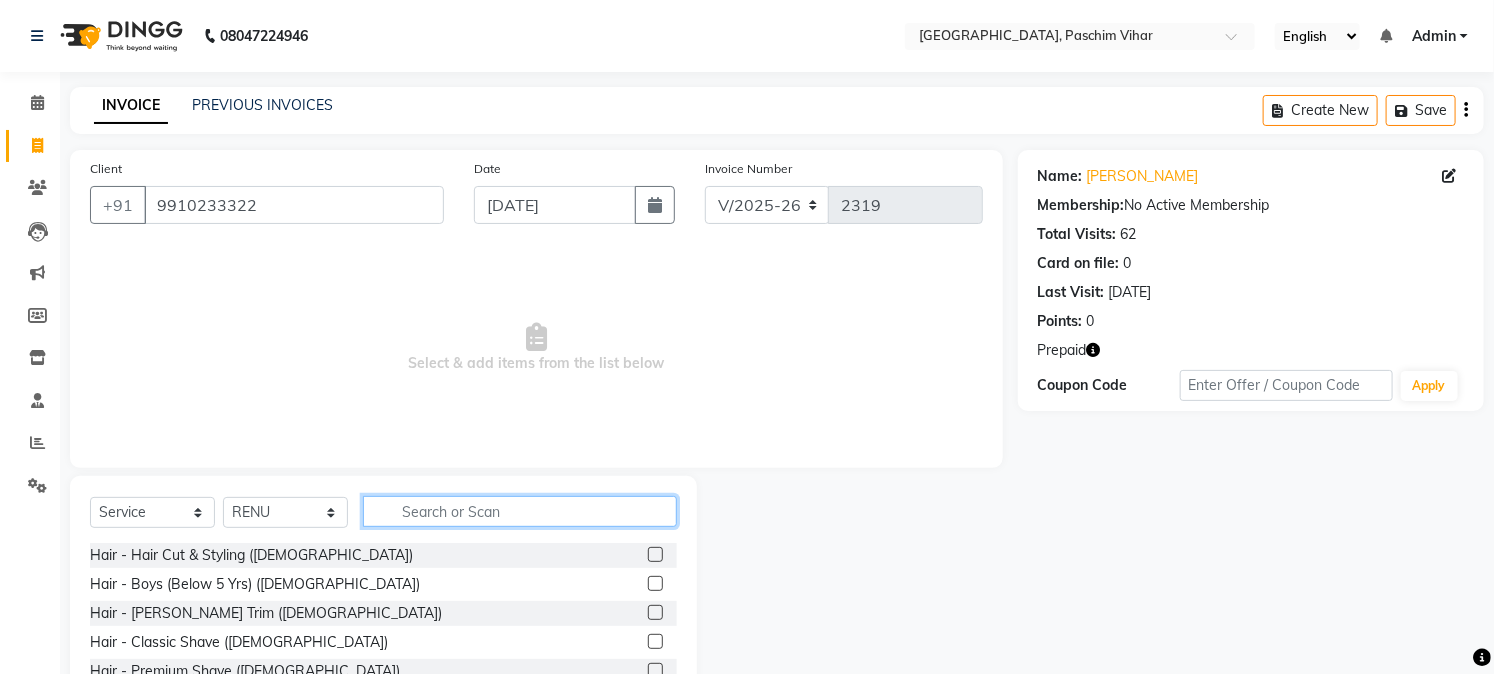 click 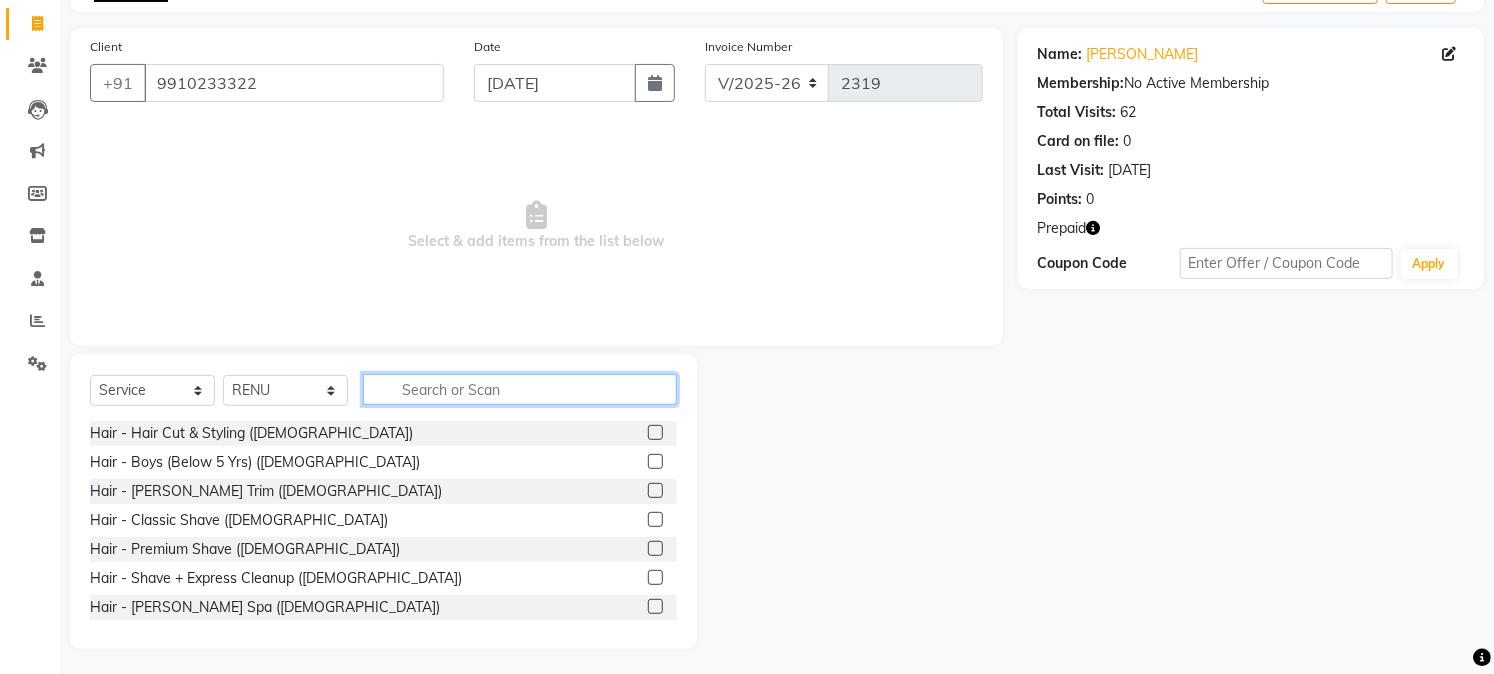 scroll, scrollTop: 126, scrollLeft: 0, axis: vertical 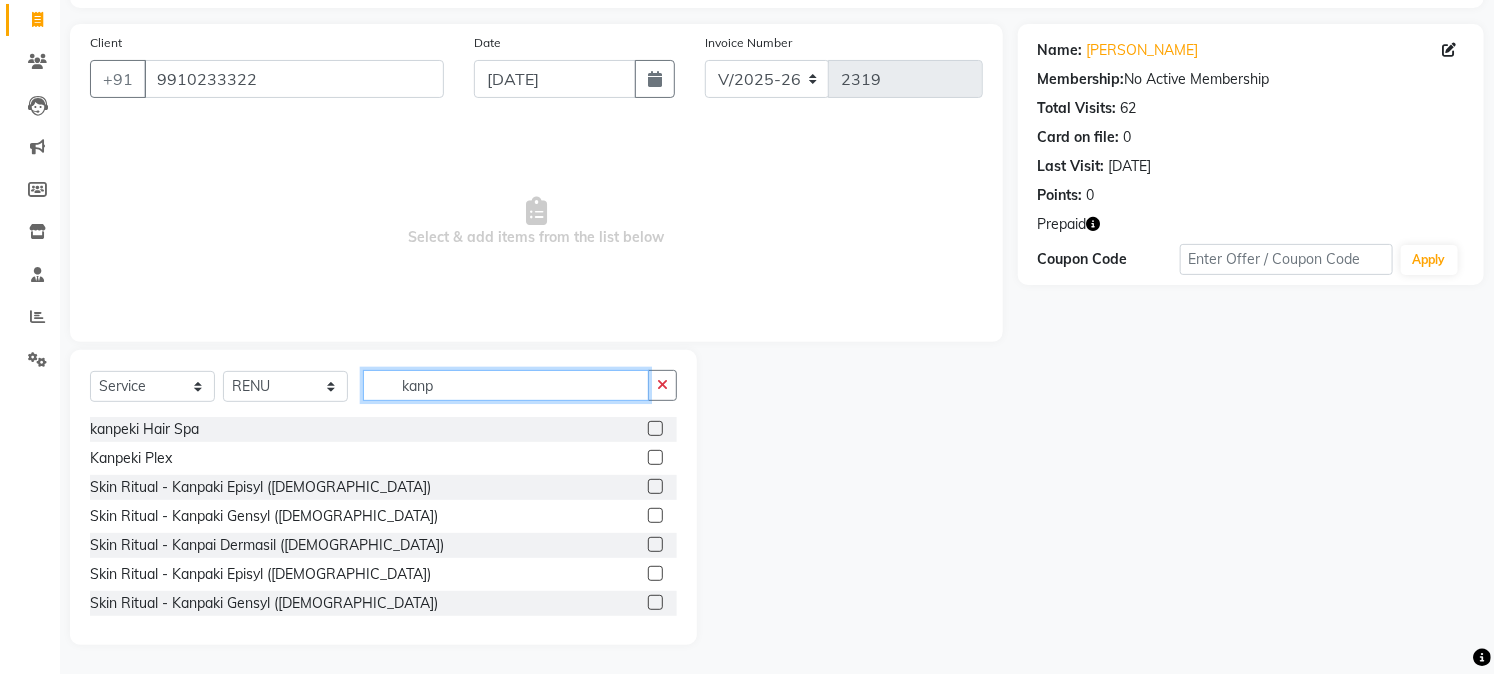 type on "kanp" 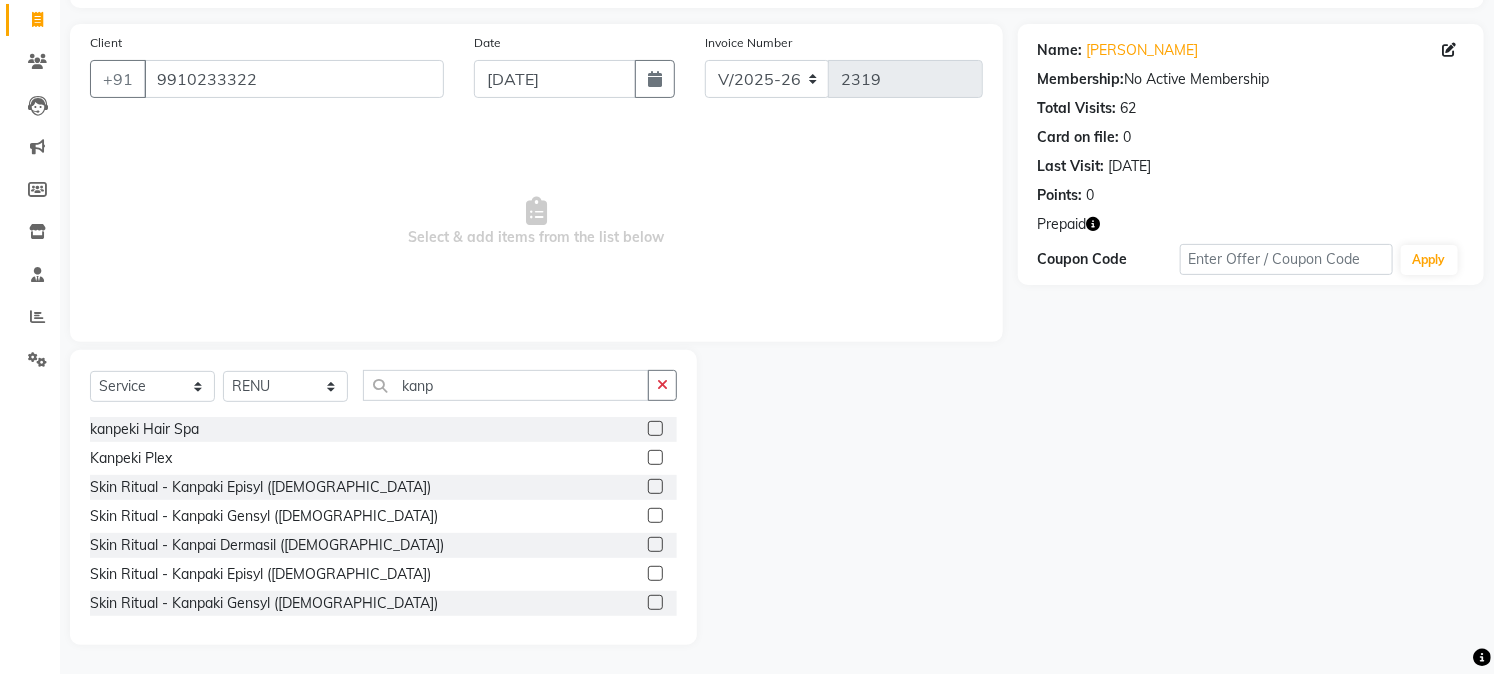 click 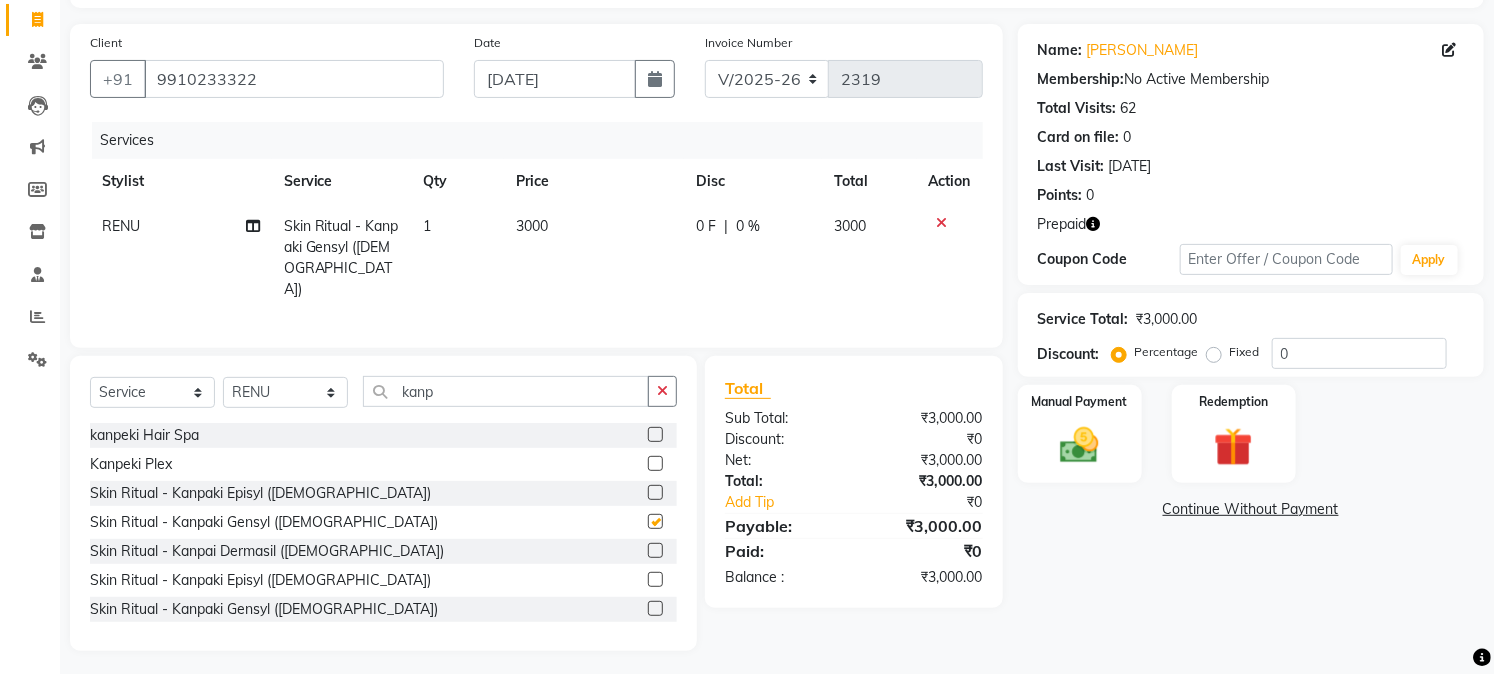 checkbox on "false" 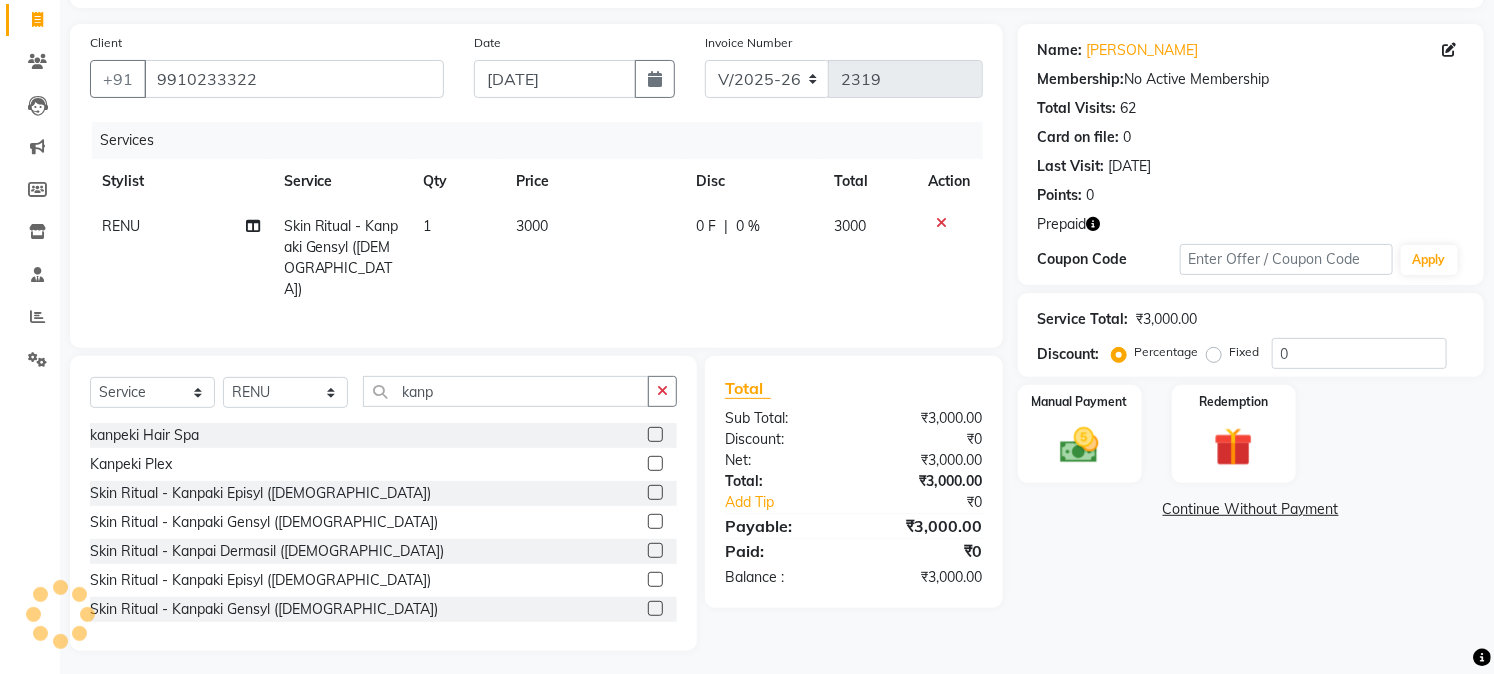 click 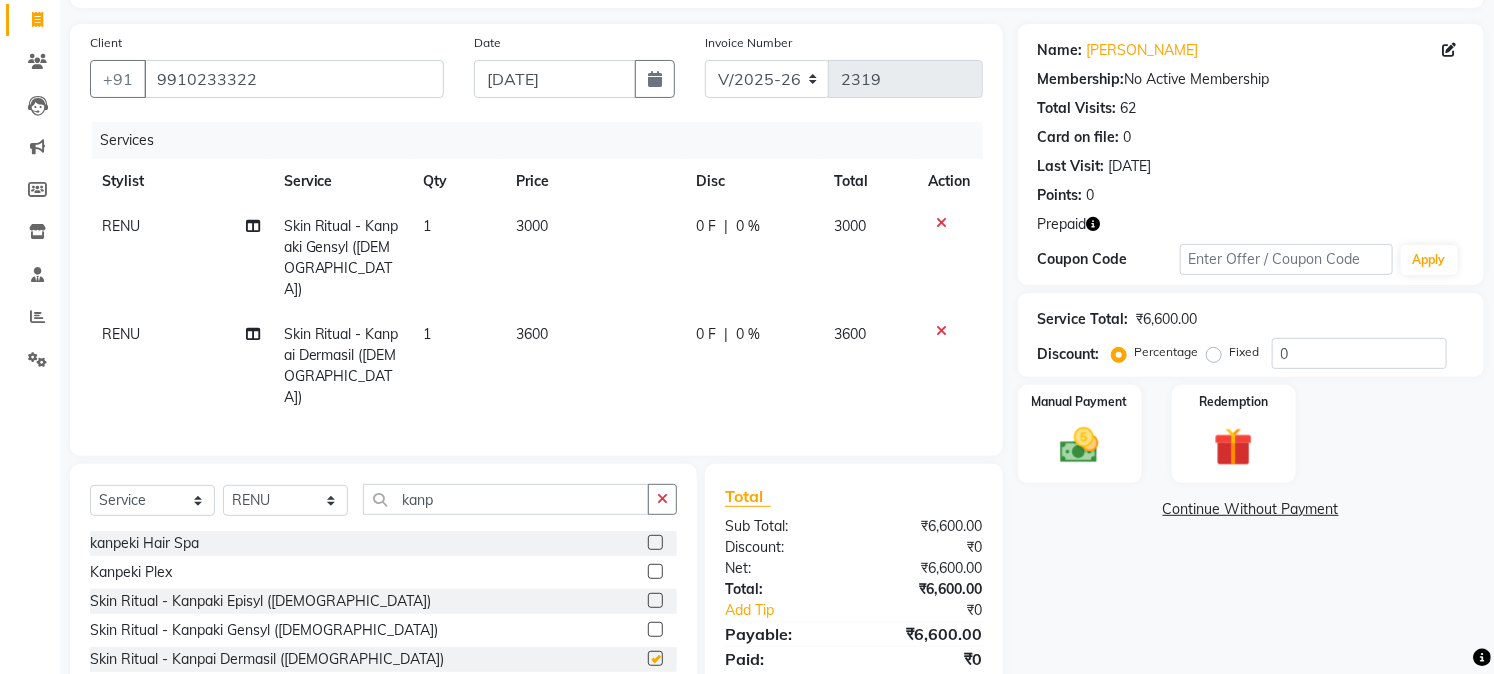 checkbox on "false" 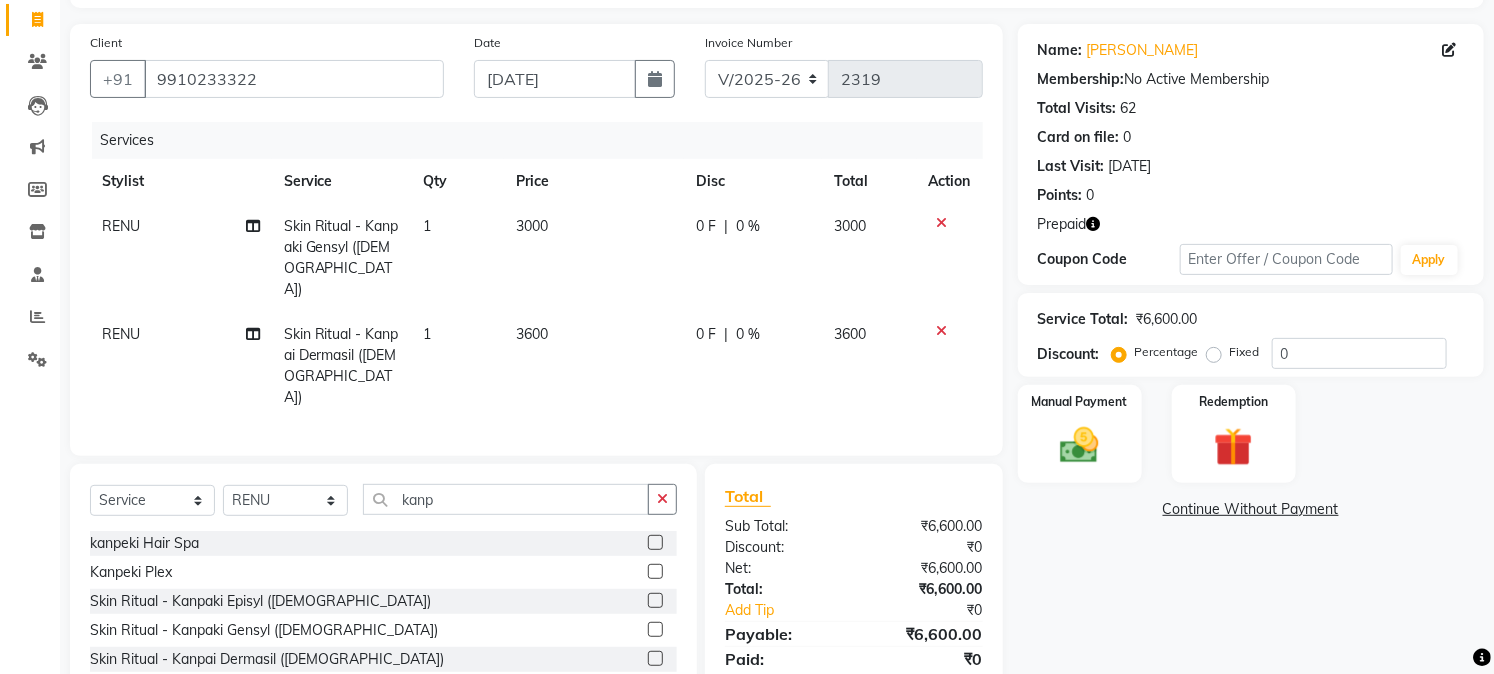 click 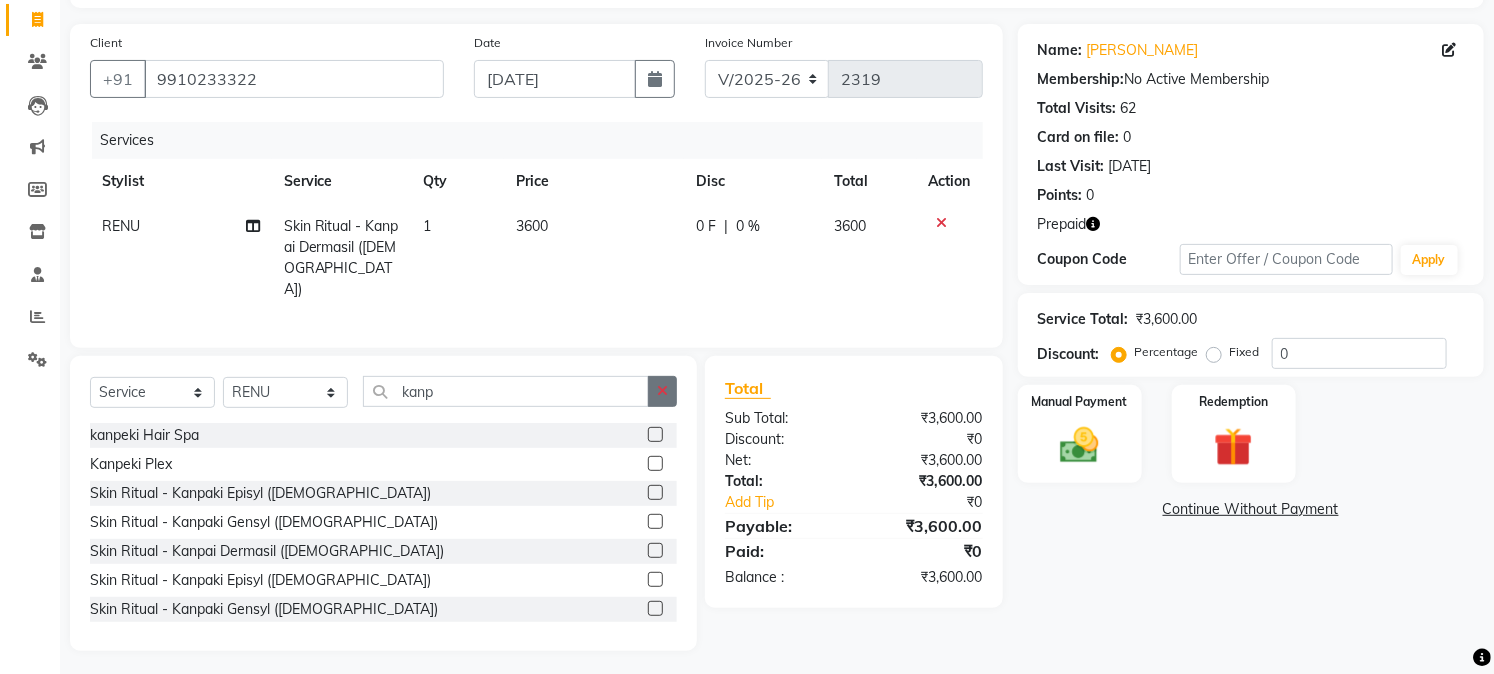 click 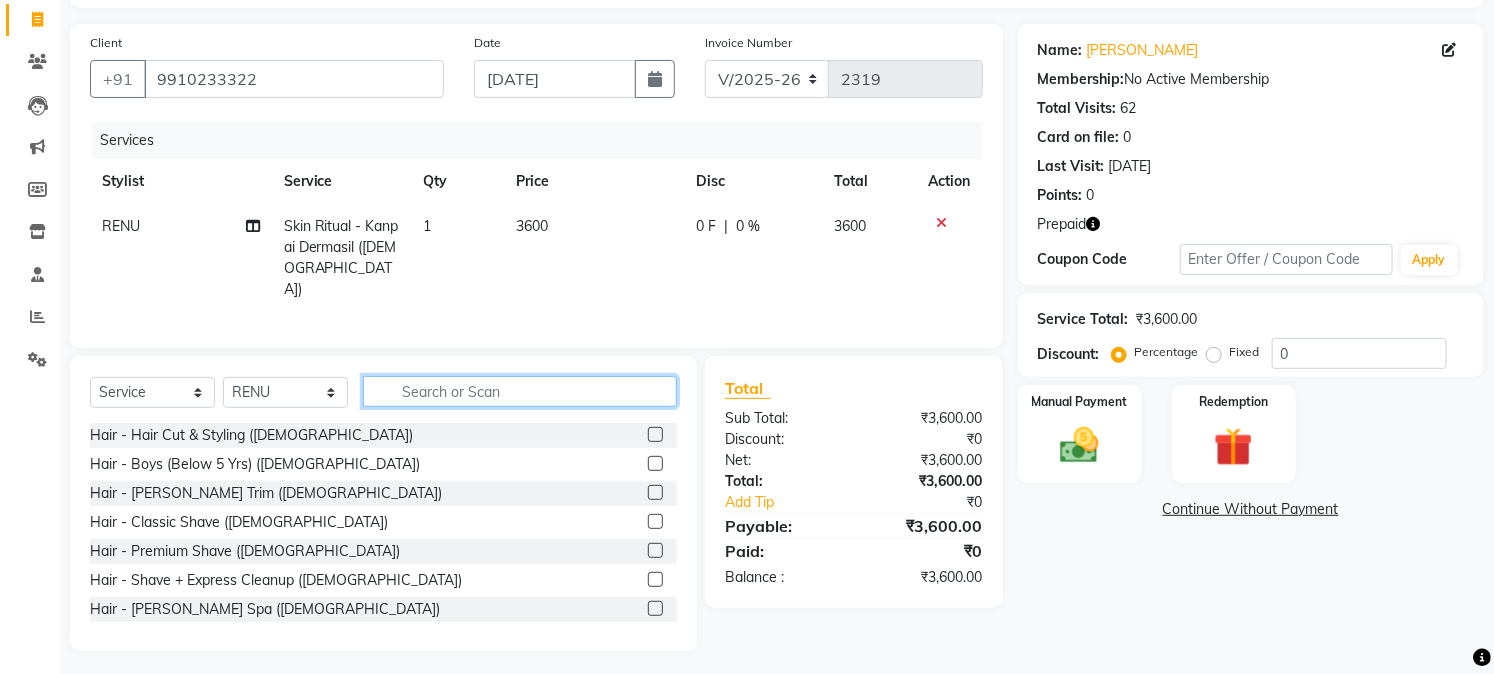 click 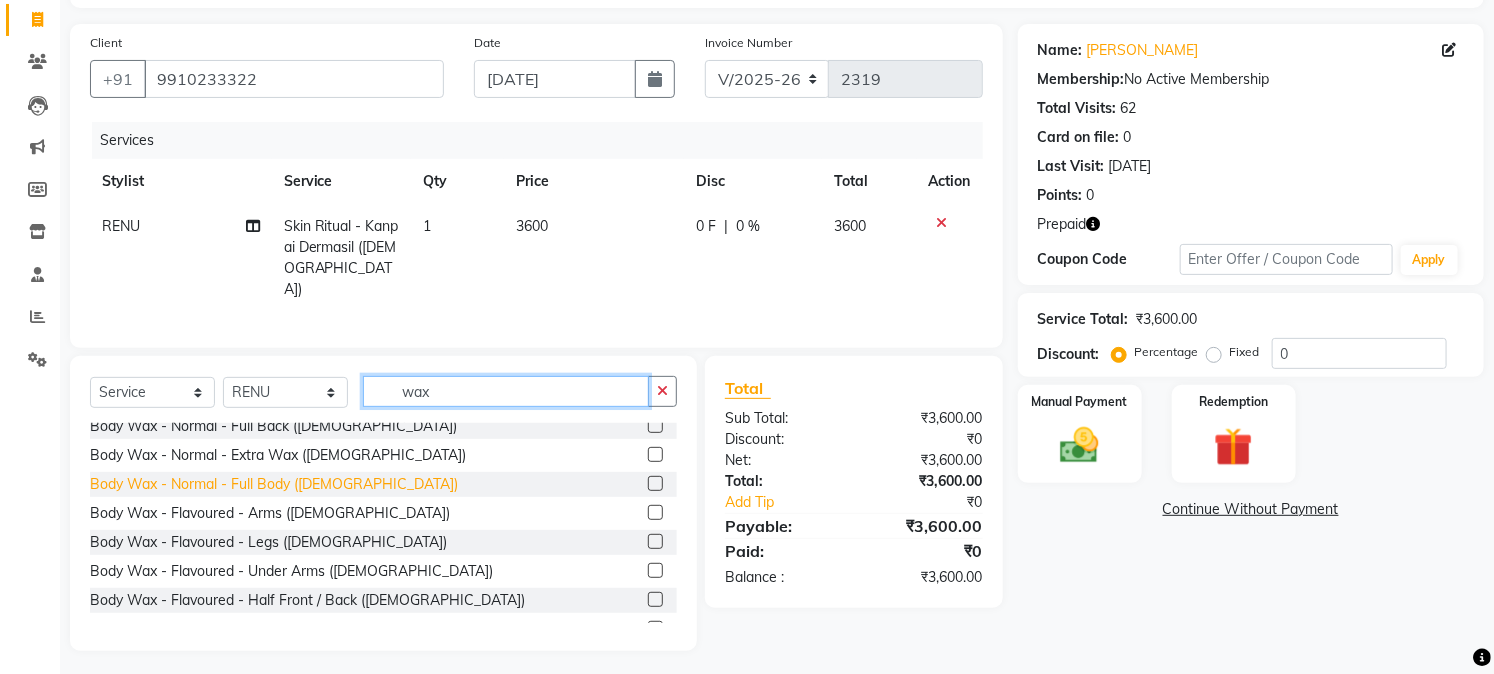 scroll, scrollTop: 222, scrollLeft: 0, axis: vertical 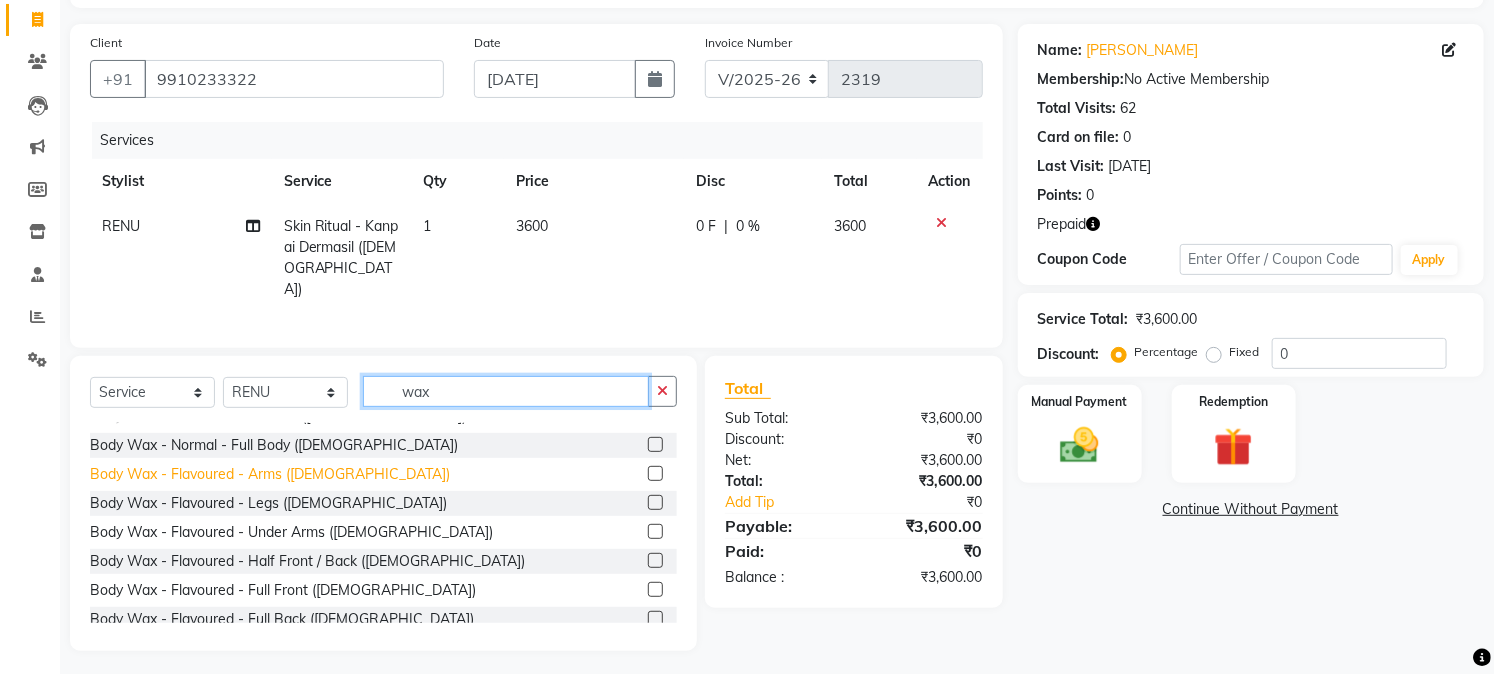 type on "wax" 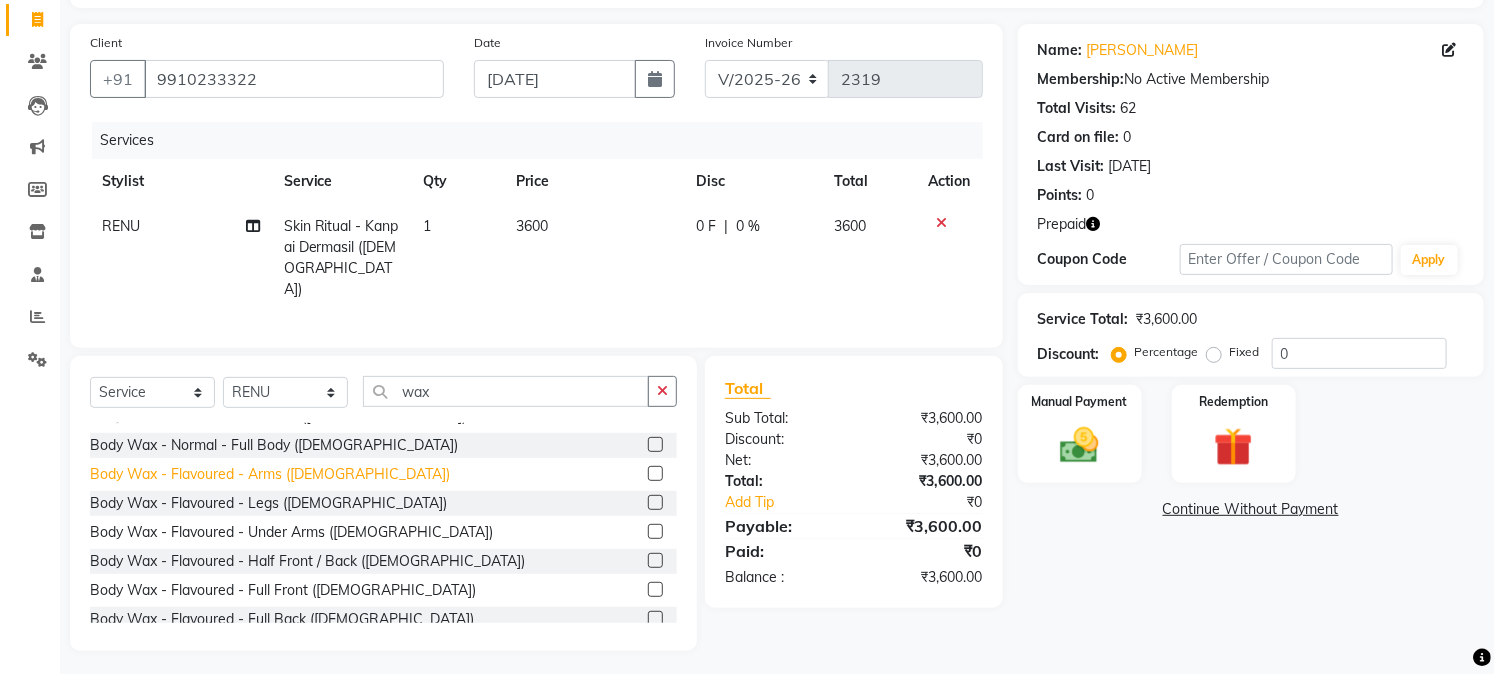 click on "Body Wax - Flavoured - Arms ([DEMOGRAPHIC_DATA])" 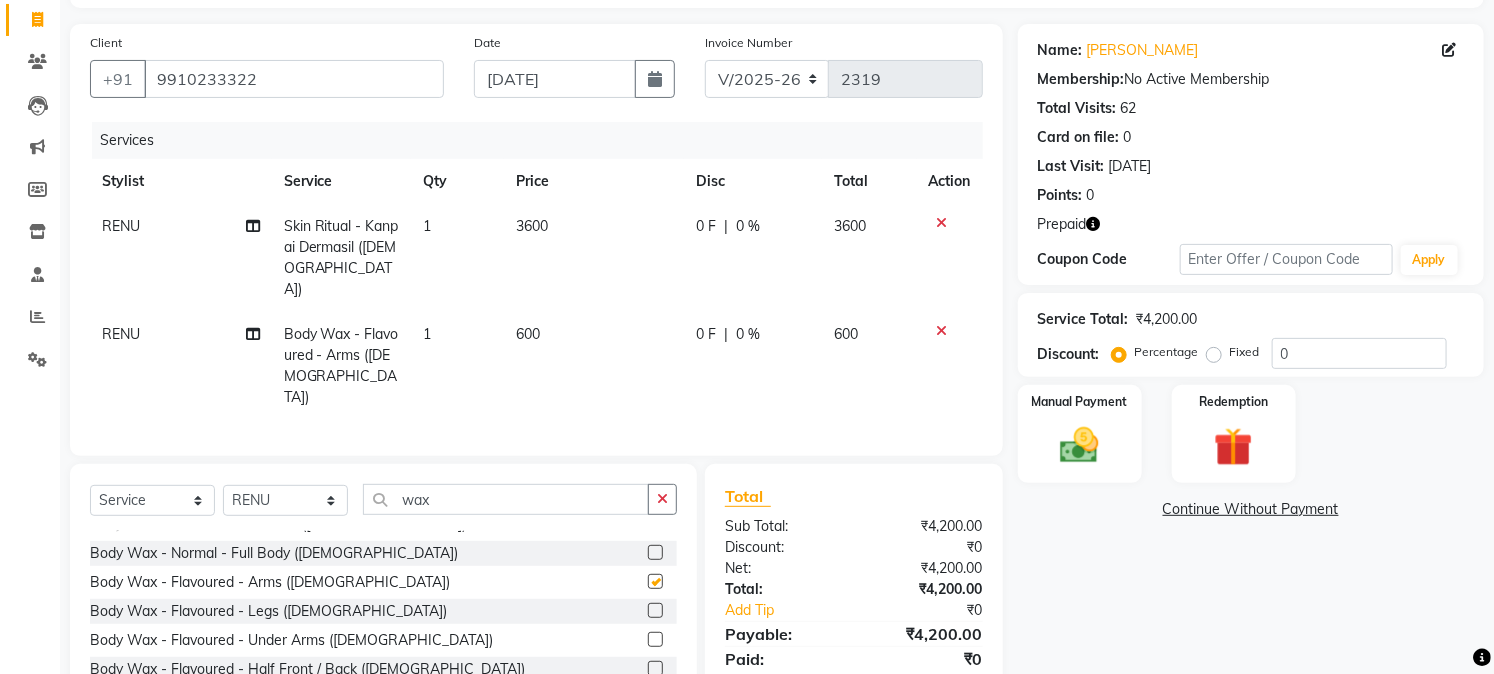 checkbox on "false" 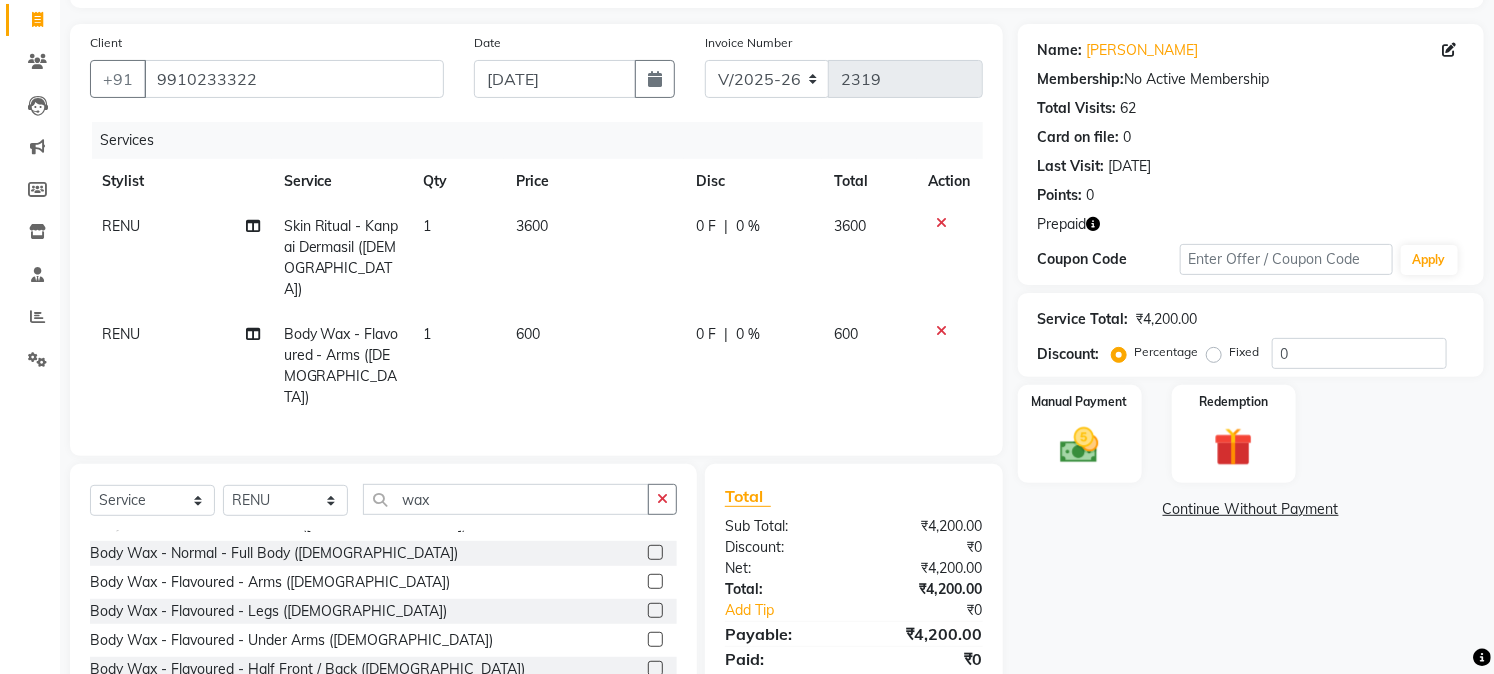 click on "600" 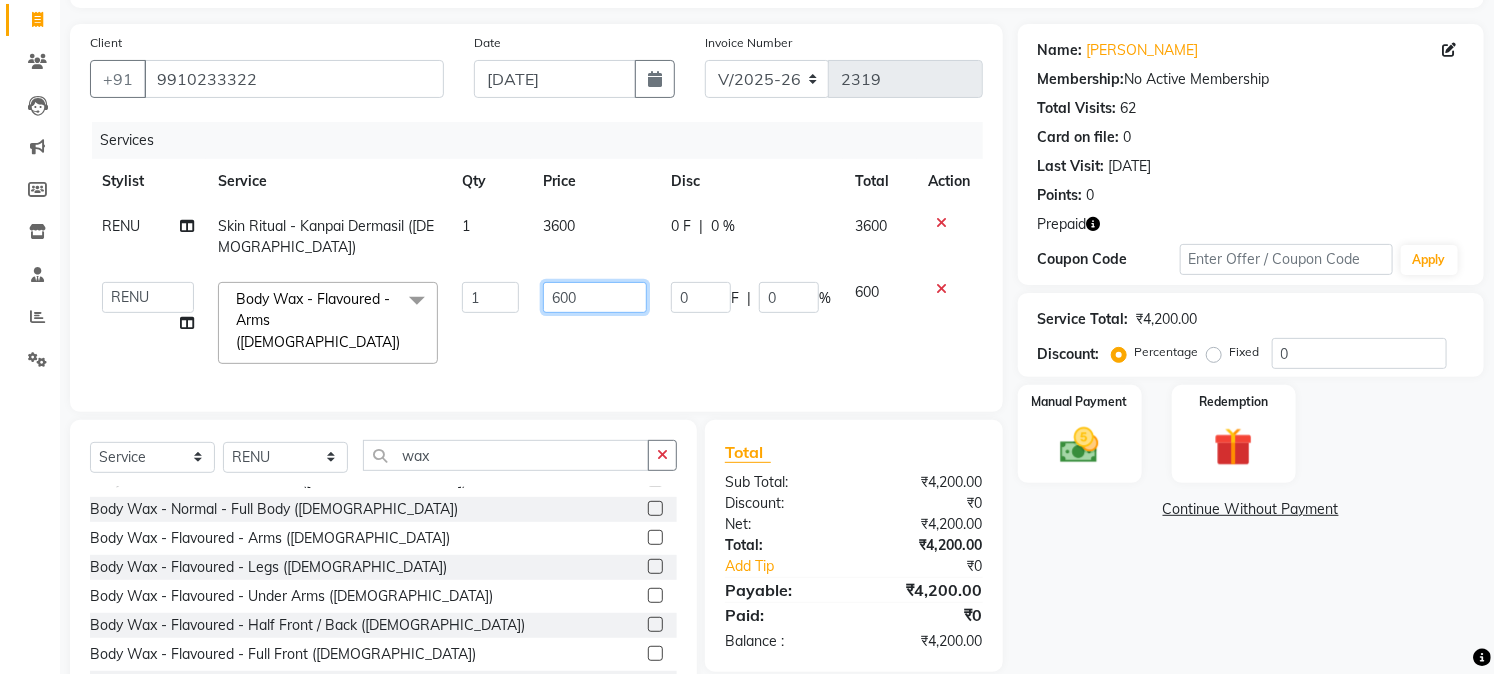 click on "600" 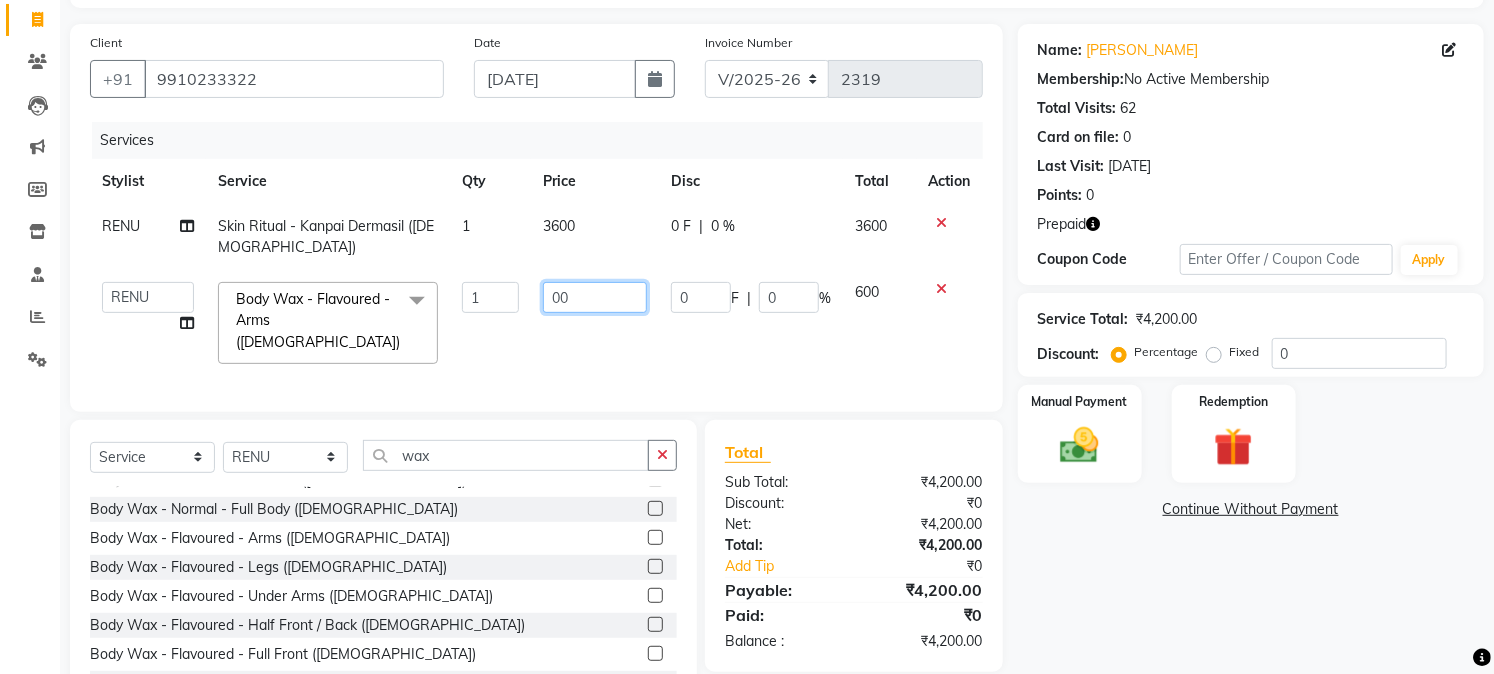type on "800" 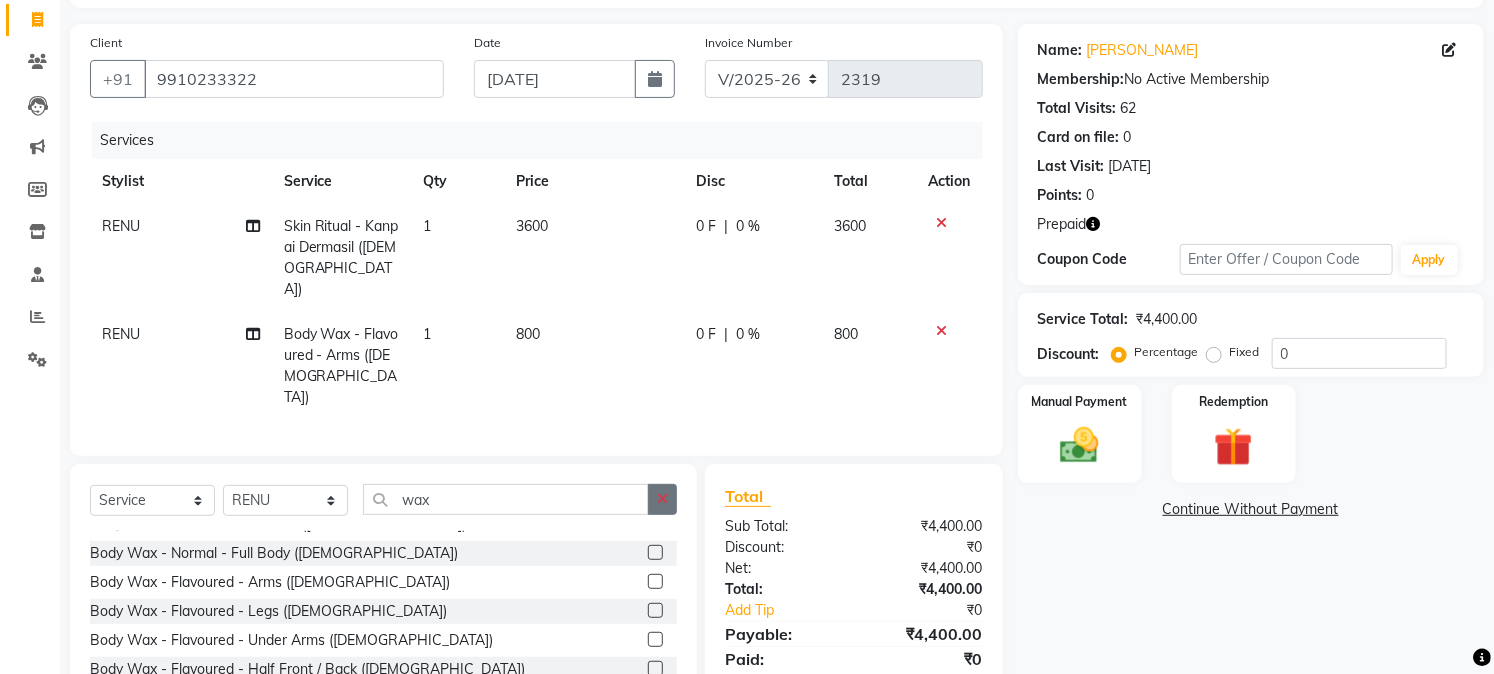 click on "Select  Service  Product  Membership  Package Voucher Prepaid Gift Card  Select Stylist Akash Anu Arun Gaurav  [PERSON_NAME] [PERSON_NAME] [PERSON_NAME] [PERSON_NAME] [DATE][PERSON_NAME] [PERSON_NAME] [PERSON_NAME] [PERSON_NAME] Shakel [PERSON_NAME] [PERSON_NAME] [PERSON_NAME] wax Threading - Full Face Waxing ([DEMOGRAPHIC_DATA])  Body Wax - Normal - Arms ([DEMOGRAPHIC_DATA])  Body Wax - Normal - Legs ([DEMOGRAPHIC_DATA])  Body Wax - Normal - Under Arms ([DEMOGRAPHIC_DATA])  Body Wax - Normal - Half Front / Back ([DEMOGRAPHIC_DATA])  Body Wax - Normal - Full Front ([DEMOGRAPHIC_DATA])  Body Wax - Normal - Full Back ([DEMOGRAPHIC_DATA])  Body Wax - Normal - Extra Wax ([DEMOGRAPHIC_DATA])  Body Wax - Normal - Full Body ([DEMOGRAPHIC_DATA])  Body Wax - Flavoured - Arms ([DEMOGRAPHIC_DATA])  Body Wax - Flavoured - Legs ([DEMOGRAPHIC_DATA])  Body Wax - Flavoured - Under Arms ([DEMOGRAPHIC_DATA])  Body Wax - Flavoured - Half Front / Back ([DEMOGRAPHIC_DATA])  Body Wax - Flavoured - Full Front ([DEMOGRAPHIC_DATA])  Body Wax - Flavoured - Full Back ([DEMOGRAPHIC_DATA])  Body Wax - Flavoured - Extra Wax ([DEMOGRAPHIC_DATA])  Body Wax - Flavoured - Full Body ([DEMOGRAPHIC_DATA])  Body Wax - Normal - Under Arms ([DEMOGRAPHIC_DATA])  Body Wax - Normal - Arms ([DEMOGRAPHIC_DATA])" 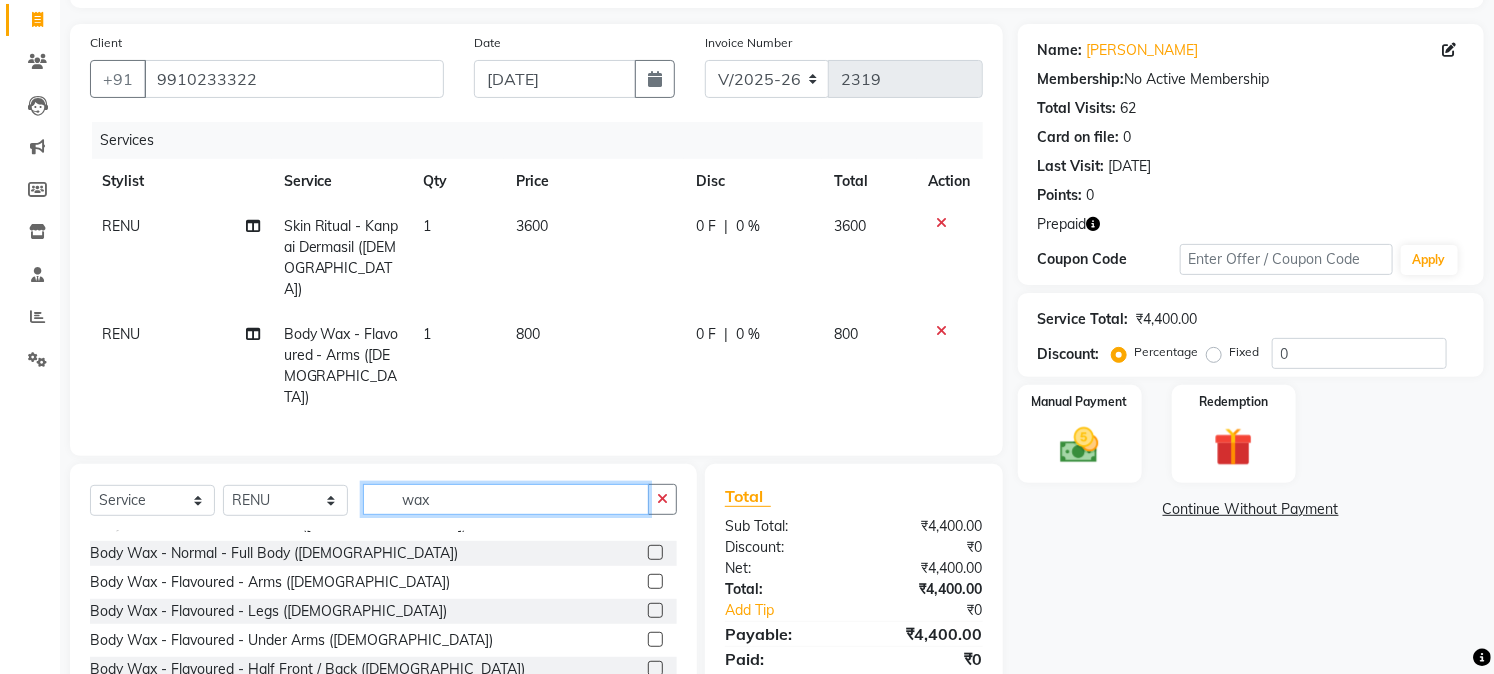 click on "wax" 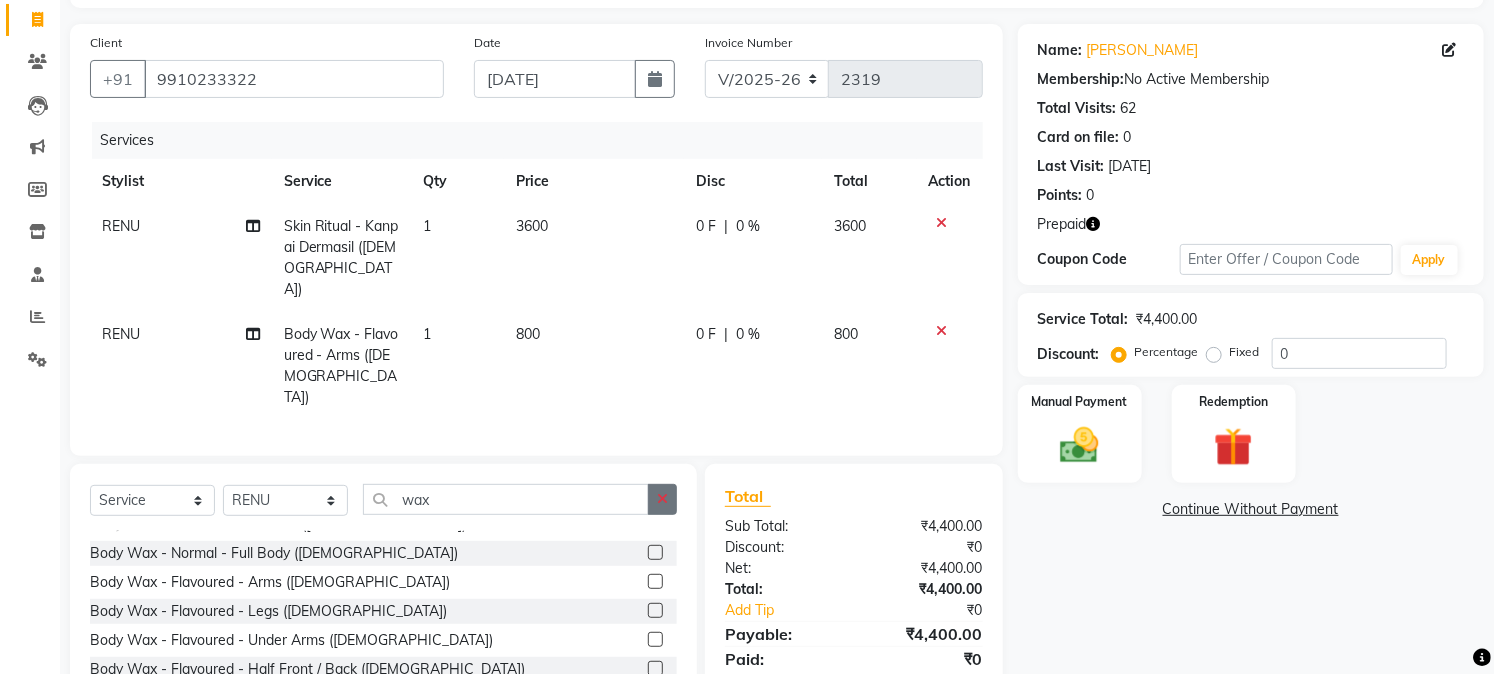 click 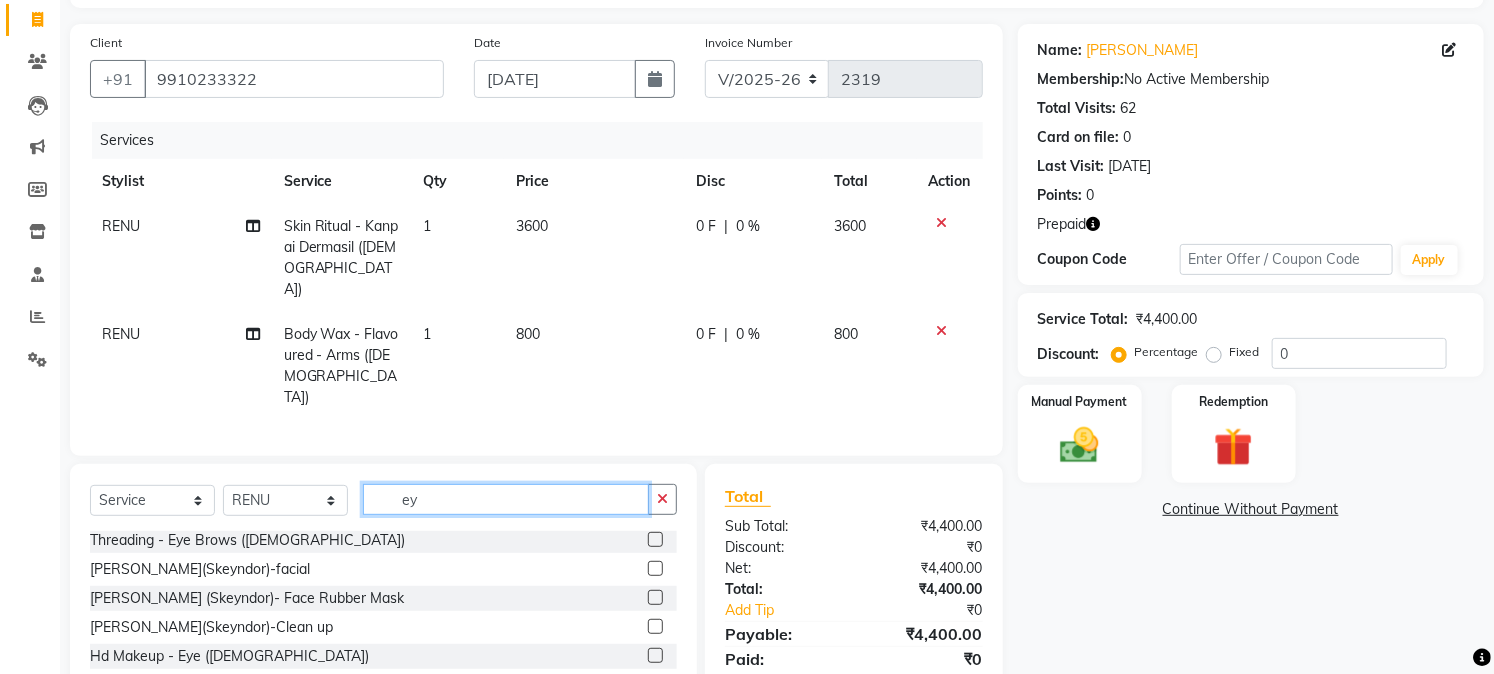 scroll, scrollTop: 61, scrollLeft: 0, axis: vertical 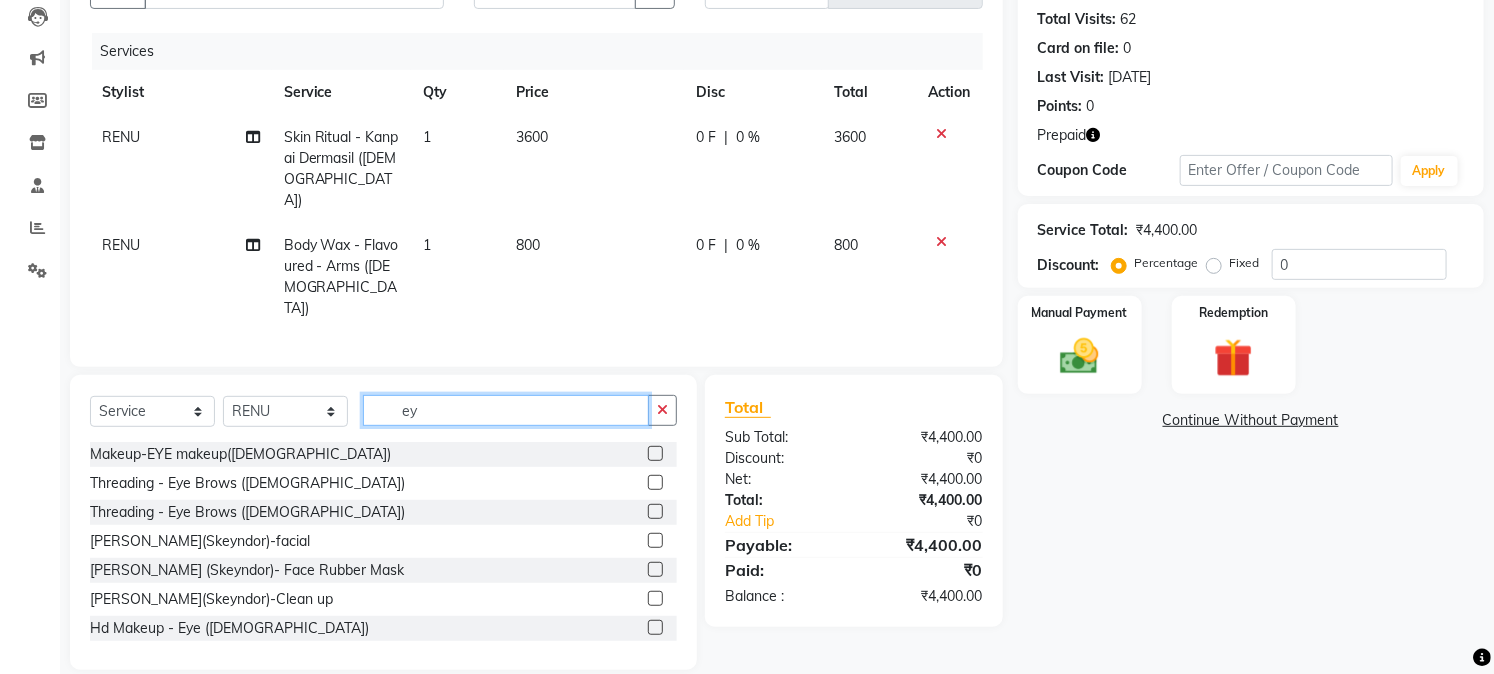 type on "ey" 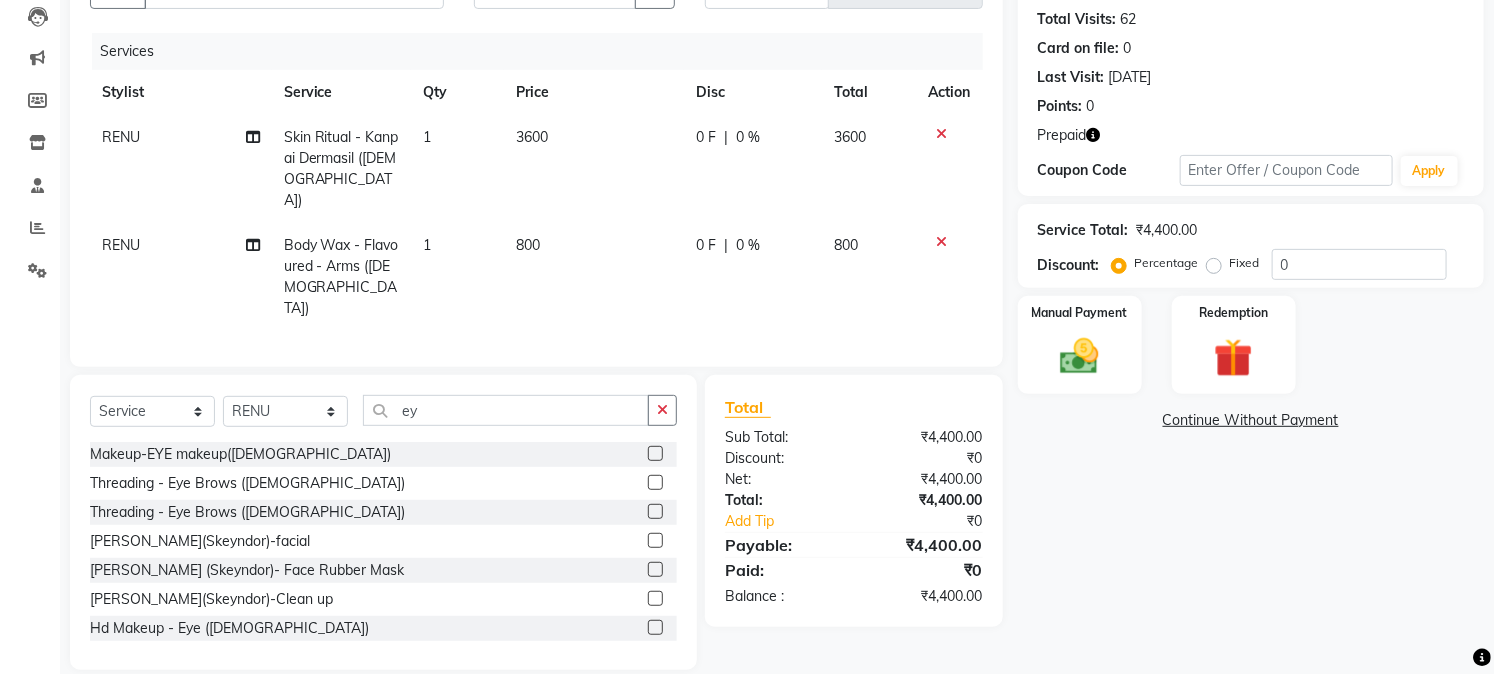 click 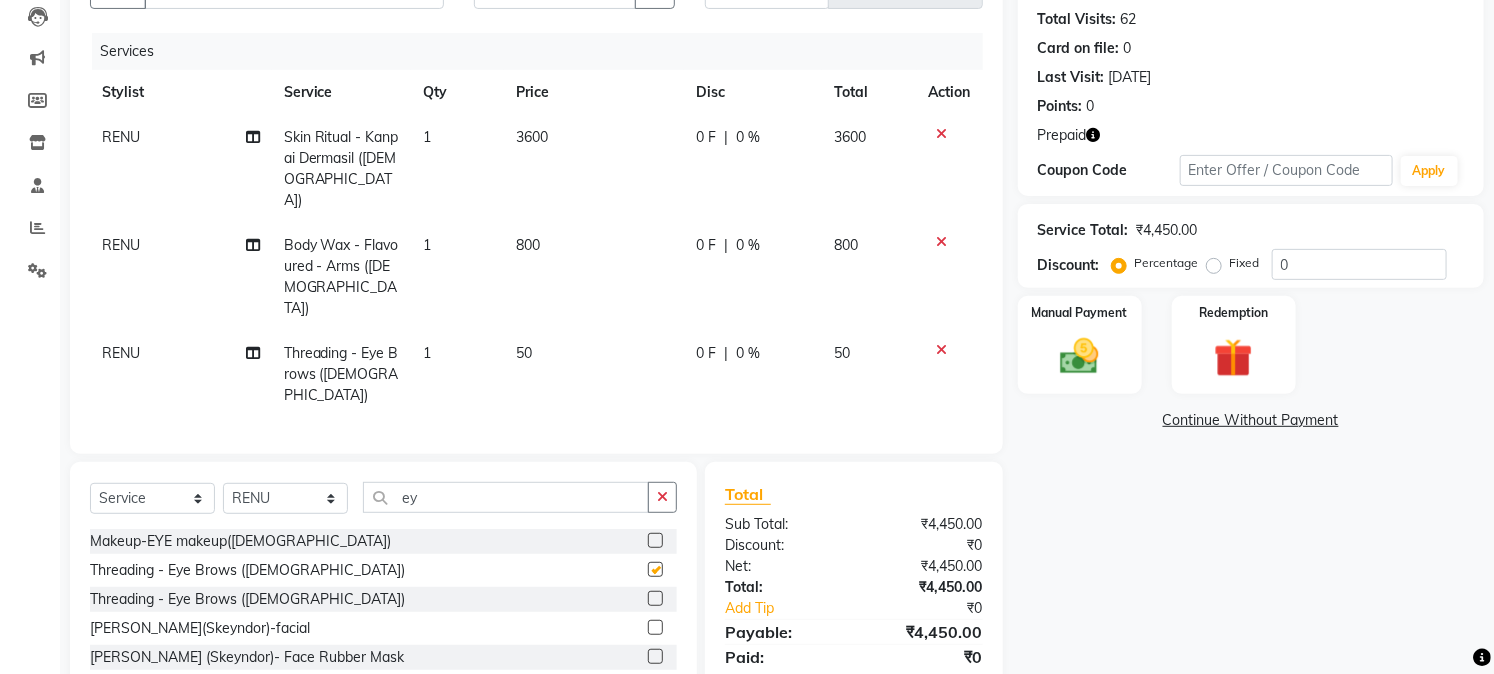checkbox on "false" 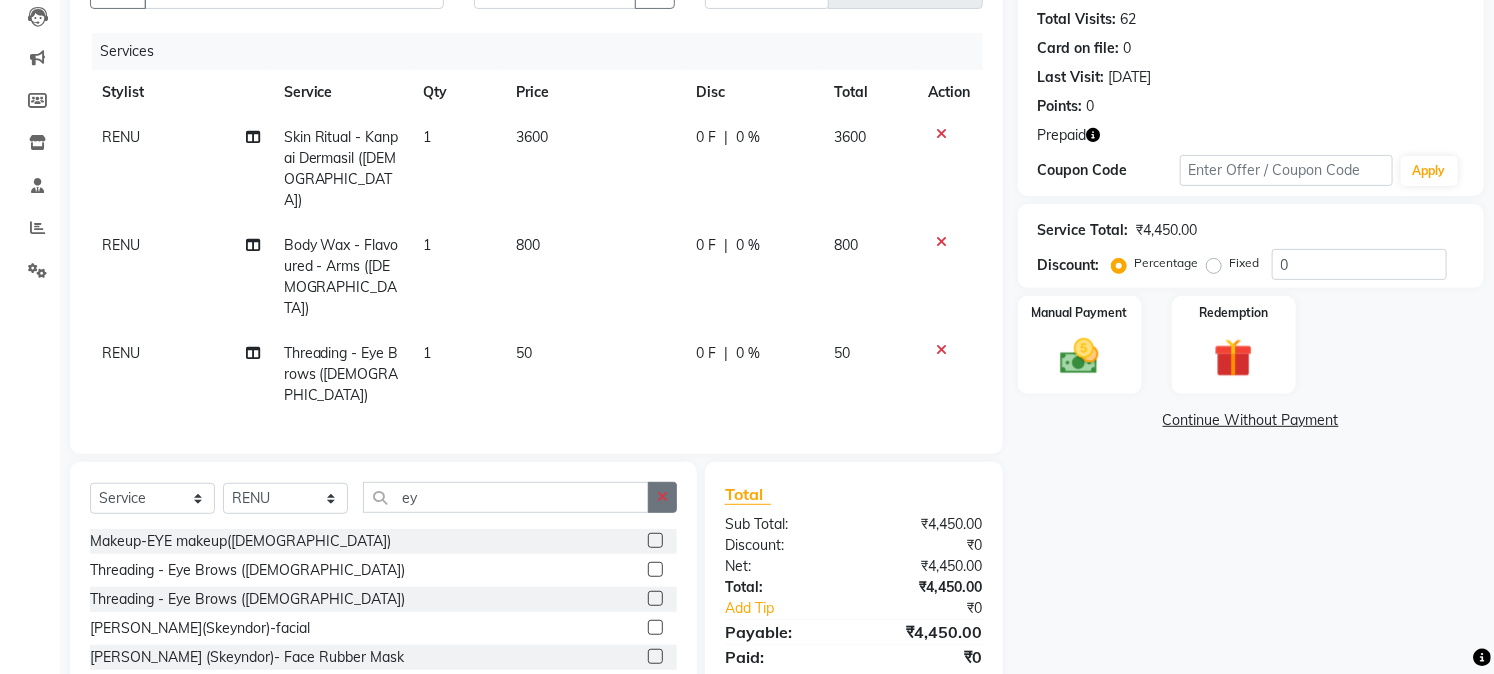 click 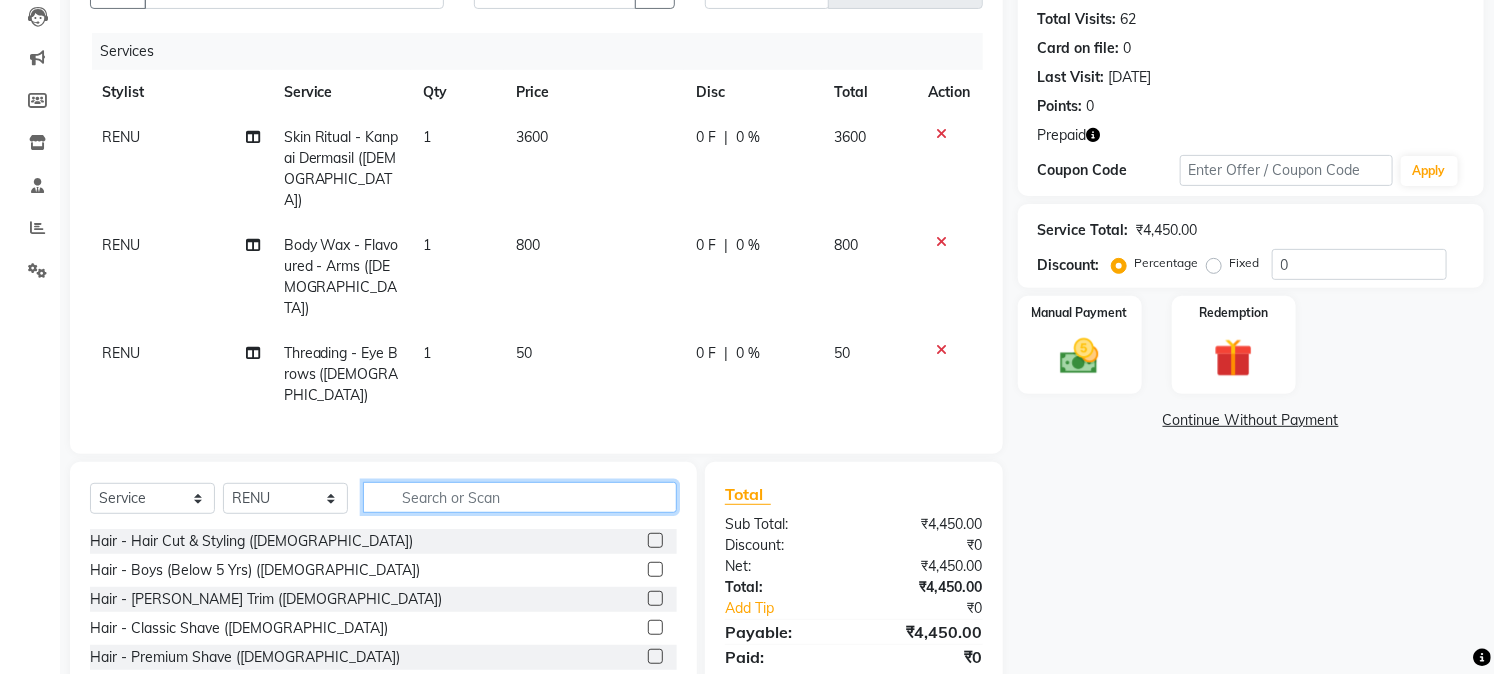 click 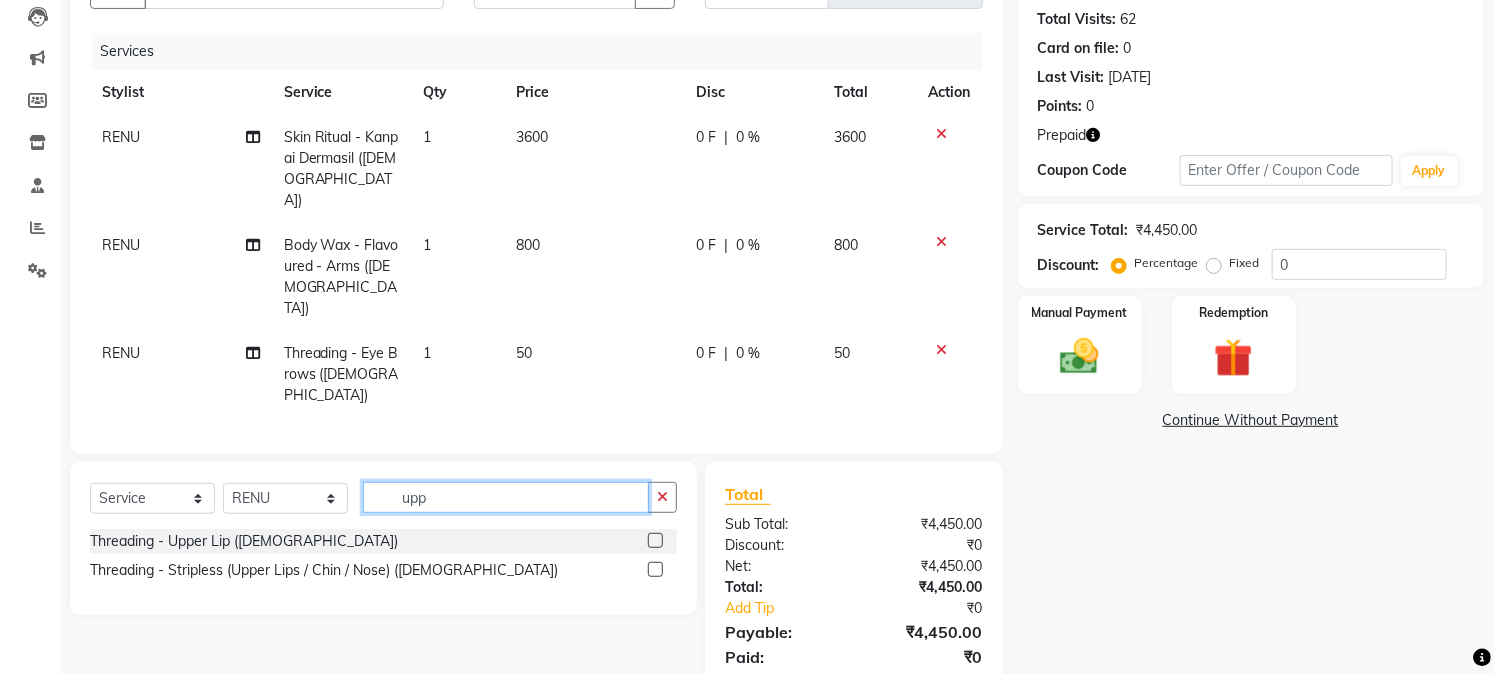 type on "upp" 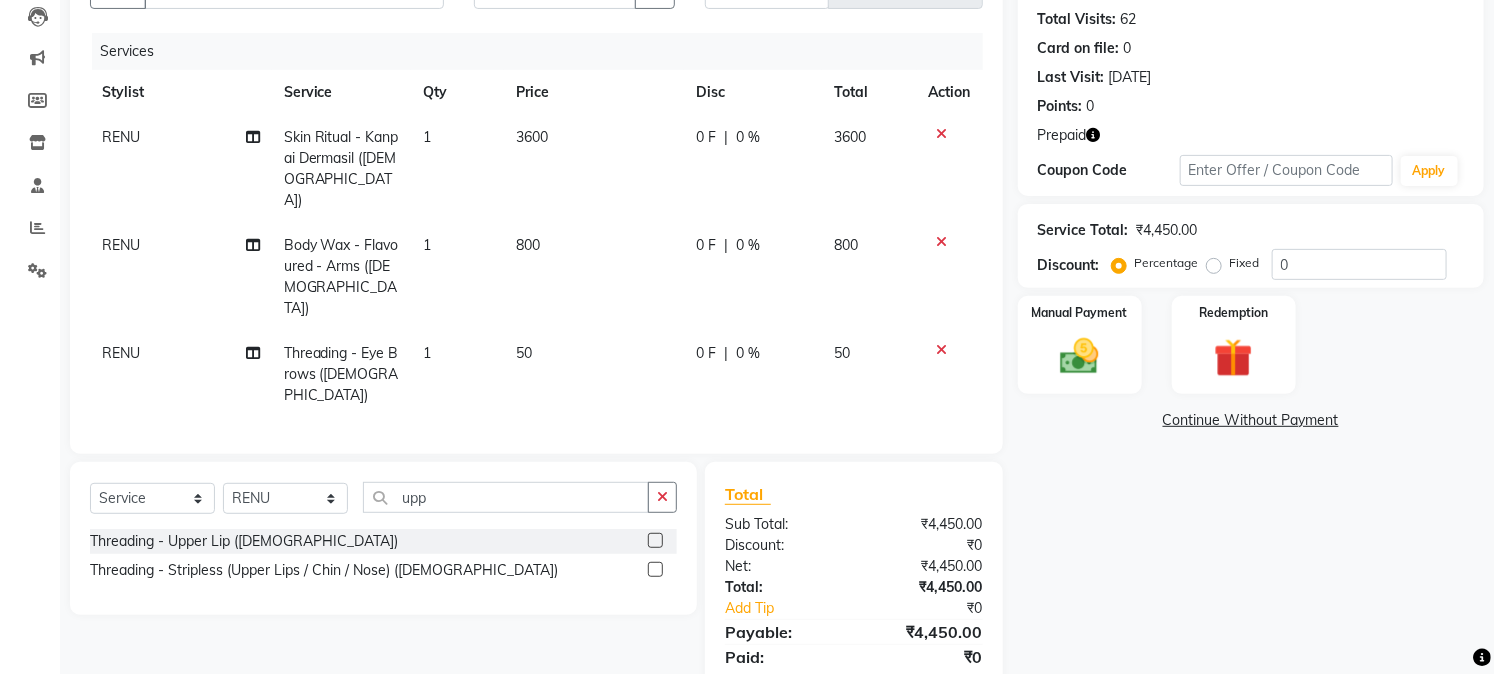 click 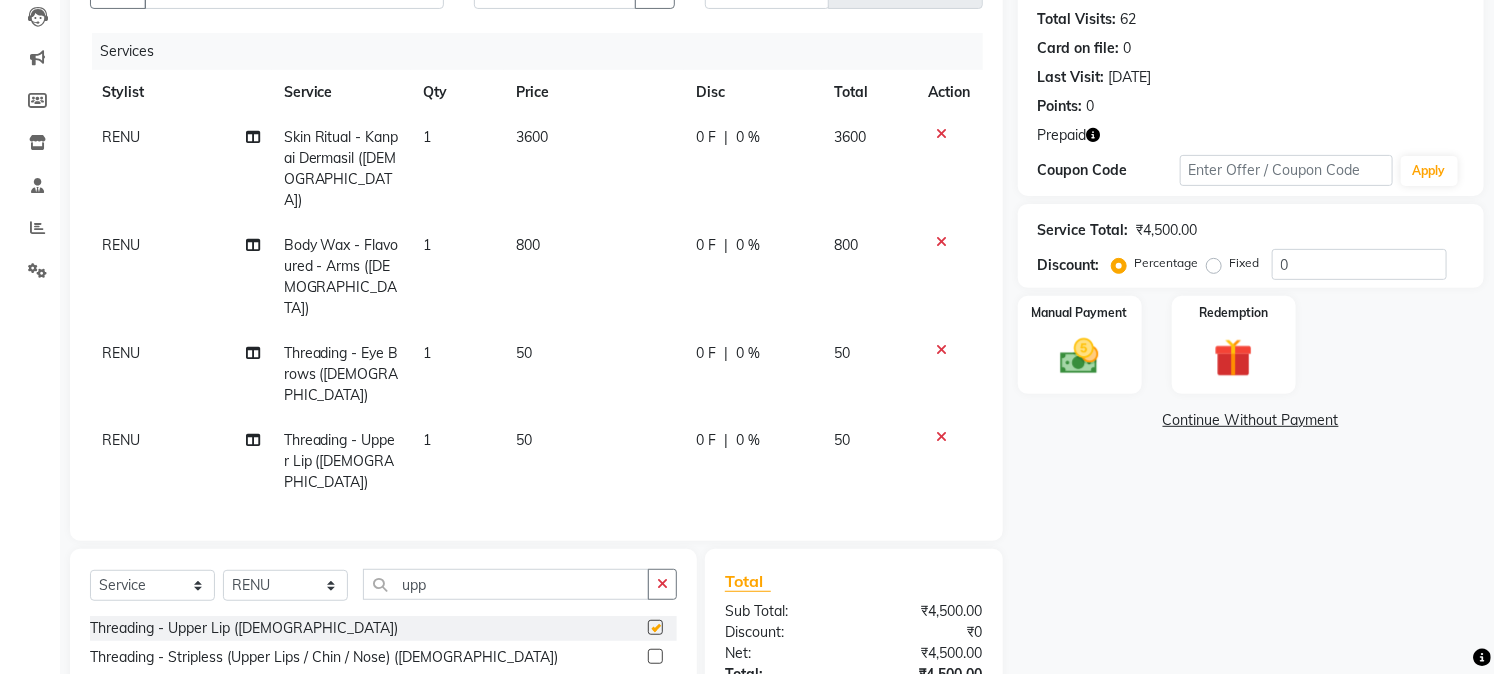 checkbox on "false" 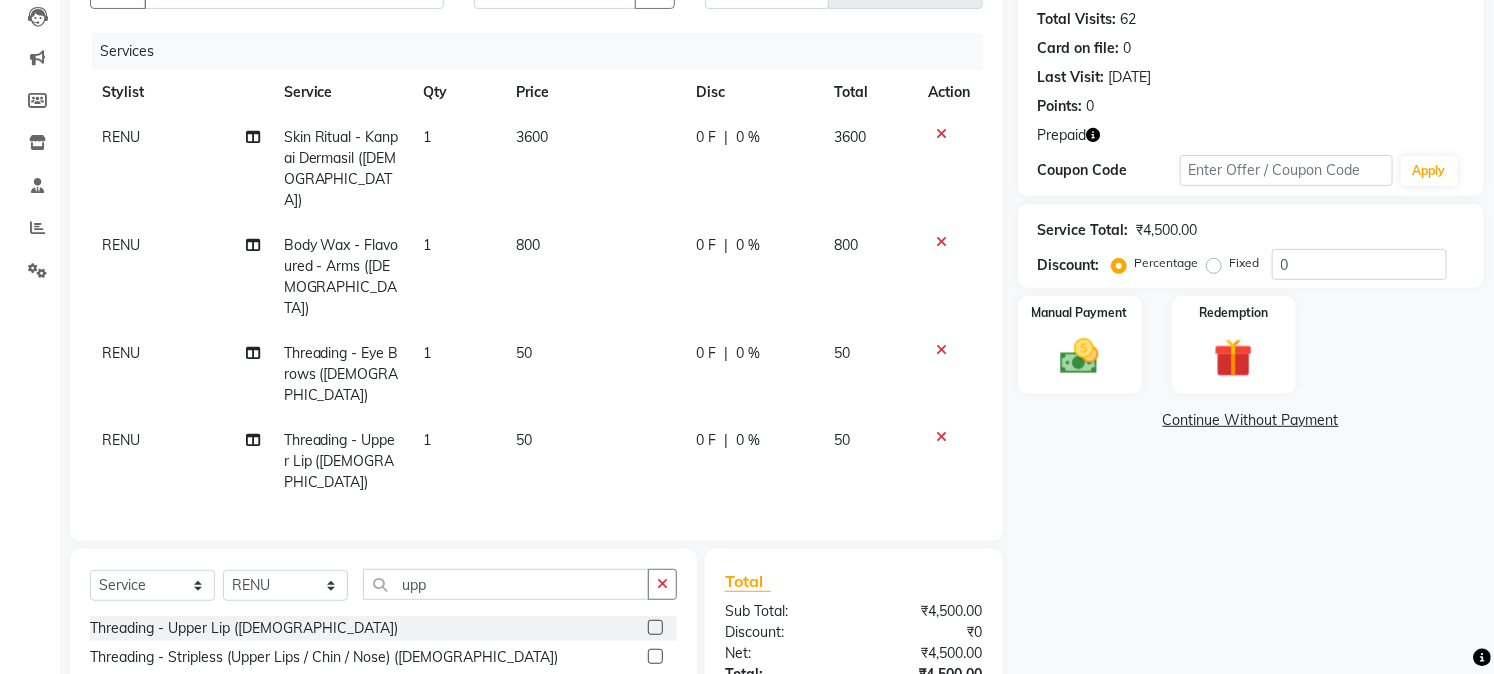 click on "50" 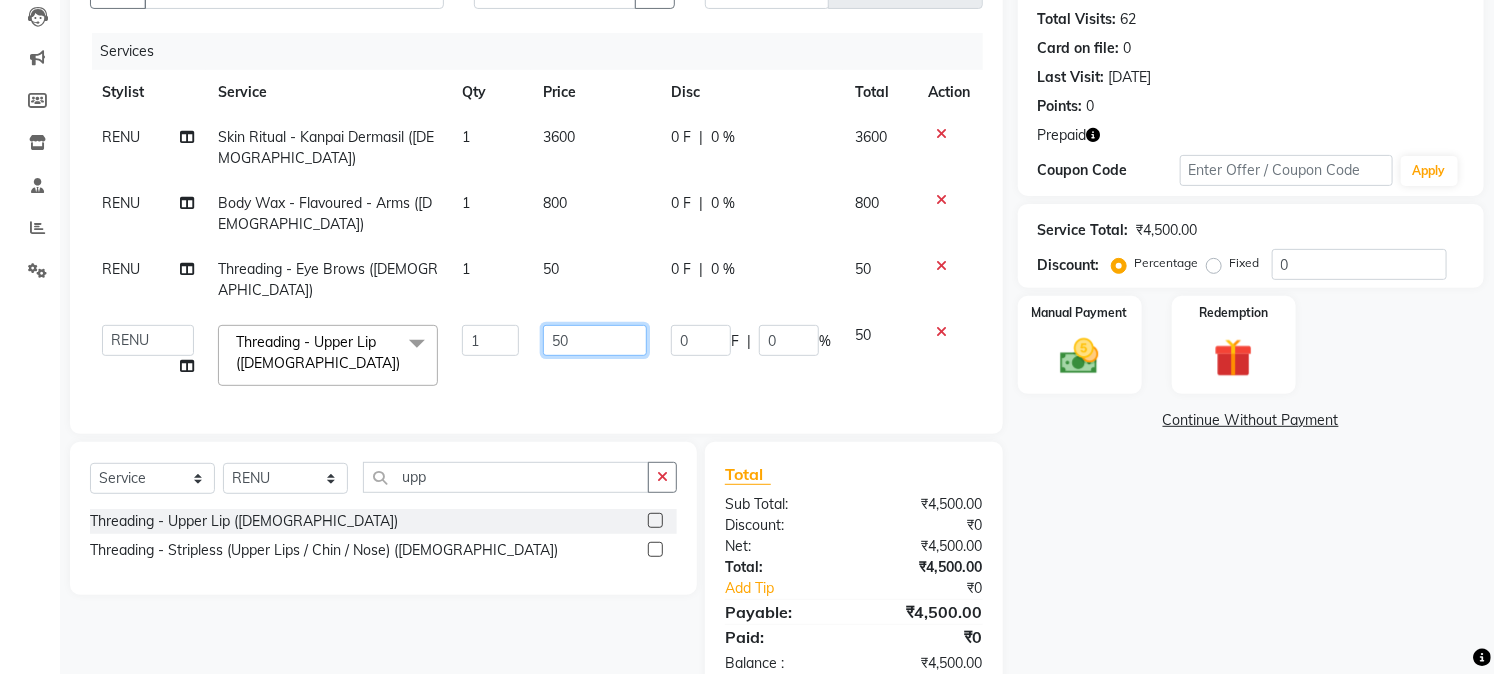 click on "50" 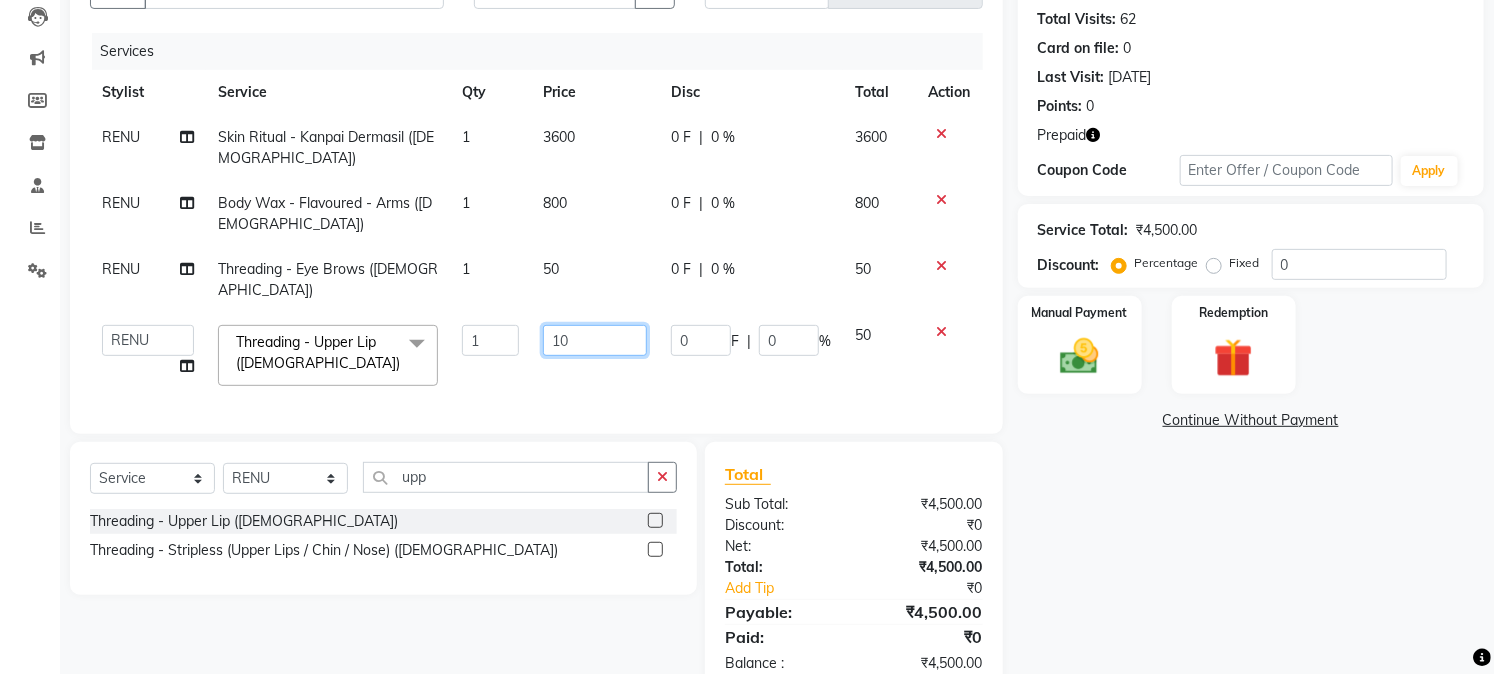 type on "100" 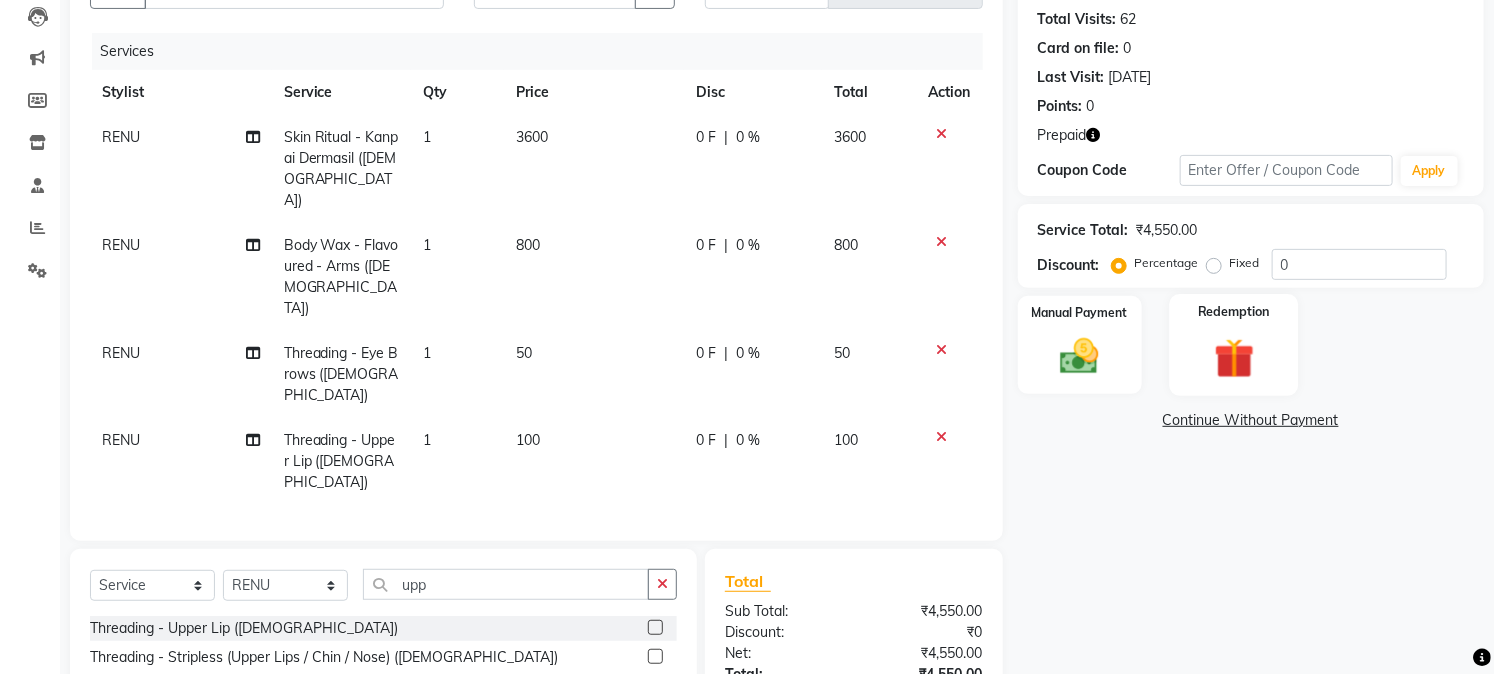 click 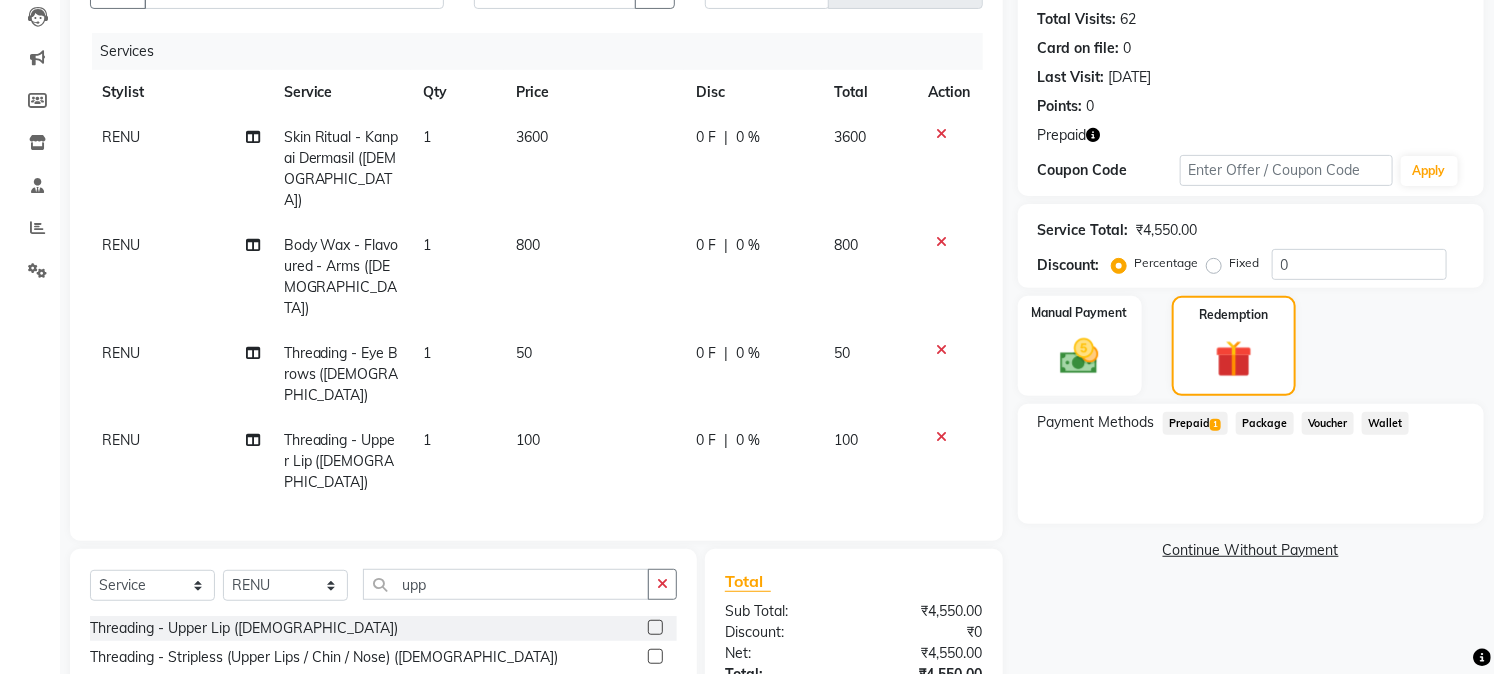 click on "Prepaid  1" 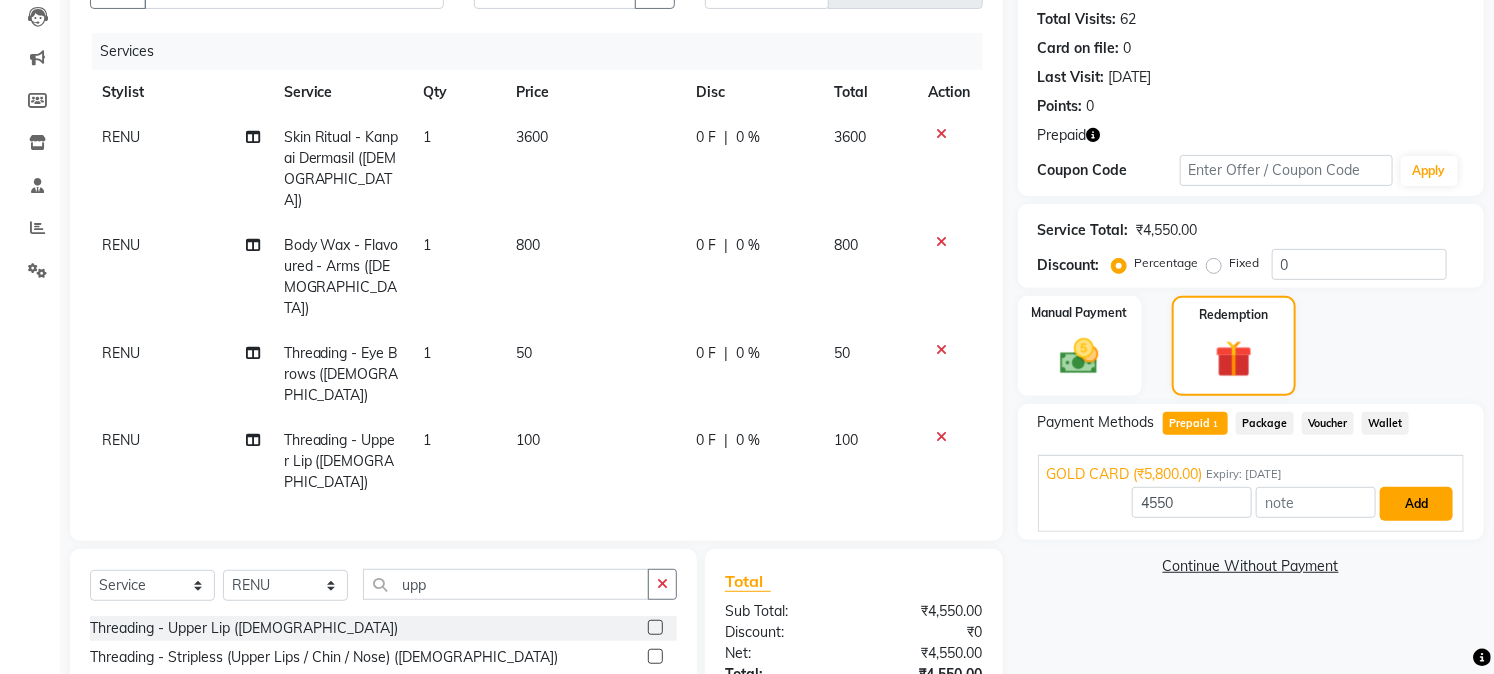 click on "Add" at bounding box center [1416, 504] 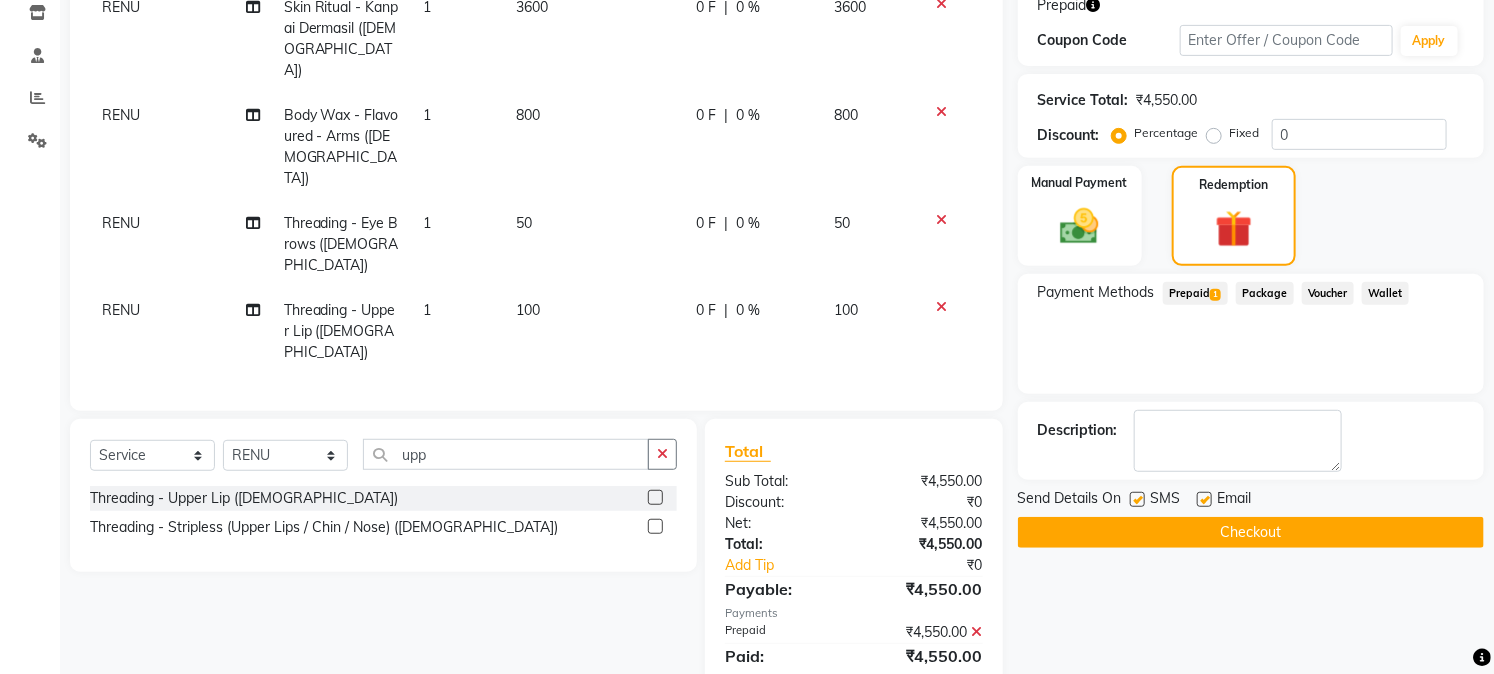 scroll, scrollTop: 346, scrollLeft: 0, axis: vertical 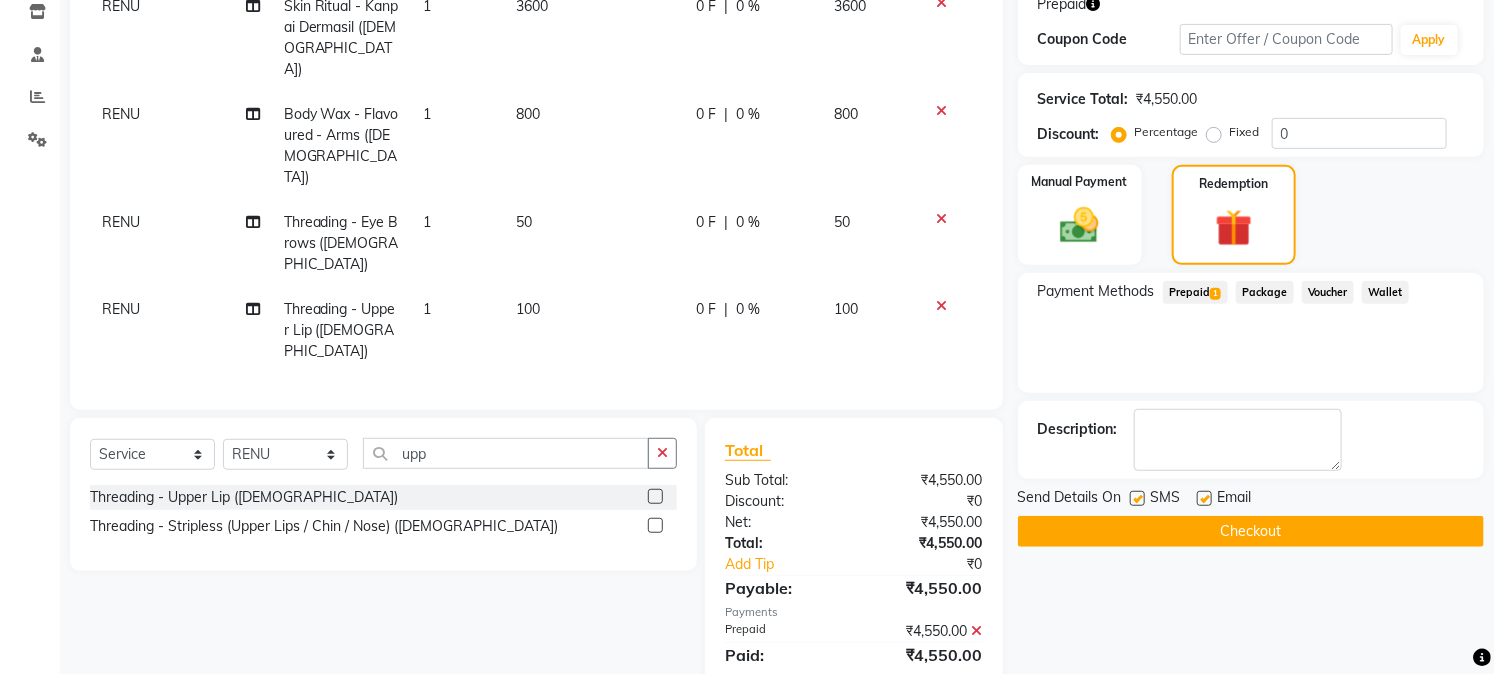 click on "Checkout" 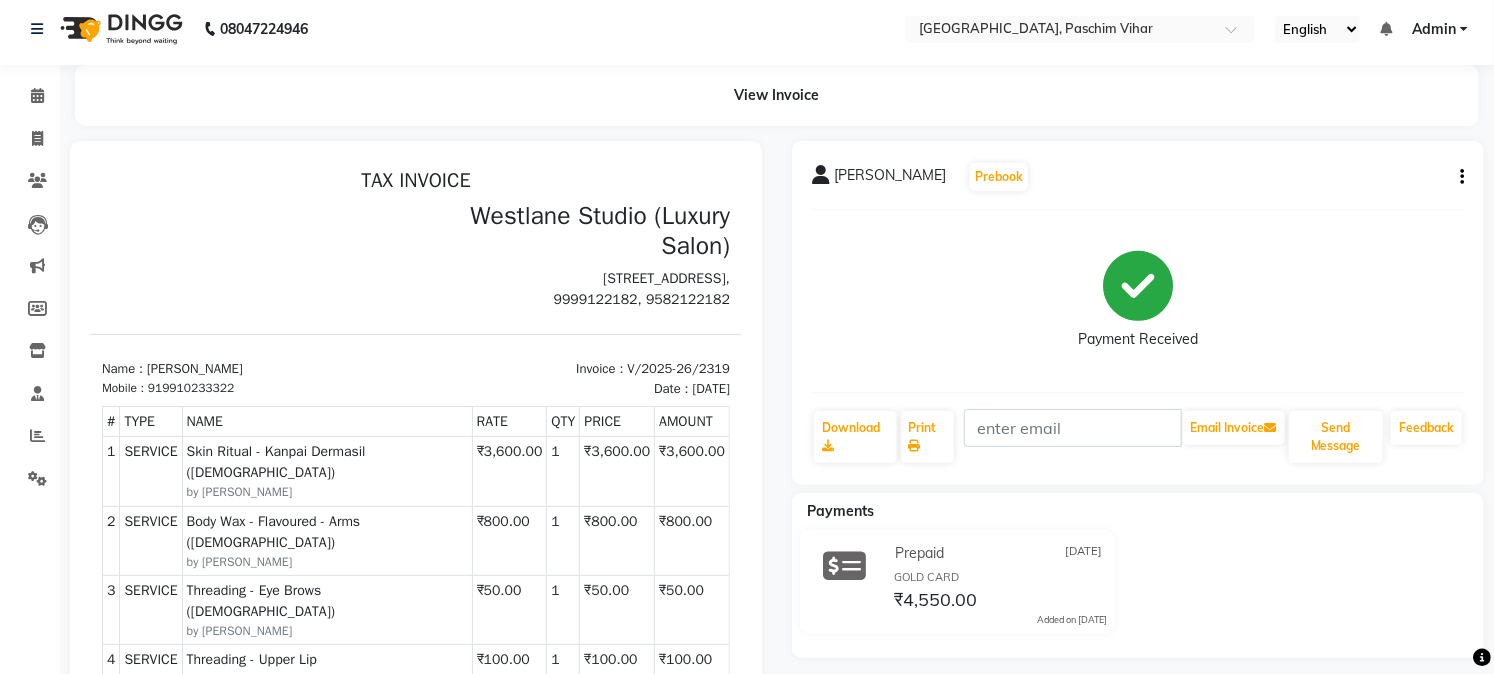 scroll, scrollTop: 0, scrollLeft: 0, axis: both 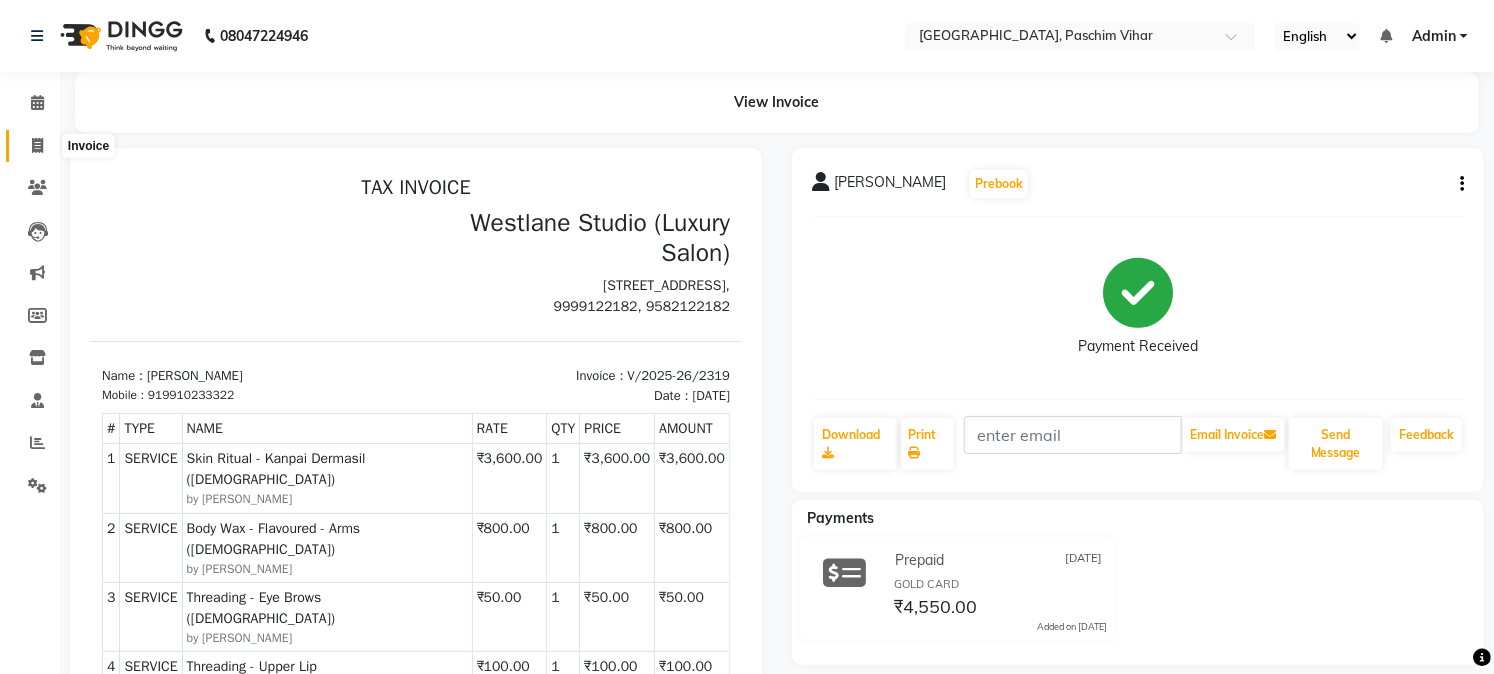 click 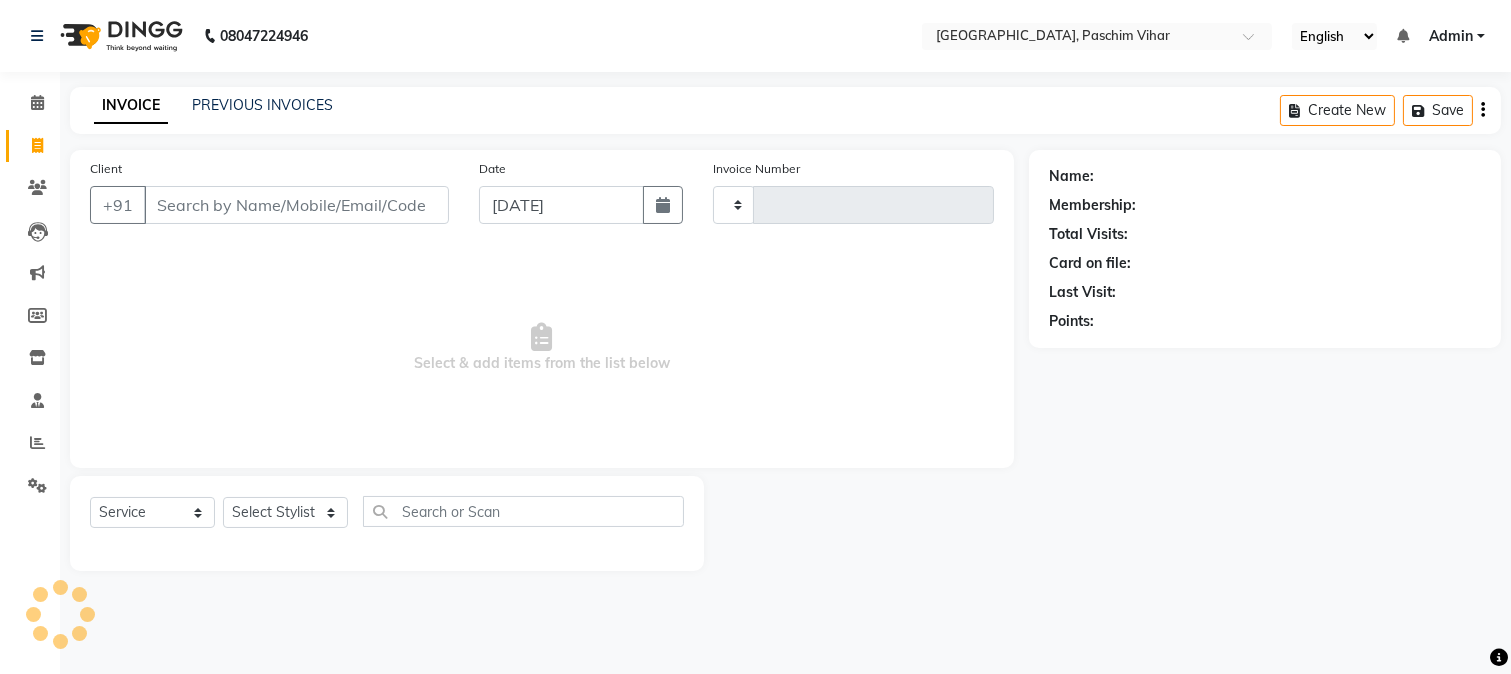type on "2320" 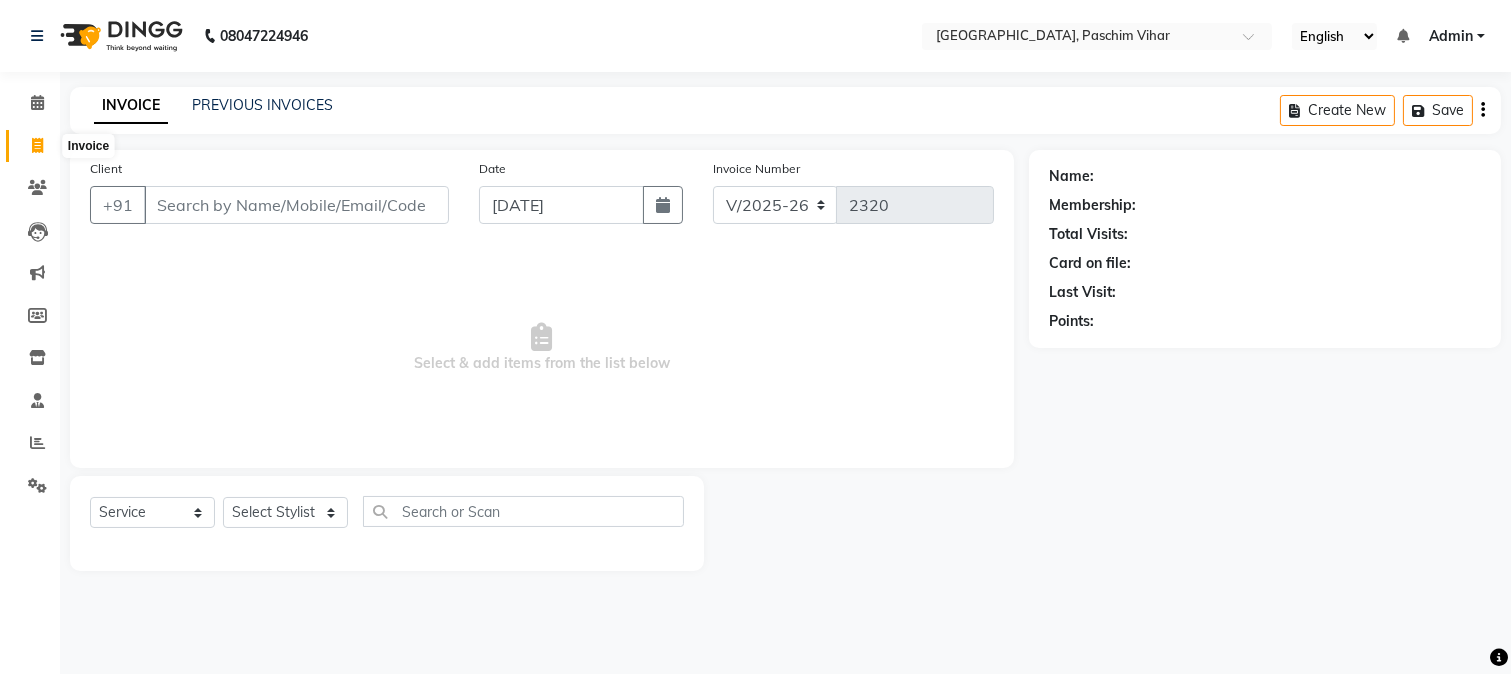 click 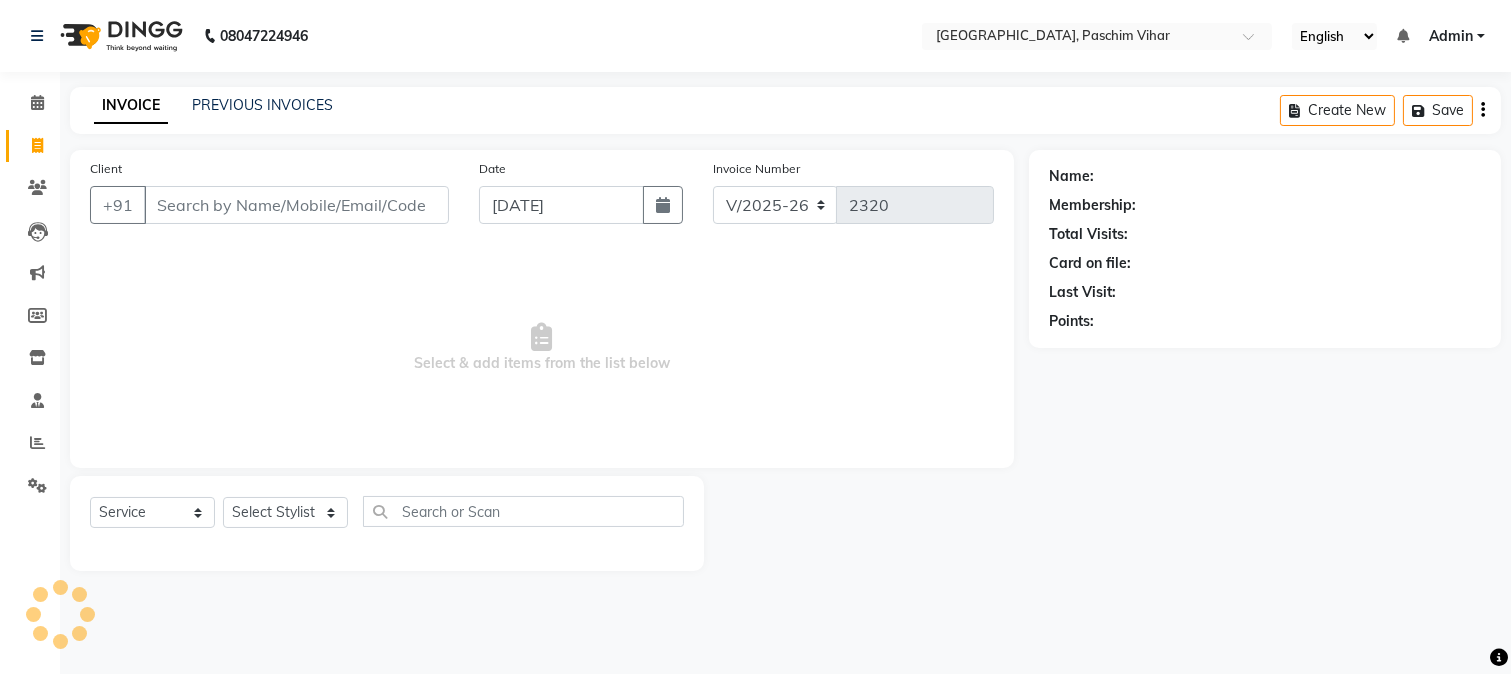 click on "Client" at bounding box center (296, 205) 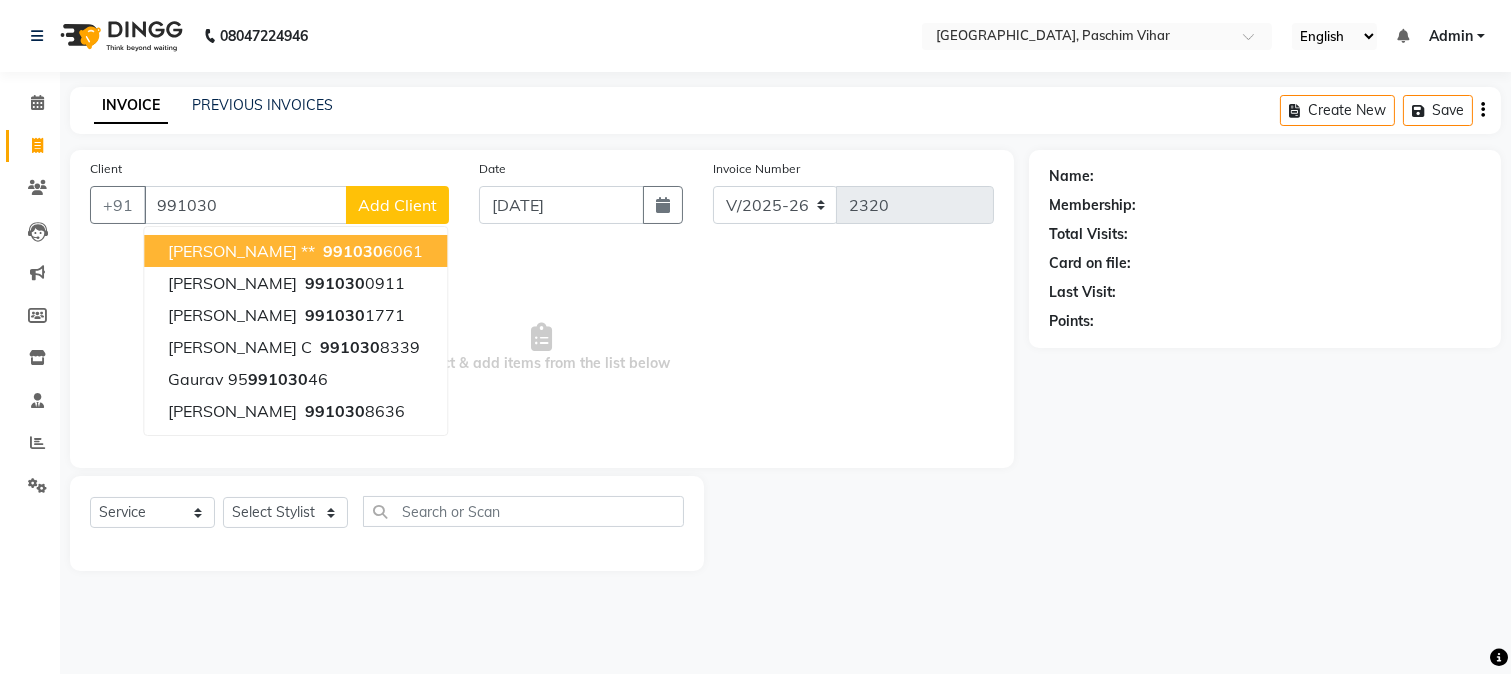 click on "[PERSON_NAME] **" at bounding box center [241, 251] 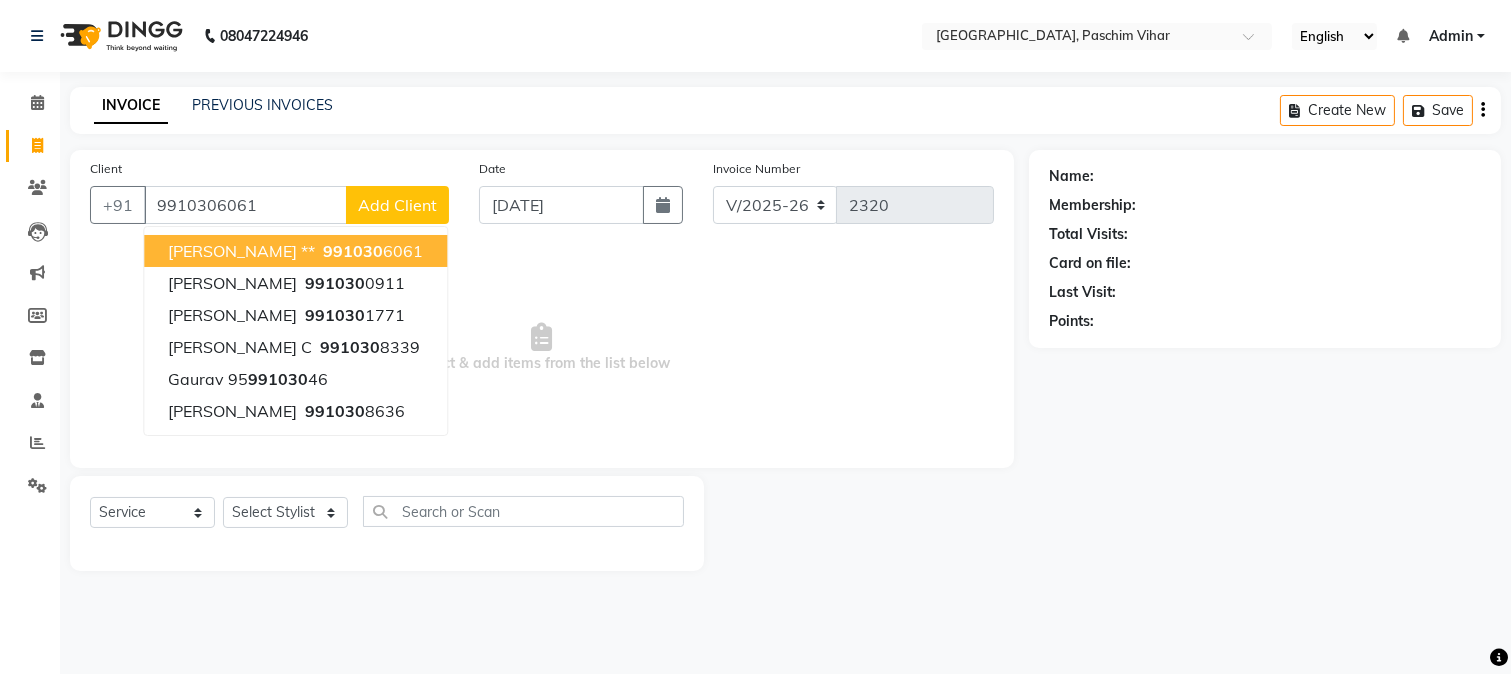 type on "9910306061" 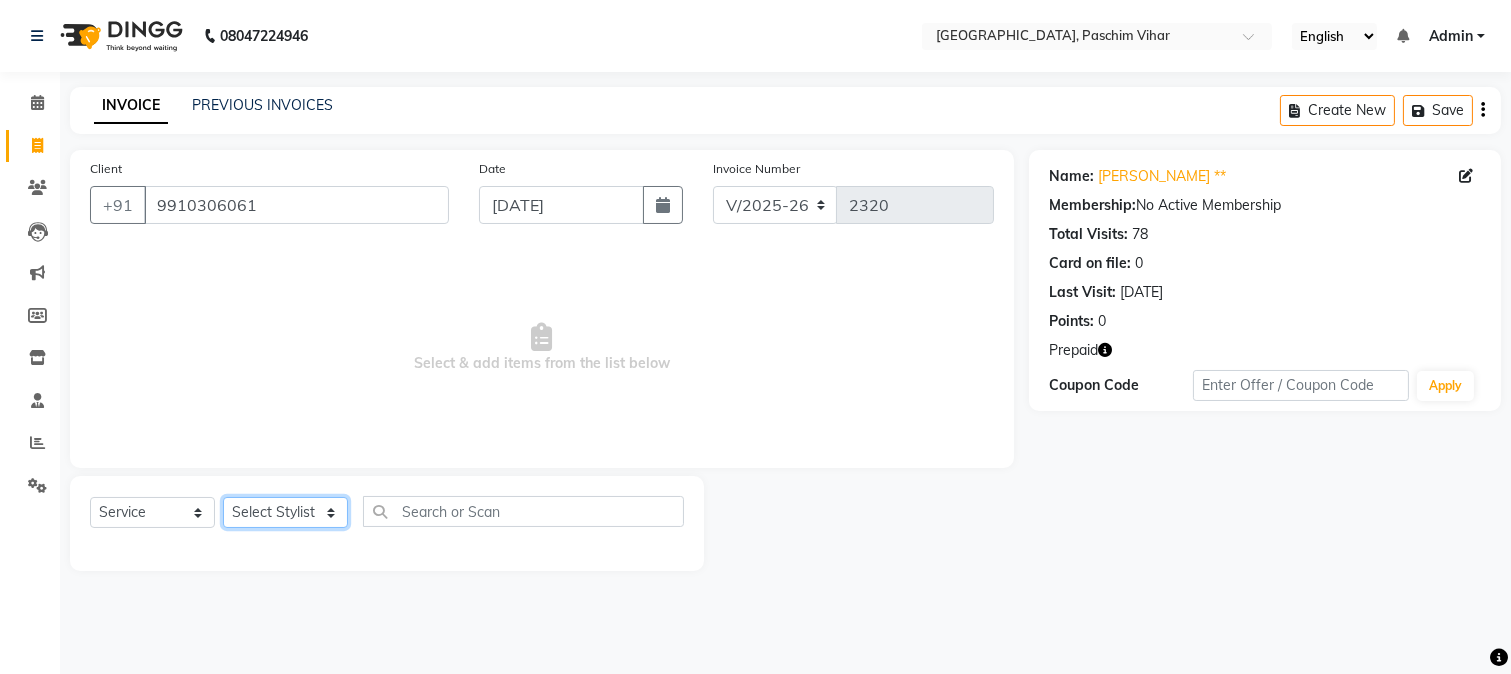 click on "Select Stylist Akash Anu Arun Gaurav  [PERSON_NAME] [PERSON_NAME] [PERSON_NAME] [PERSON_NAME] [DATE][PERSON_NAME] [PERSON_NAME] [PERSON_NAME] [PERSON_NAME] Shakel [PERSON_NAME] [PERSON_NAME] [PERSON_NAME]" 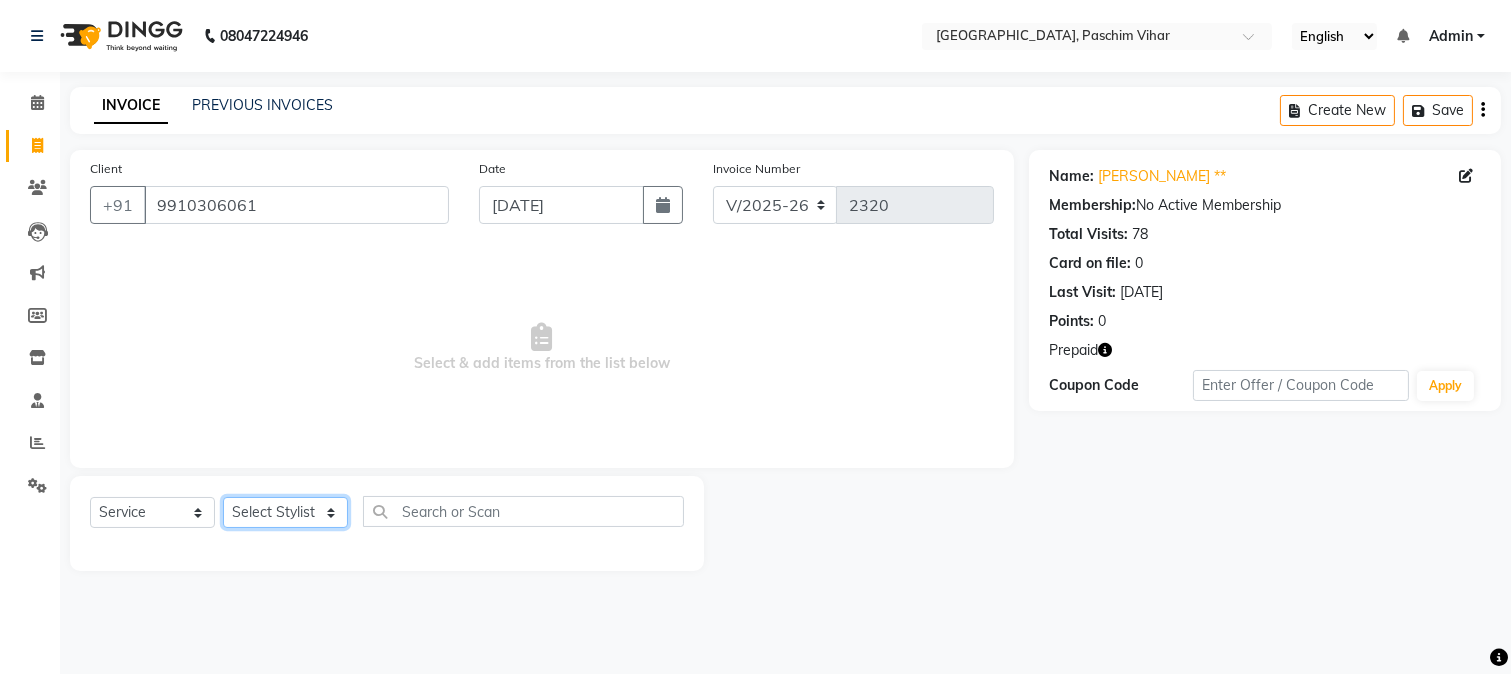 select on "59702" 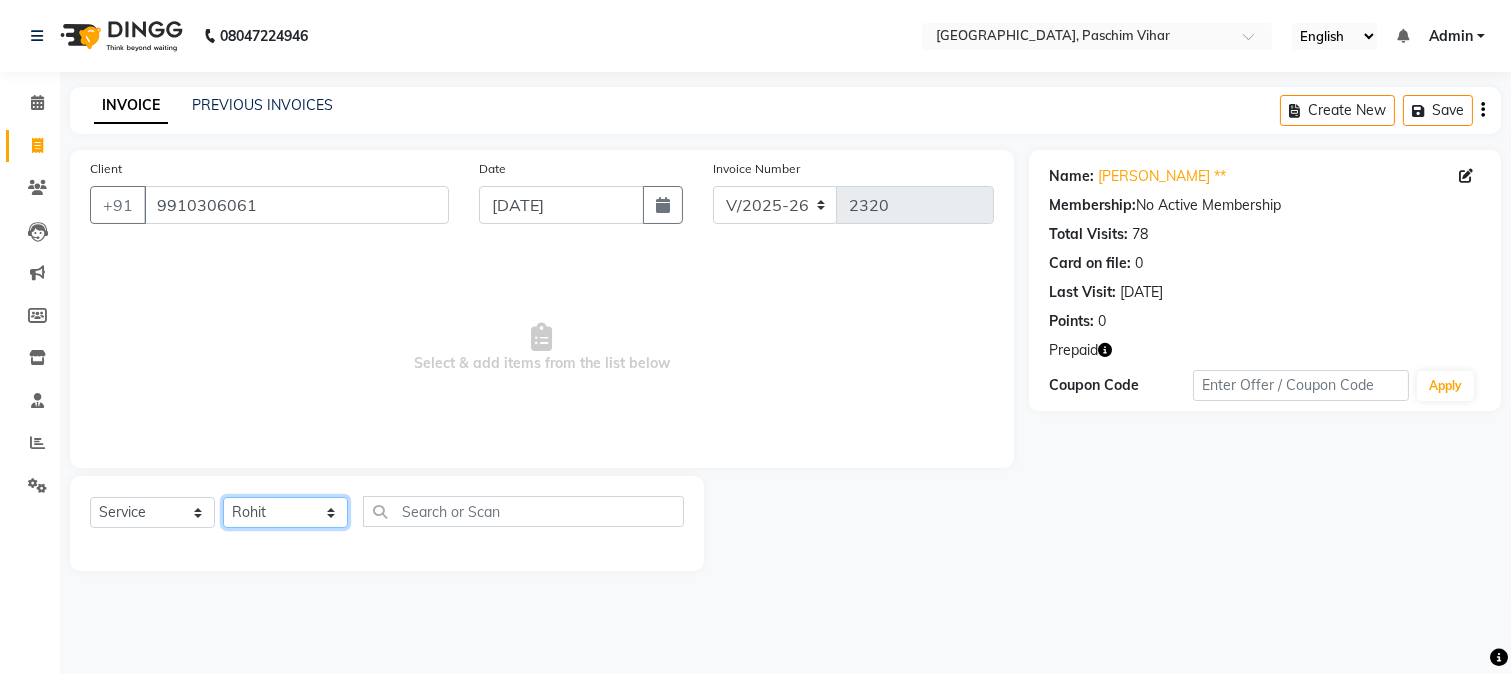 click on "Select Stylist Akash Anu Arun Gaurav  [PERSON_NAME] [PERSON_NAME] [PERSON_NAME] [PERSON_NAME] [DATE][PERSON_NAME] [PERSON_NAME] [PERSON_NAME] [PERSON_NAME] Shakel [PERSON_NAME] [PERSON_NAME] [PERSON_NAME]" 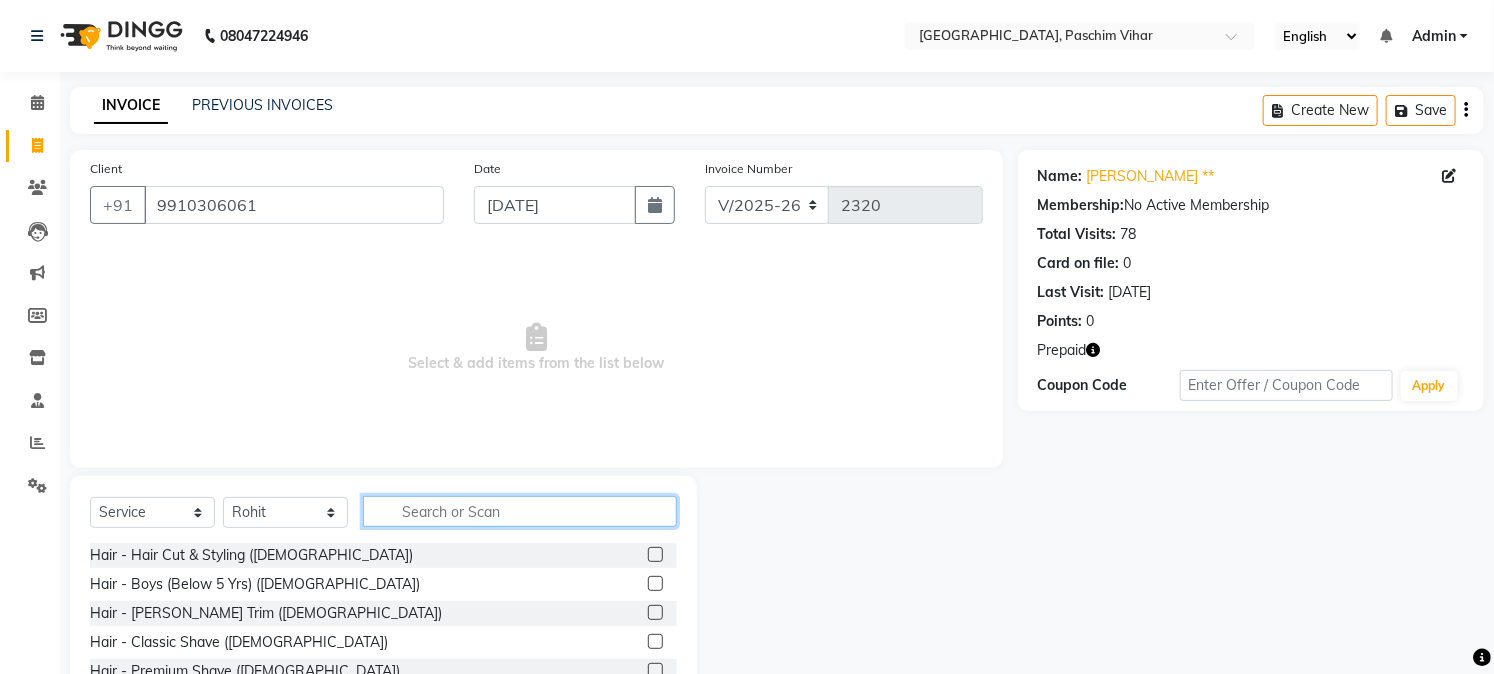 click 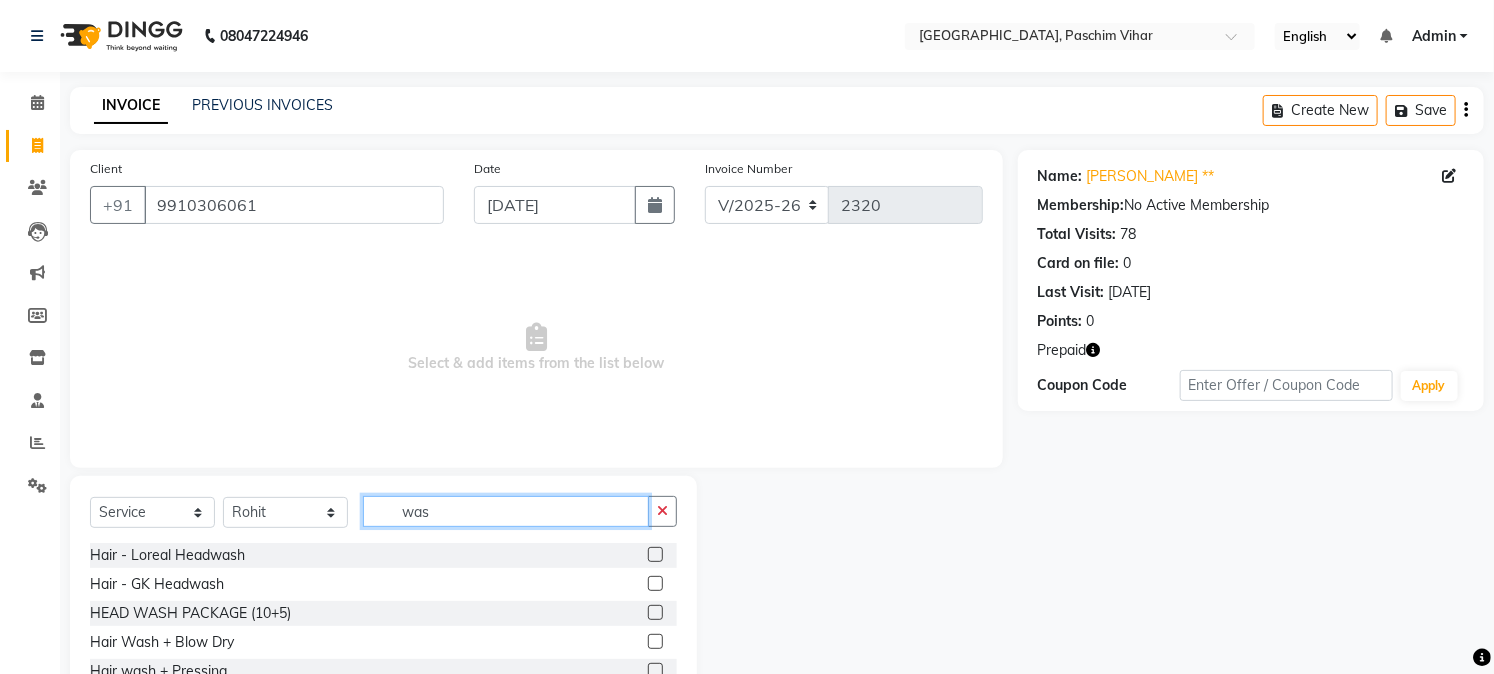 type on "was" 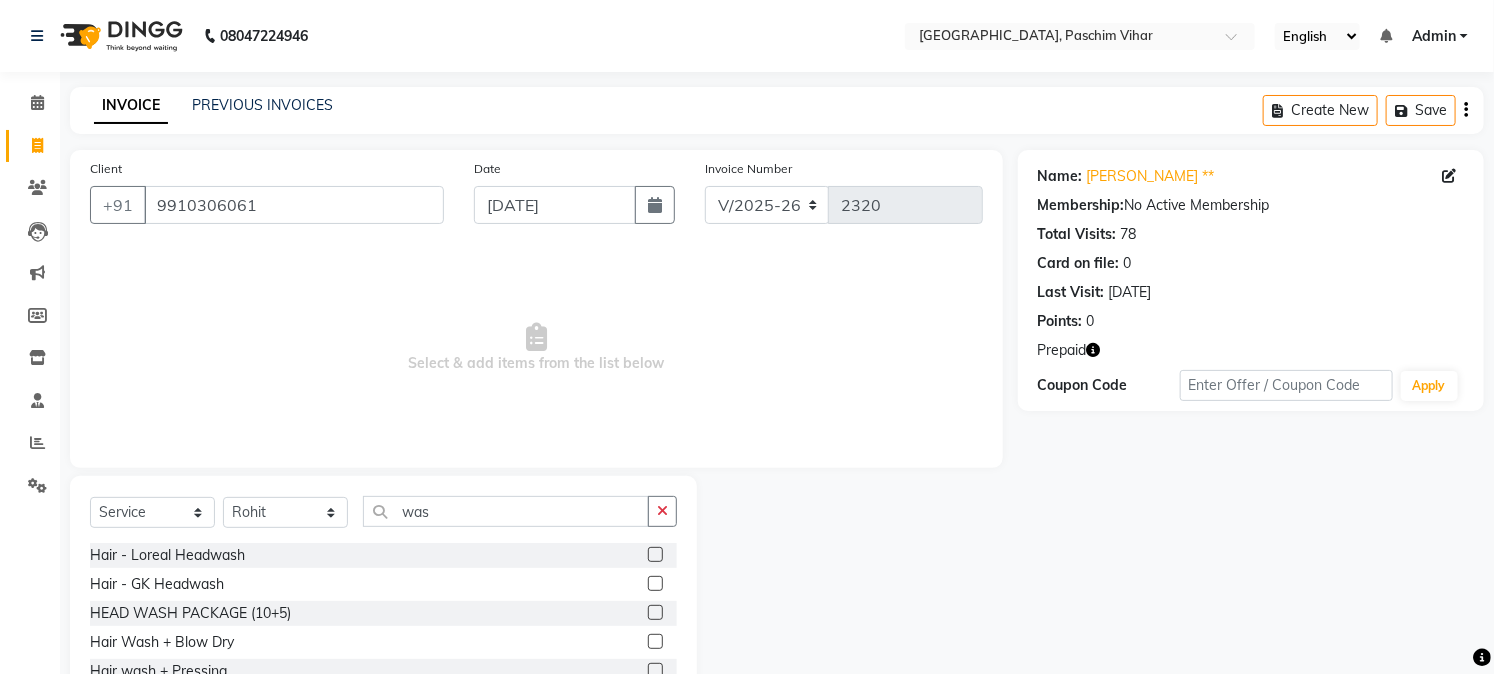 click 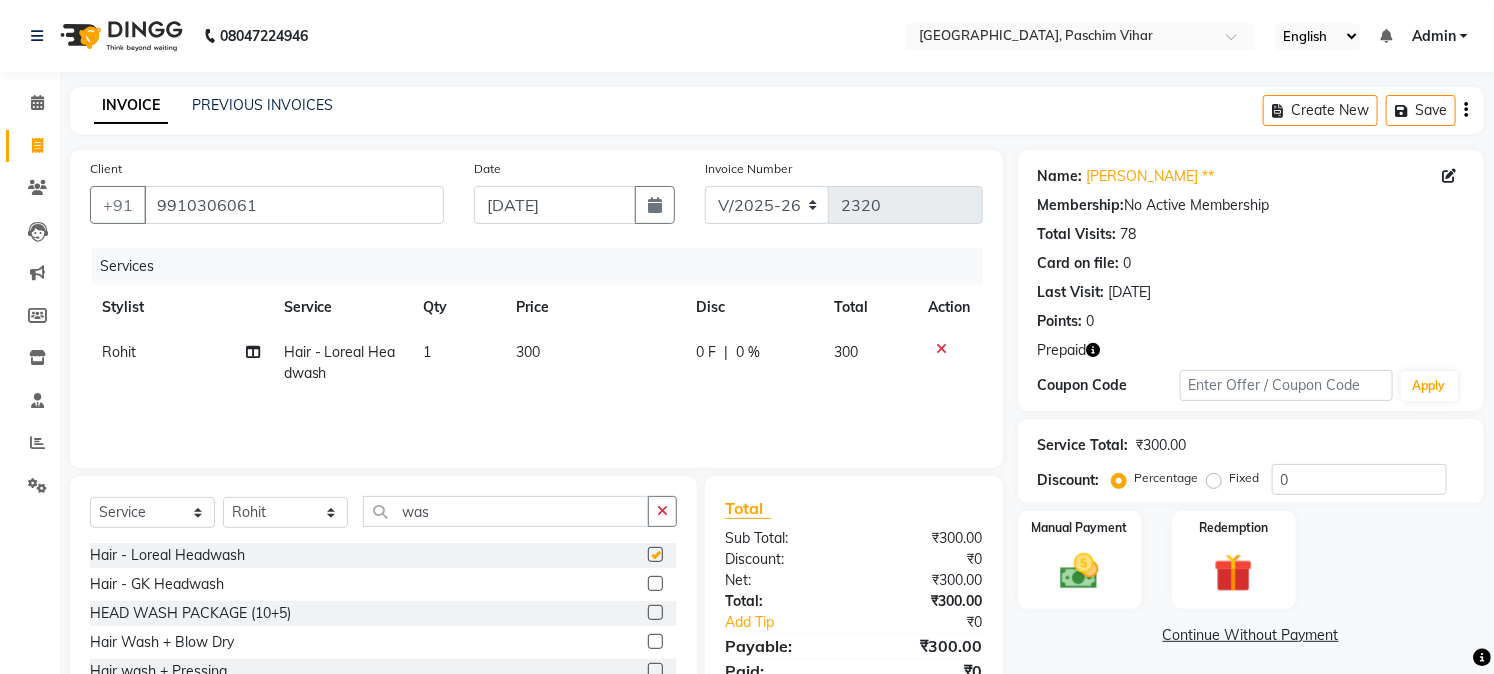 checkbox on "false" 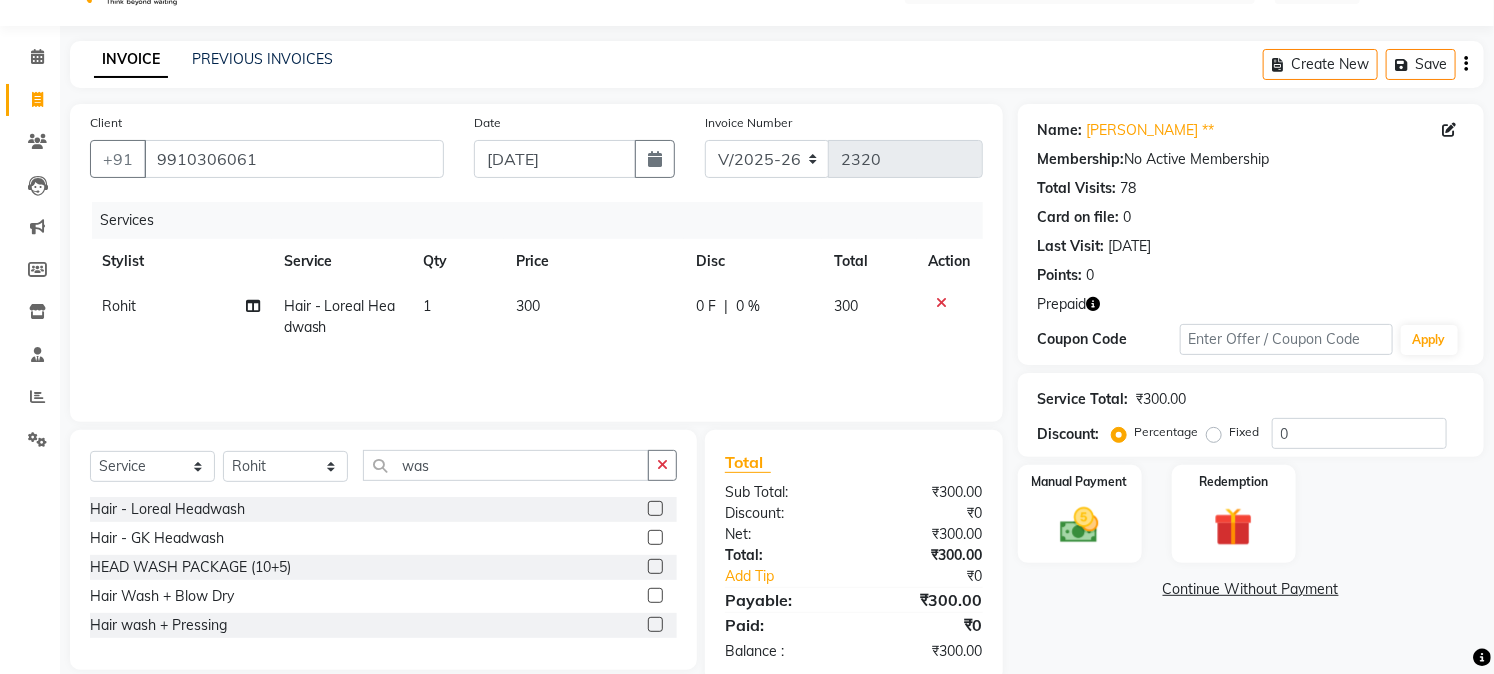 scroll, scrollTop: 84, scrollLeft: 0, axis: vertical 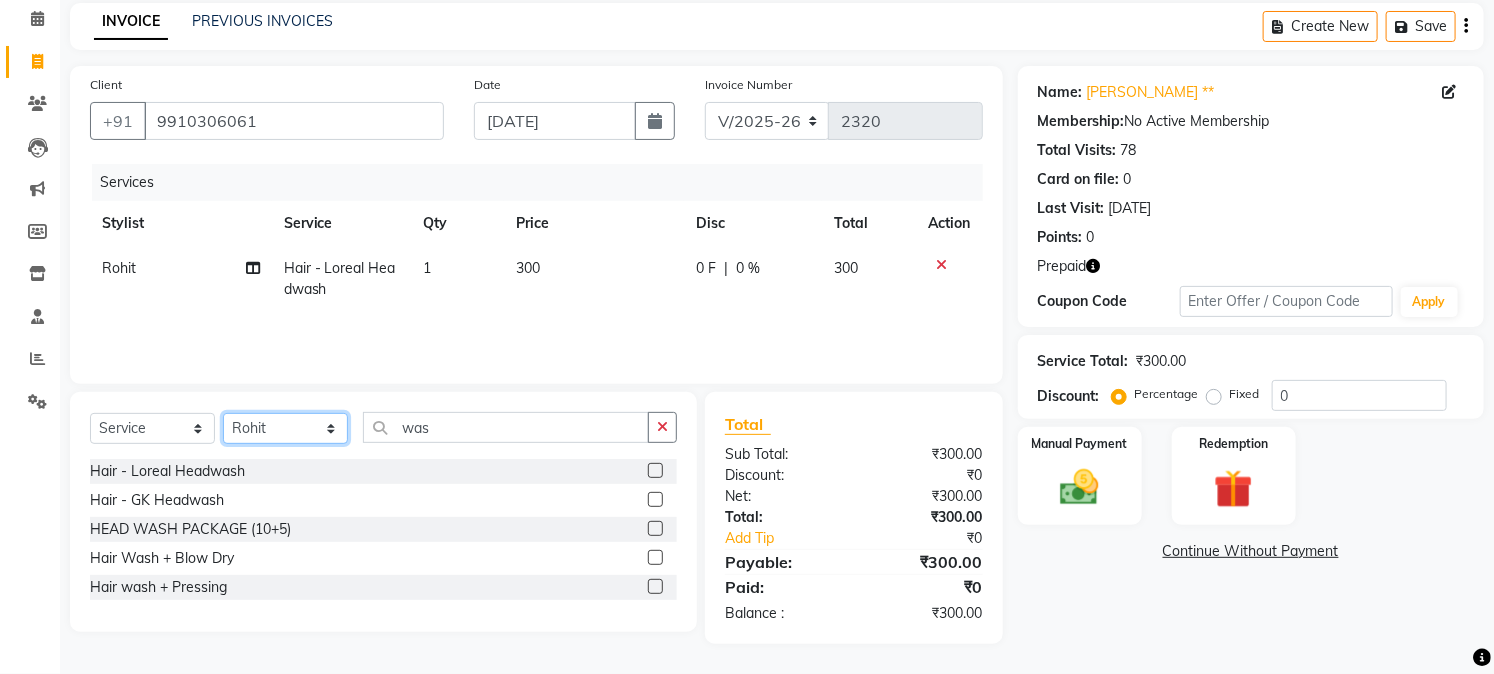 click on "Select Stylist Akash Anu Arun Gaurav  [PERSON_NAME] [PERSON_NAME] [PERSON_NAME] [PERSON_NAME] [DATE][PERSON_NAME] [PERSON_NAME] [PERSON_NAME] [PERSON_NAME] Shakel [PERSON_NAME] [PERSON_NAME] [PERSON_NAME]" 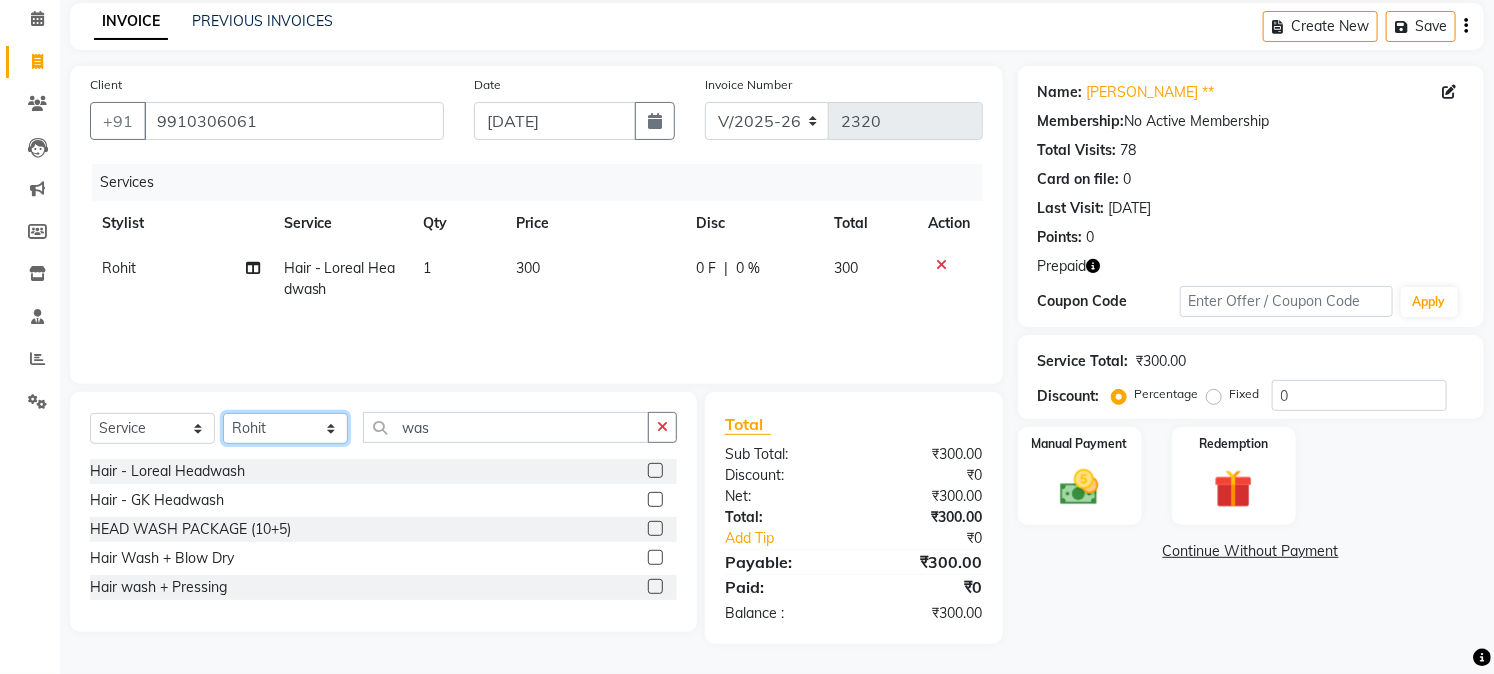 select on "15077" 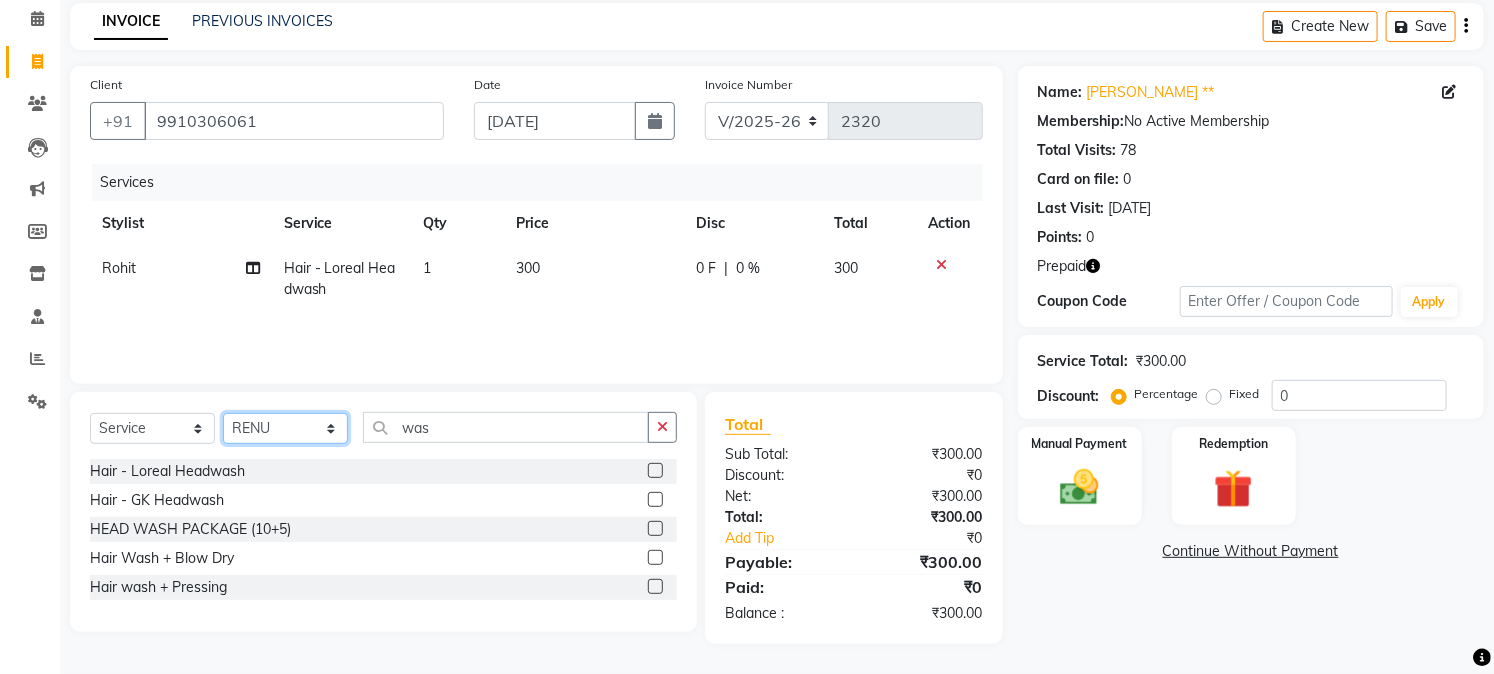 click on "Select Stylist Akash Anu Arun Gaurav  [PERSON_NAME] [PERSON_NAME] [PERSON_NAME] [PERSON_NAME] [DATE][PERSON_NAME] [PERSON_NAME] [PERSON_NAME] [PERSON_NAME] Shakel [PERSON_NAME] [PERSON_NAME] [PERSON_NAME]" 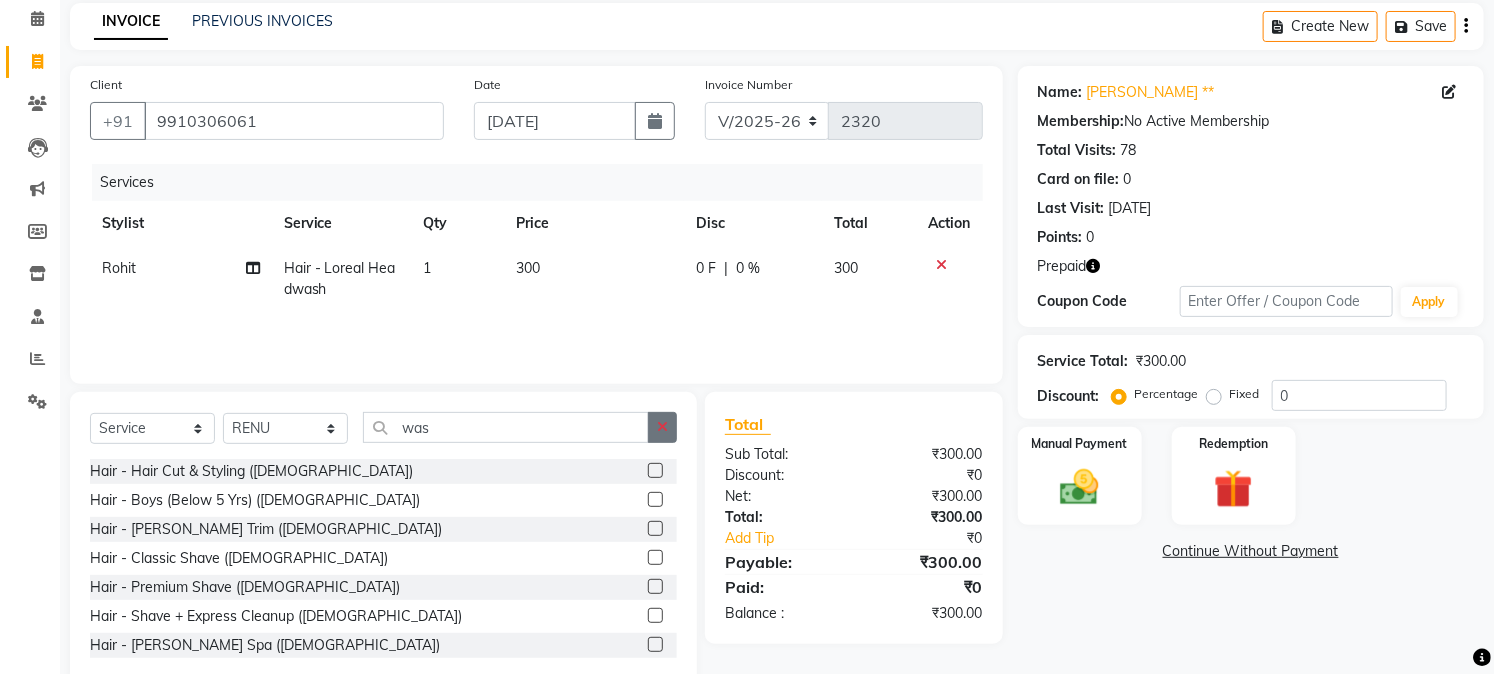 click 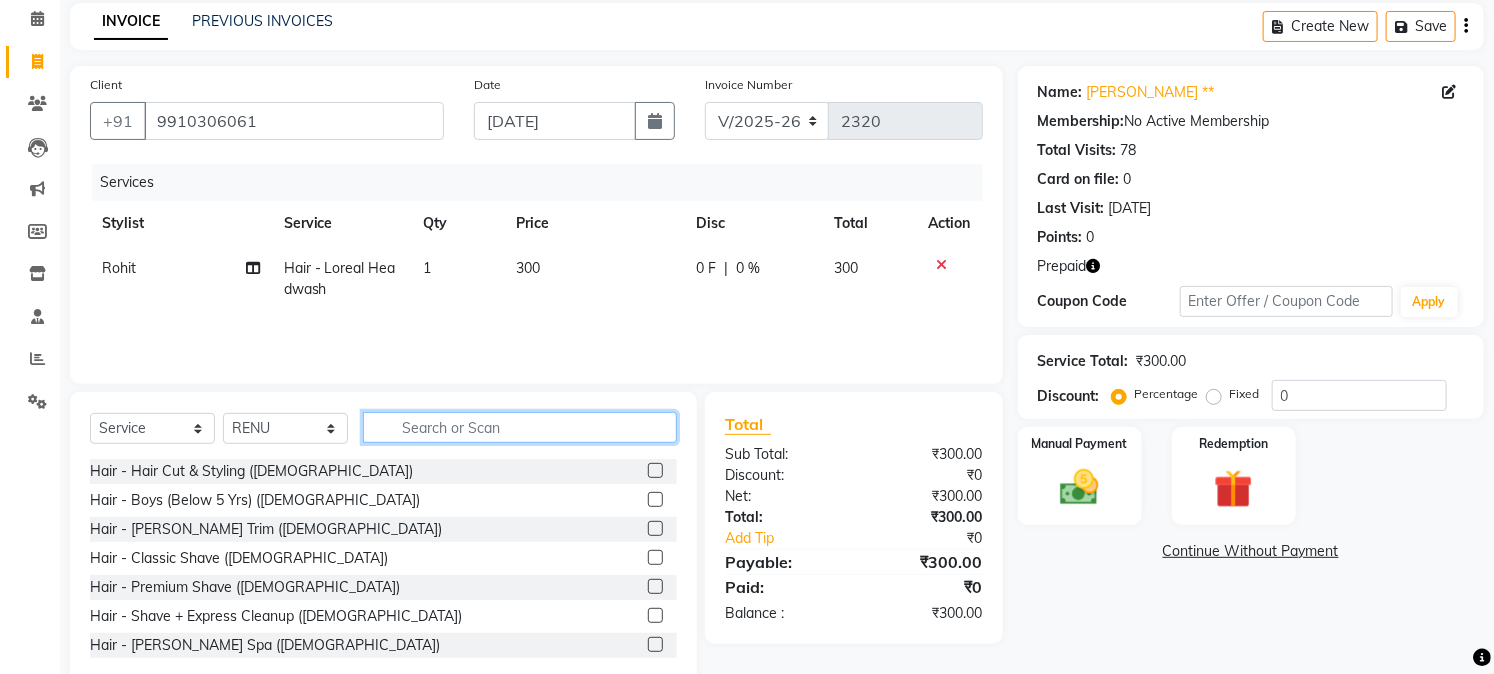 click 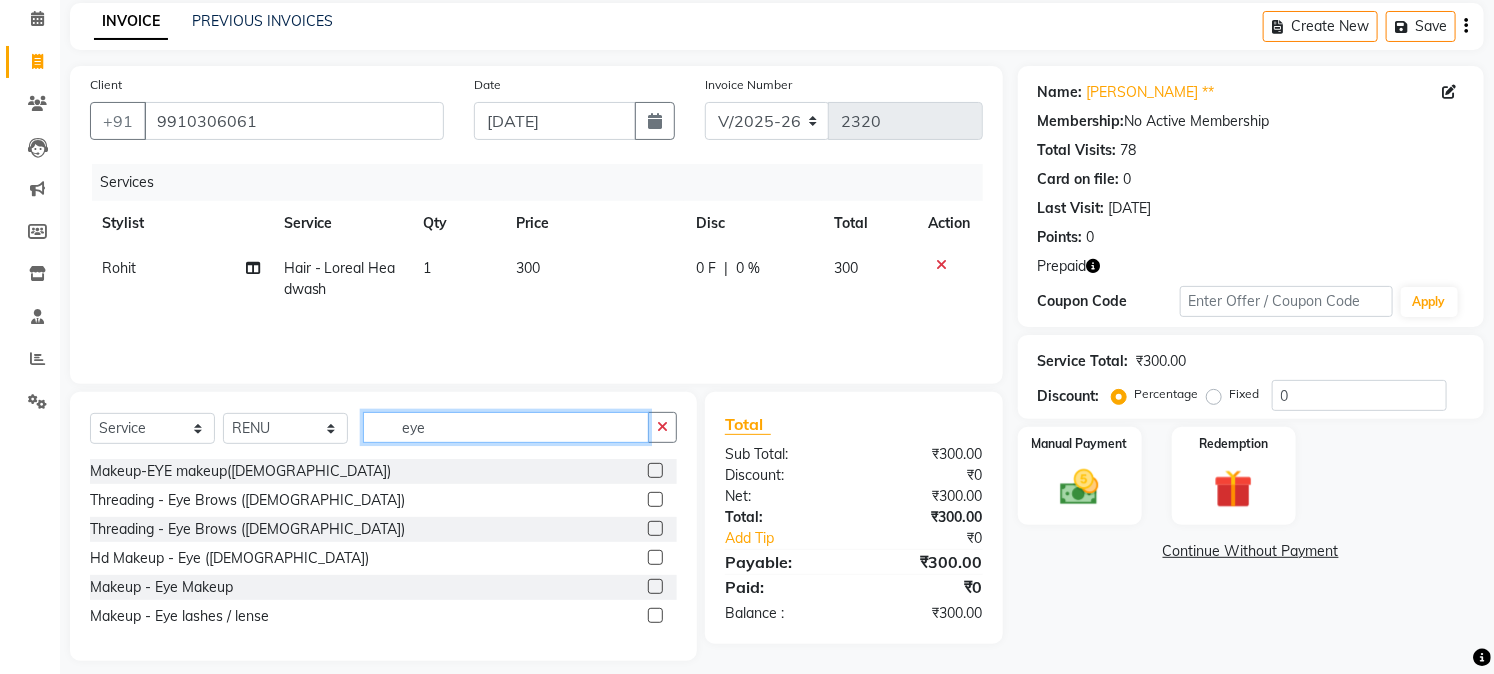 scroll, scrollTop: 101, scrollLeft: 0, axis: vertical 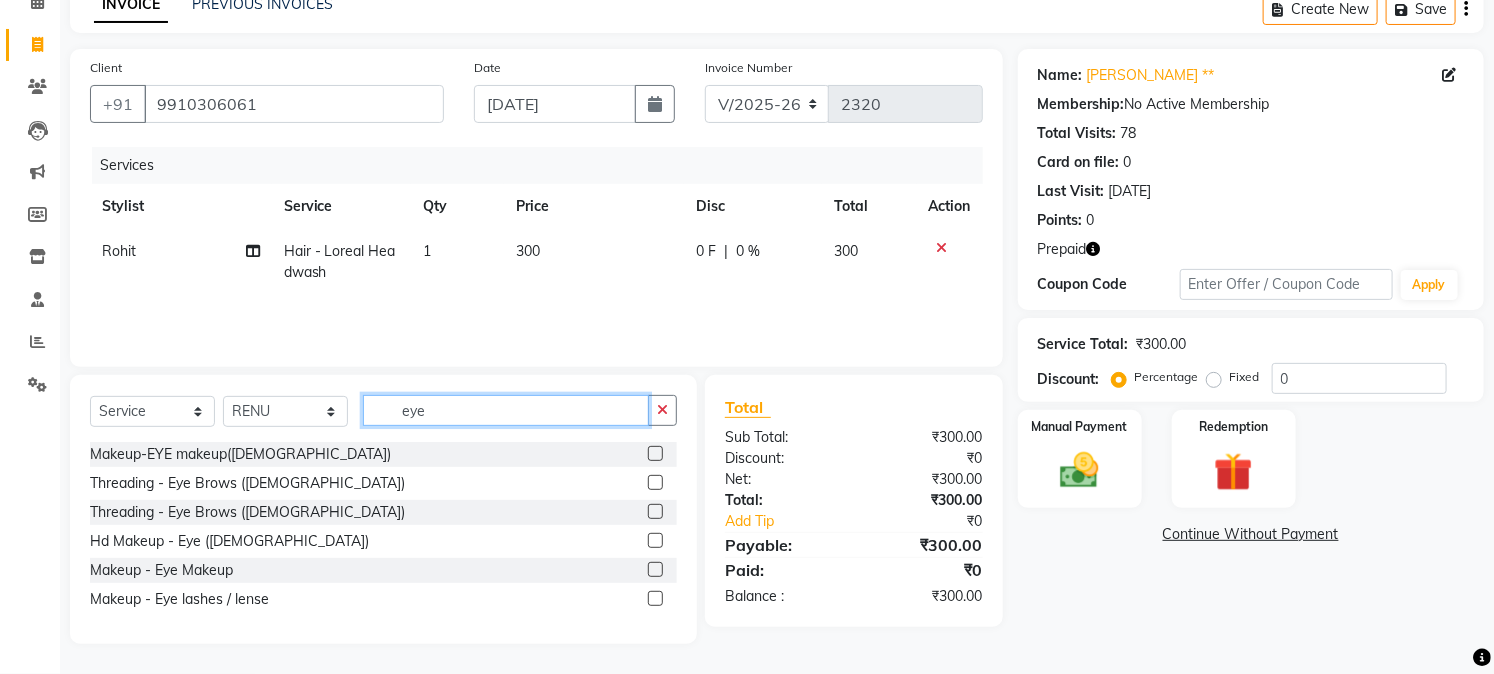 type on "eye" 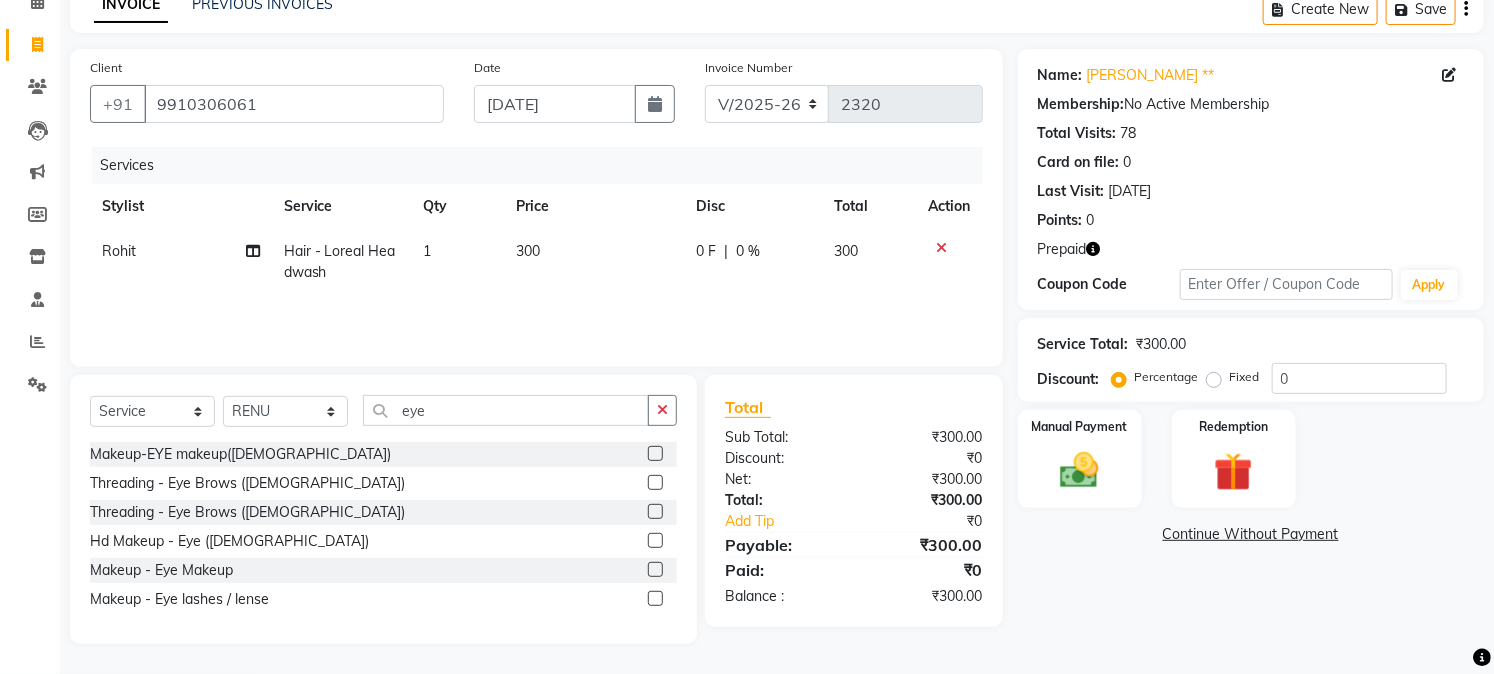 click 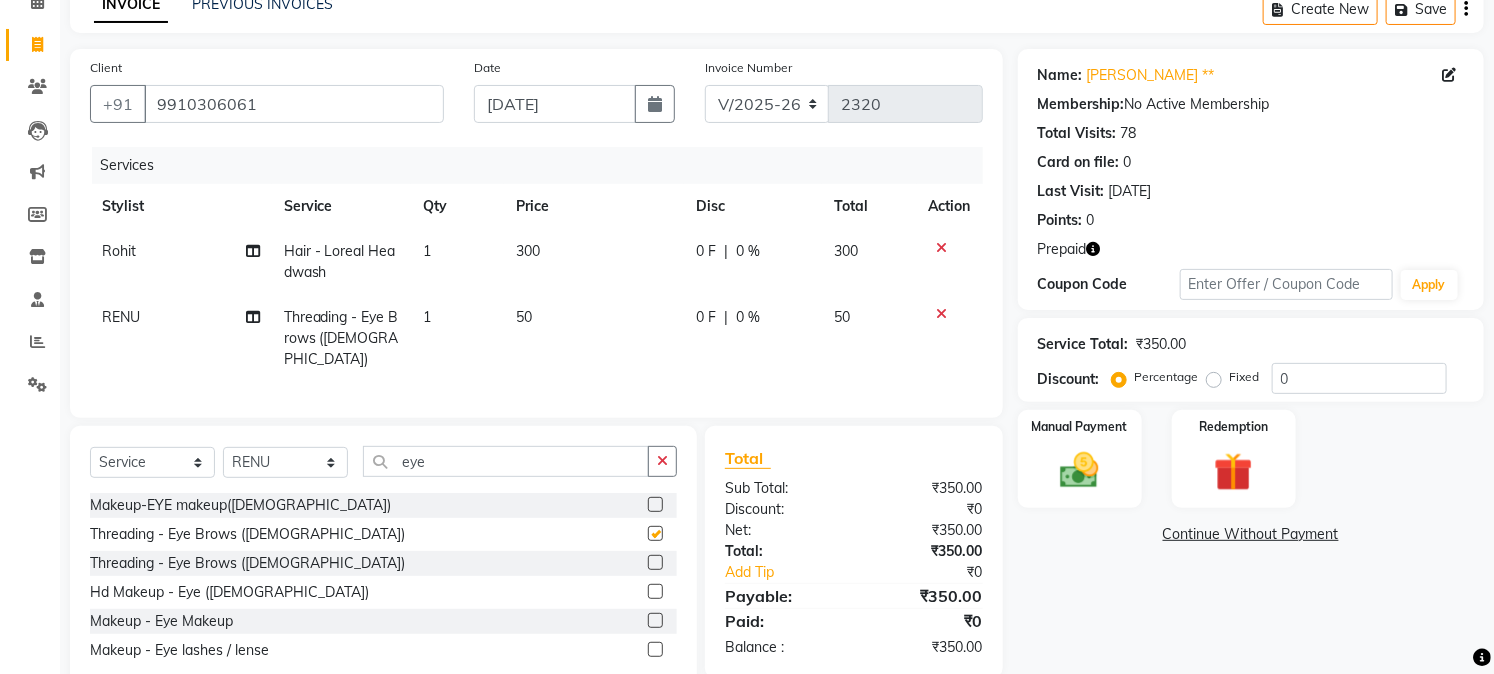 checkbox on "false" 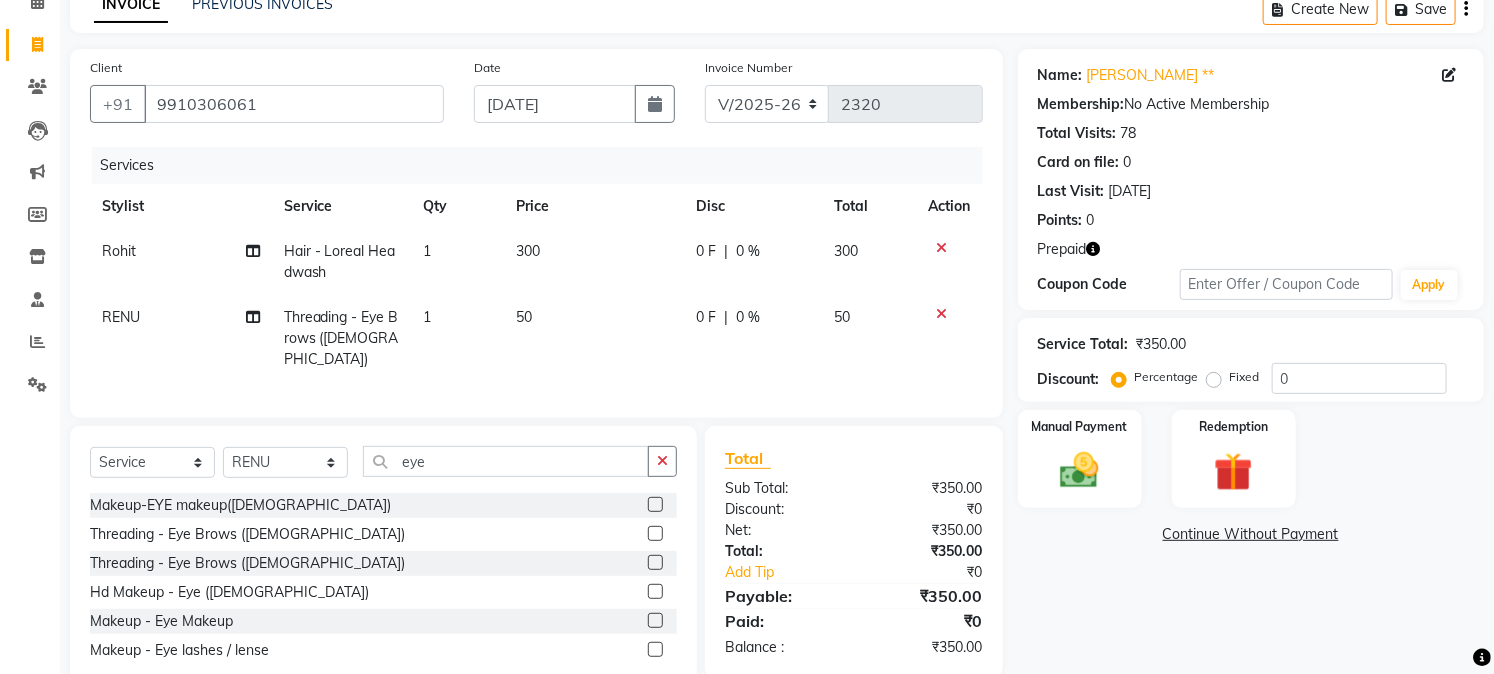 click on "50" 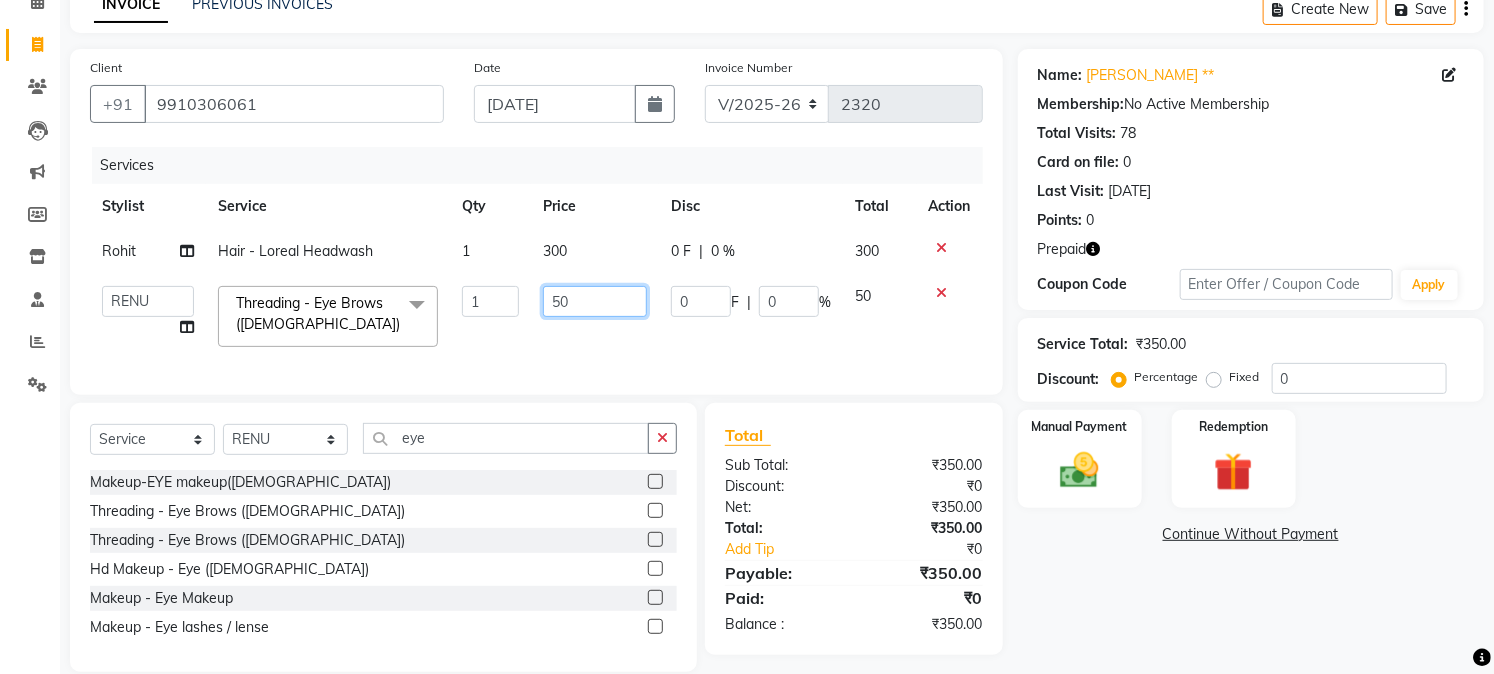 click on "50" 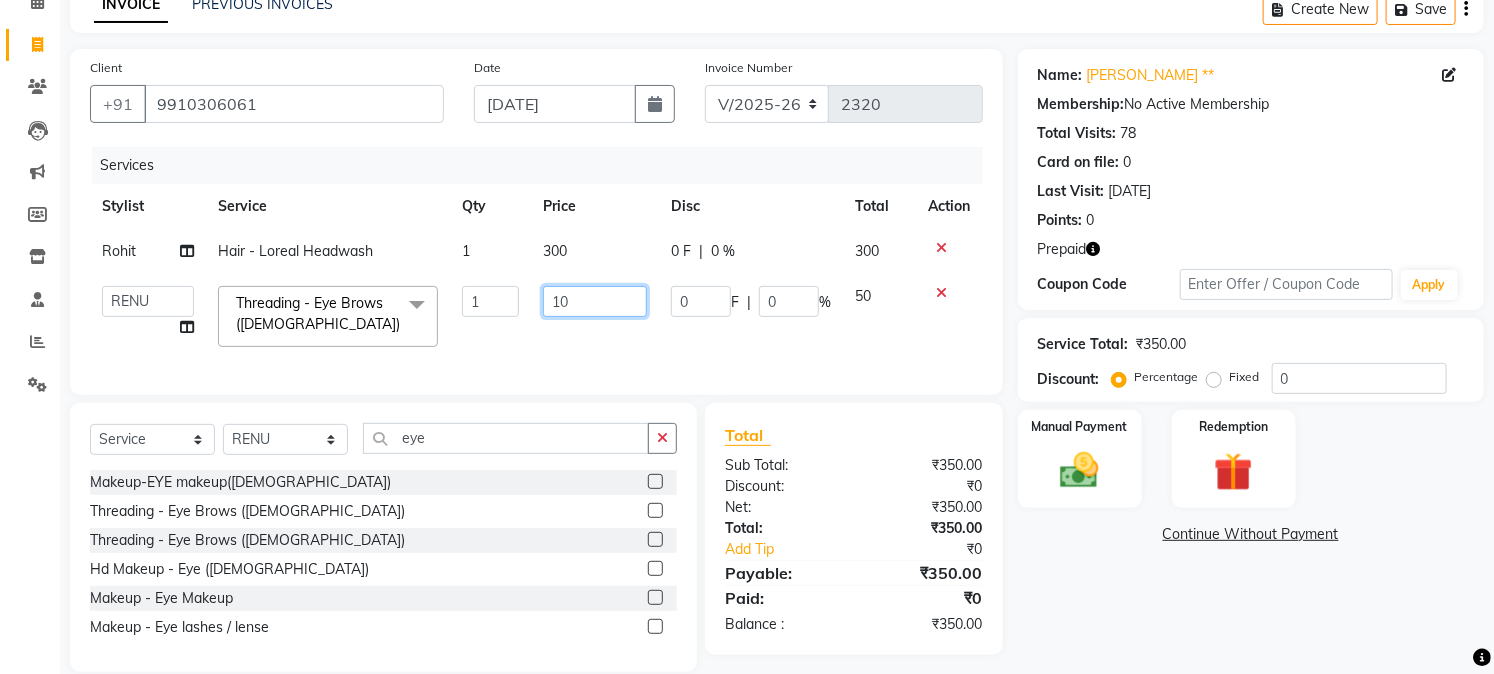 type on "100" 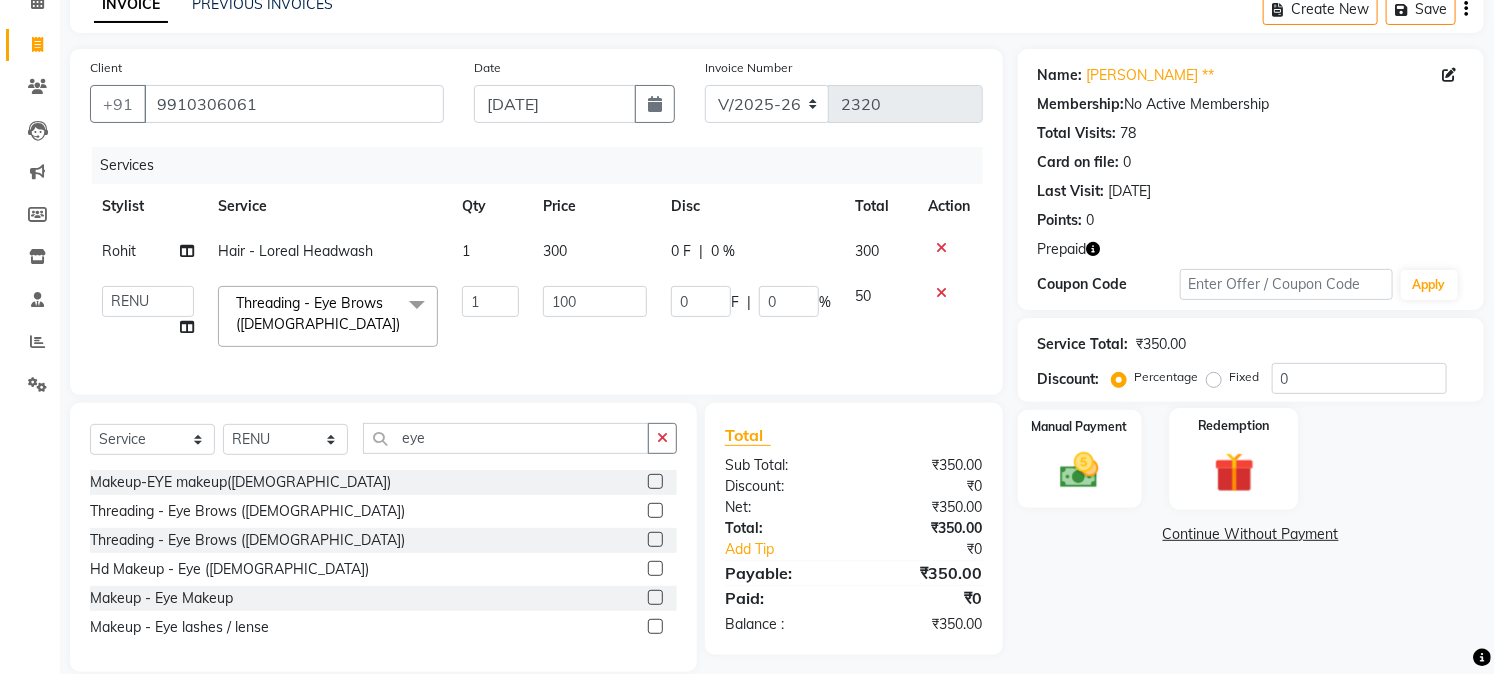 click 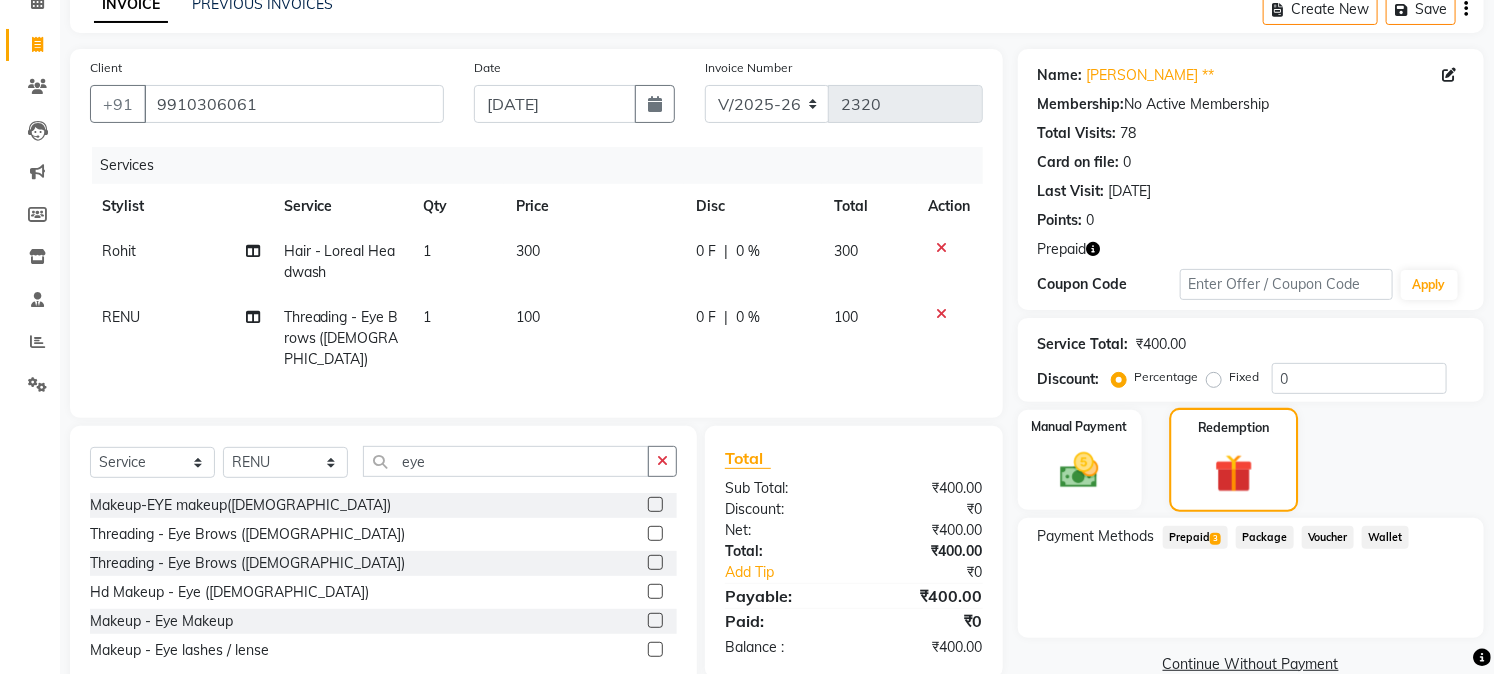 click 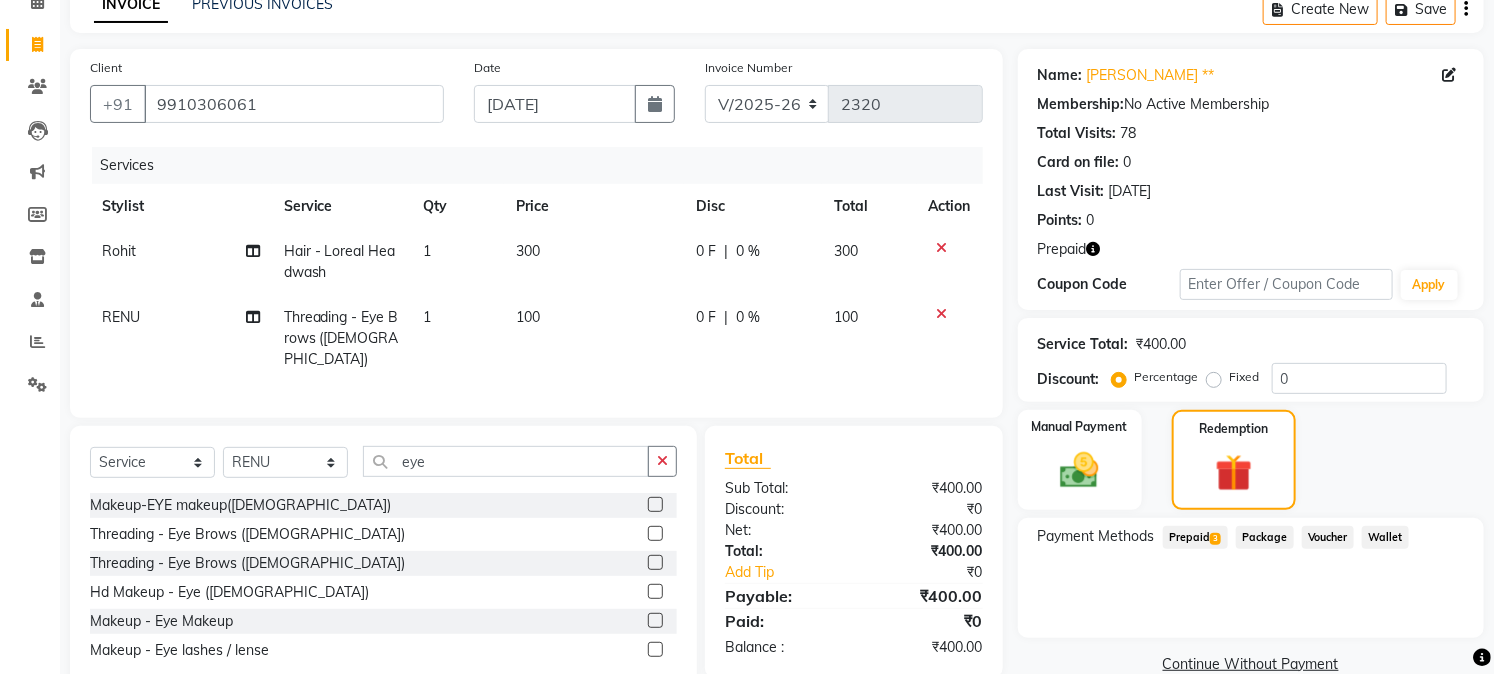click on "Prepaid  3" 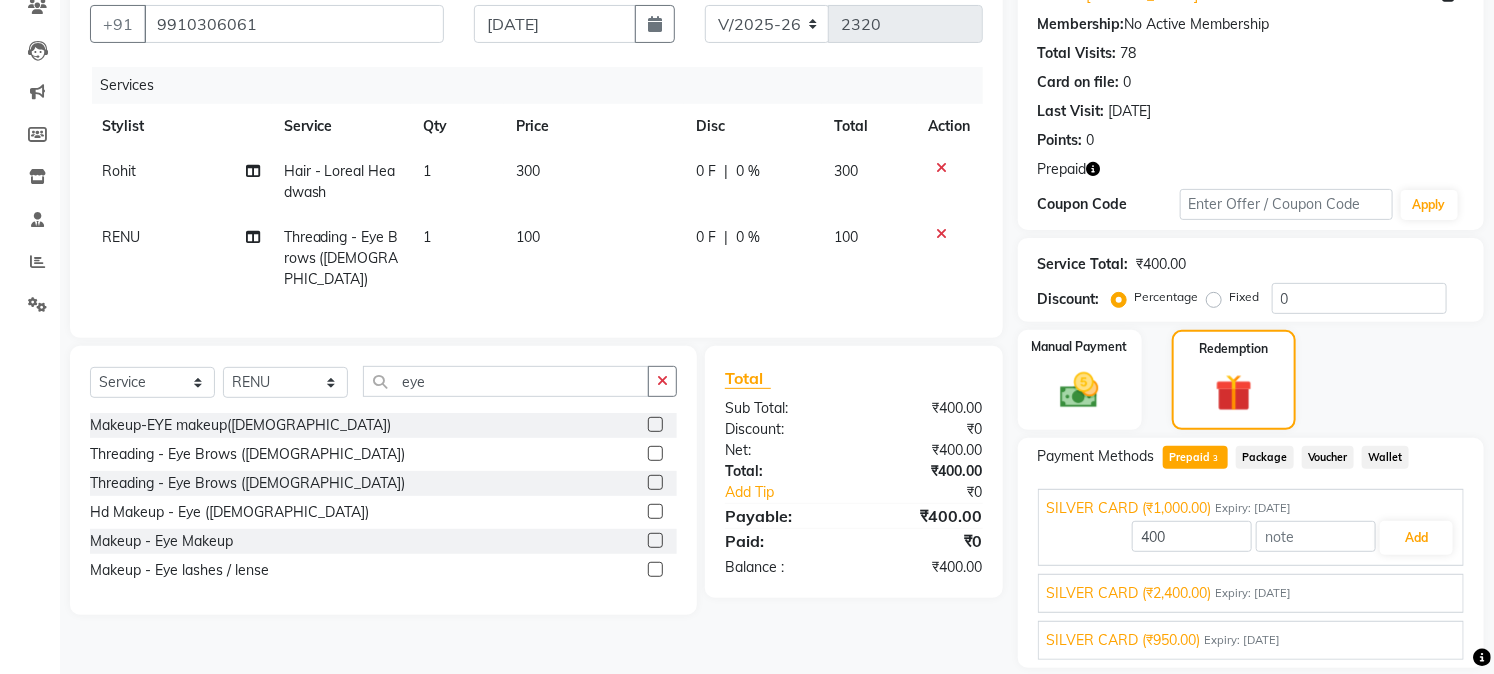 scroll, scrollTop: 212, scrollLeft: 0, axis: vertical 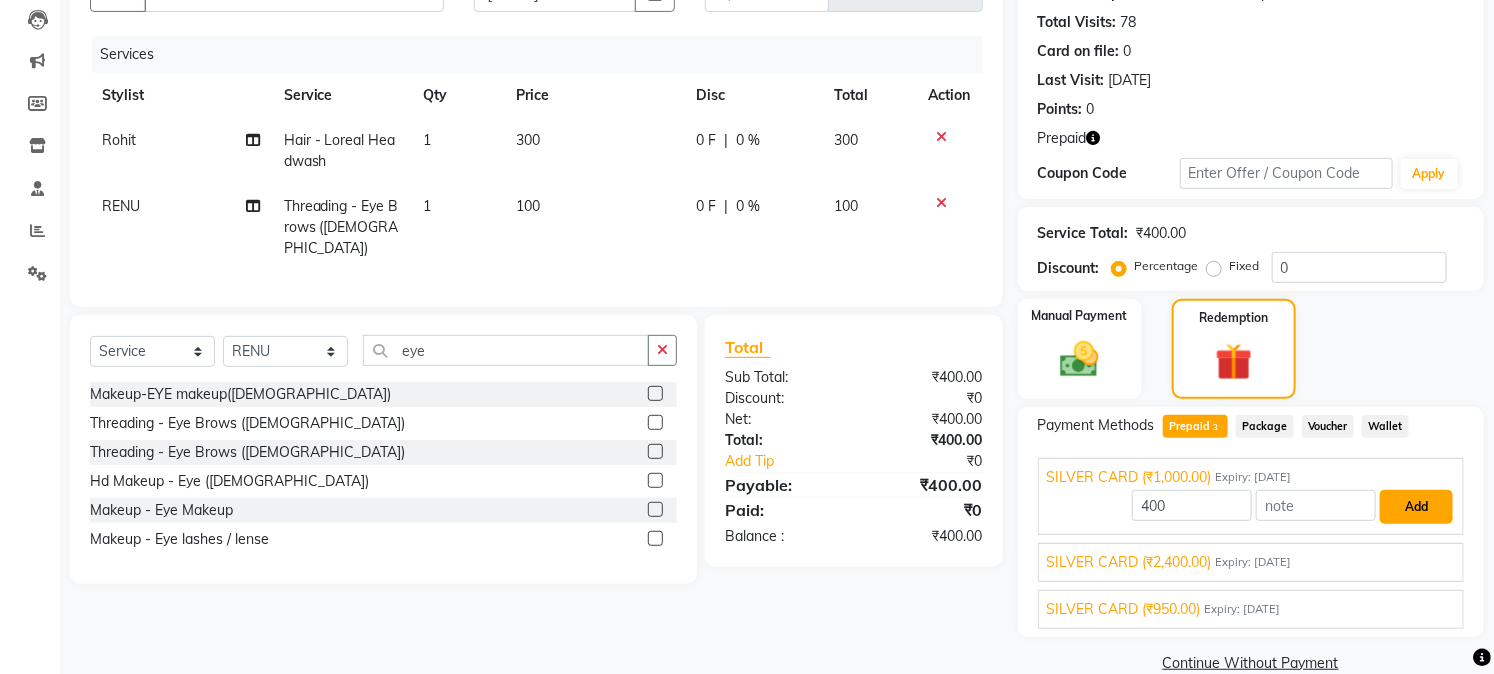 click on "Add" at bounding box center (1416, 507) 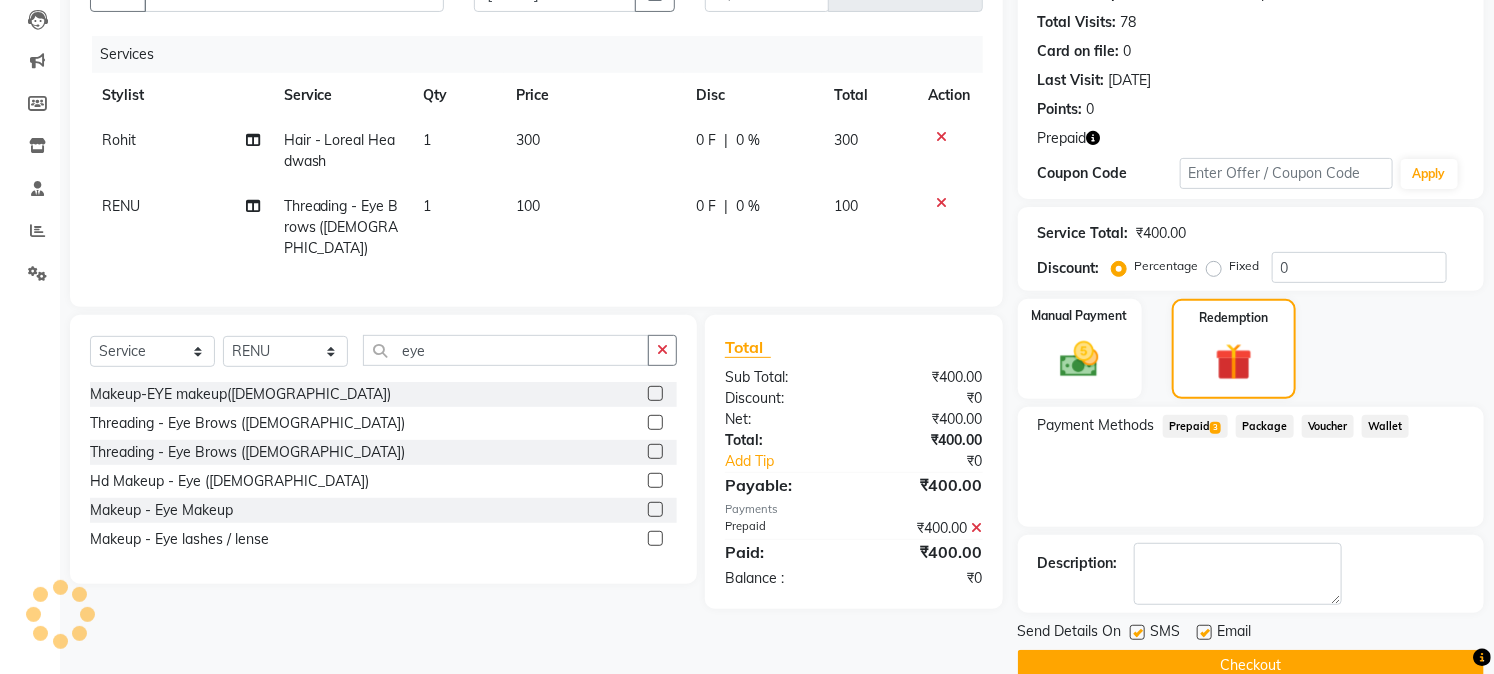 scroll, scrollTop: 247, scrollLeft: 0, axis: vertical 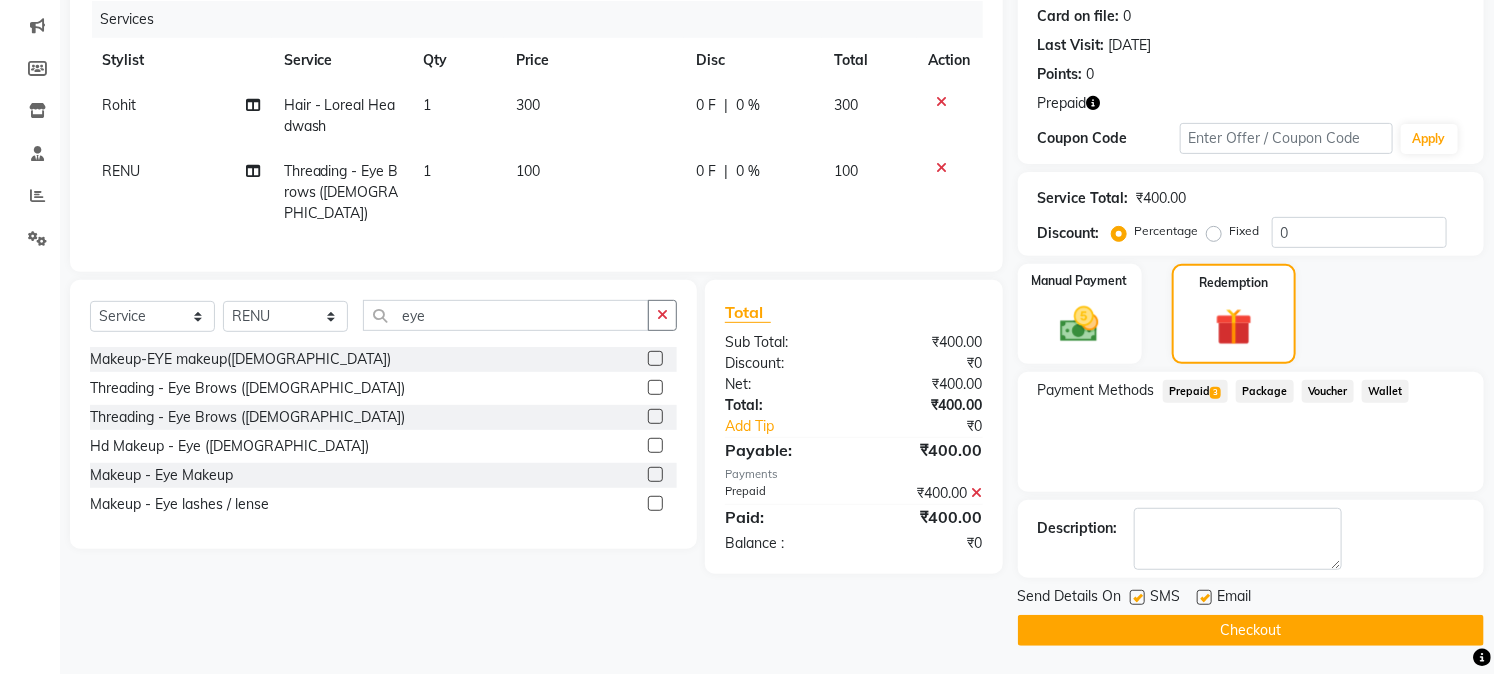 click on "Checkout" 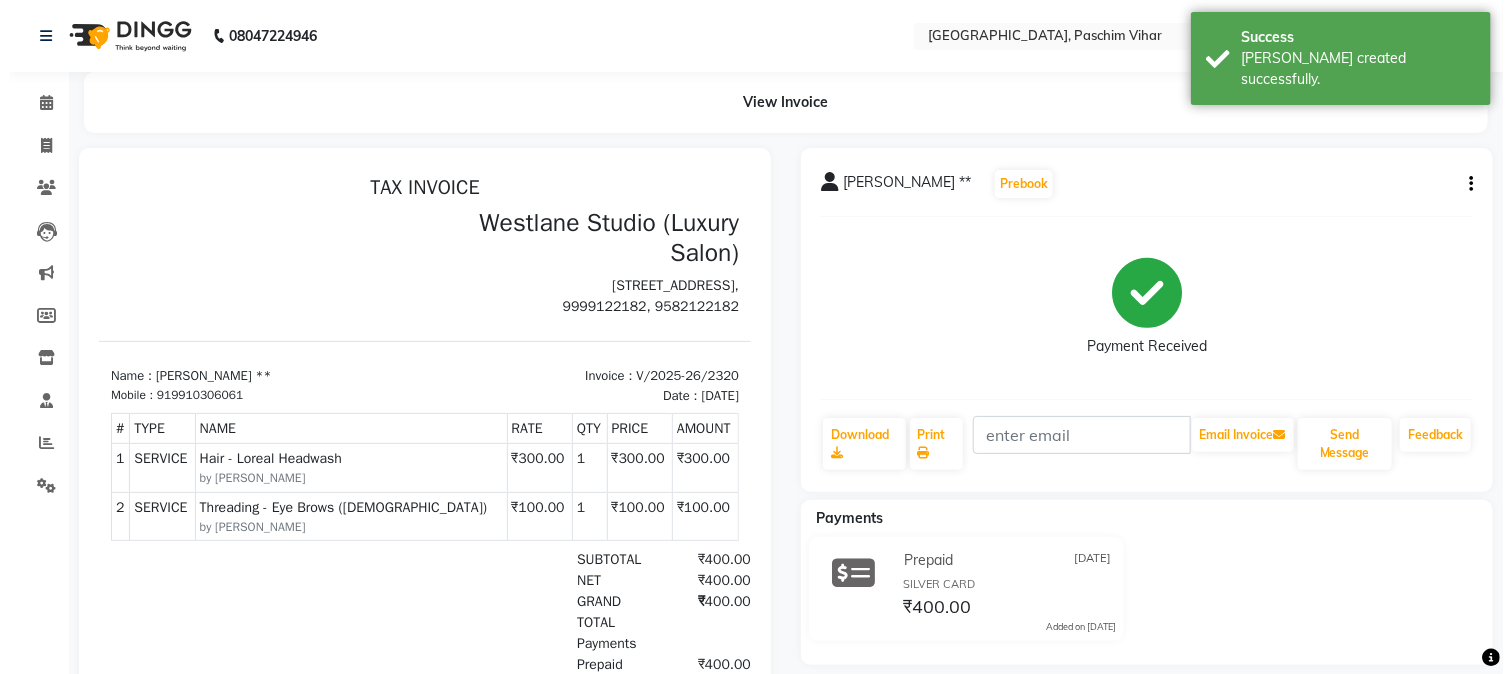 scroll, scrollTop: 0, scrollLeft: 0, axis: both 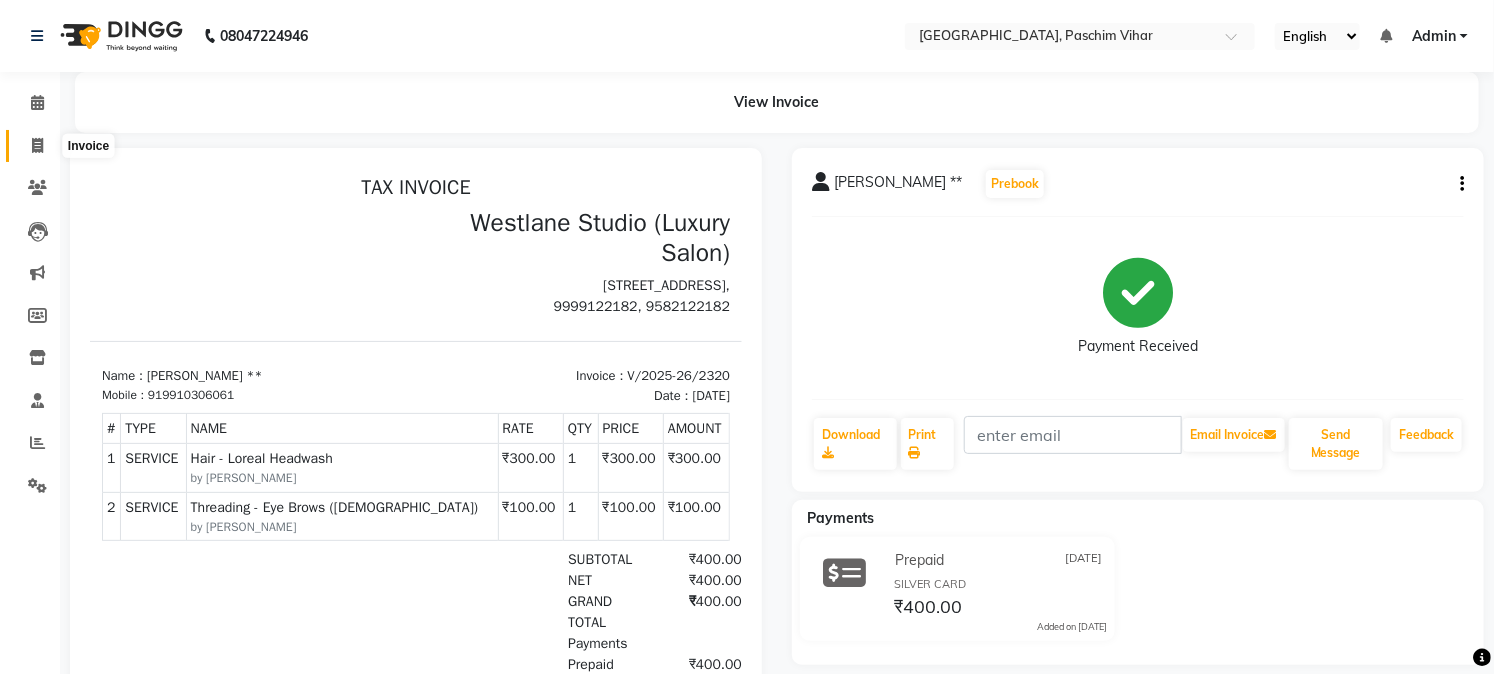 click 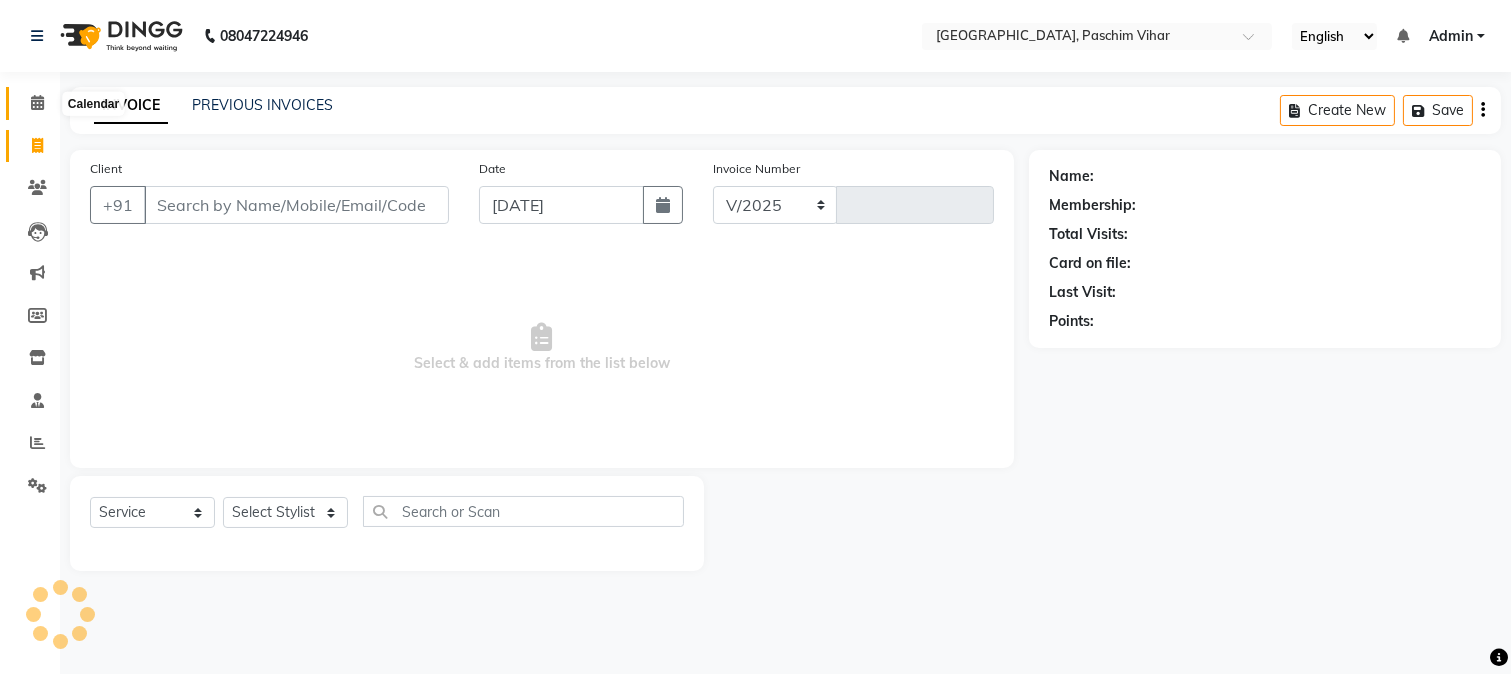 select on "223" 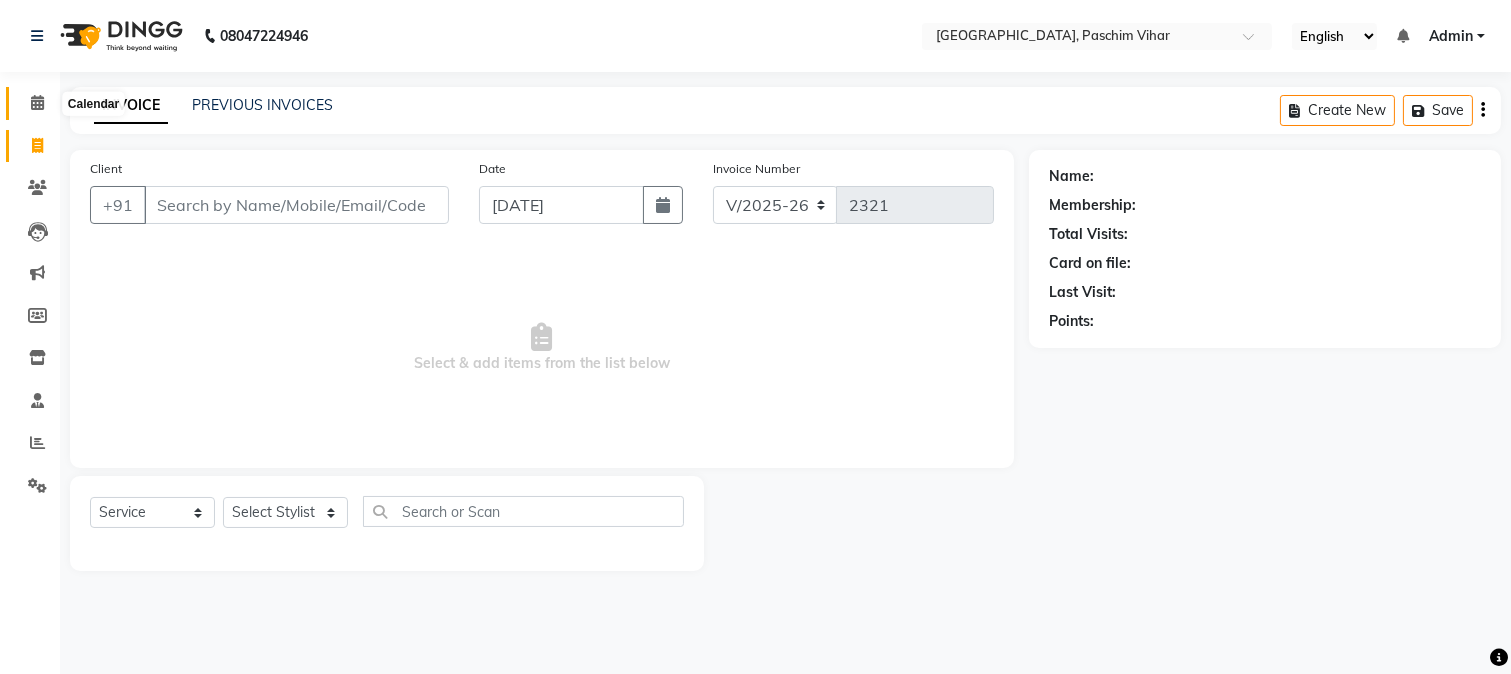 click 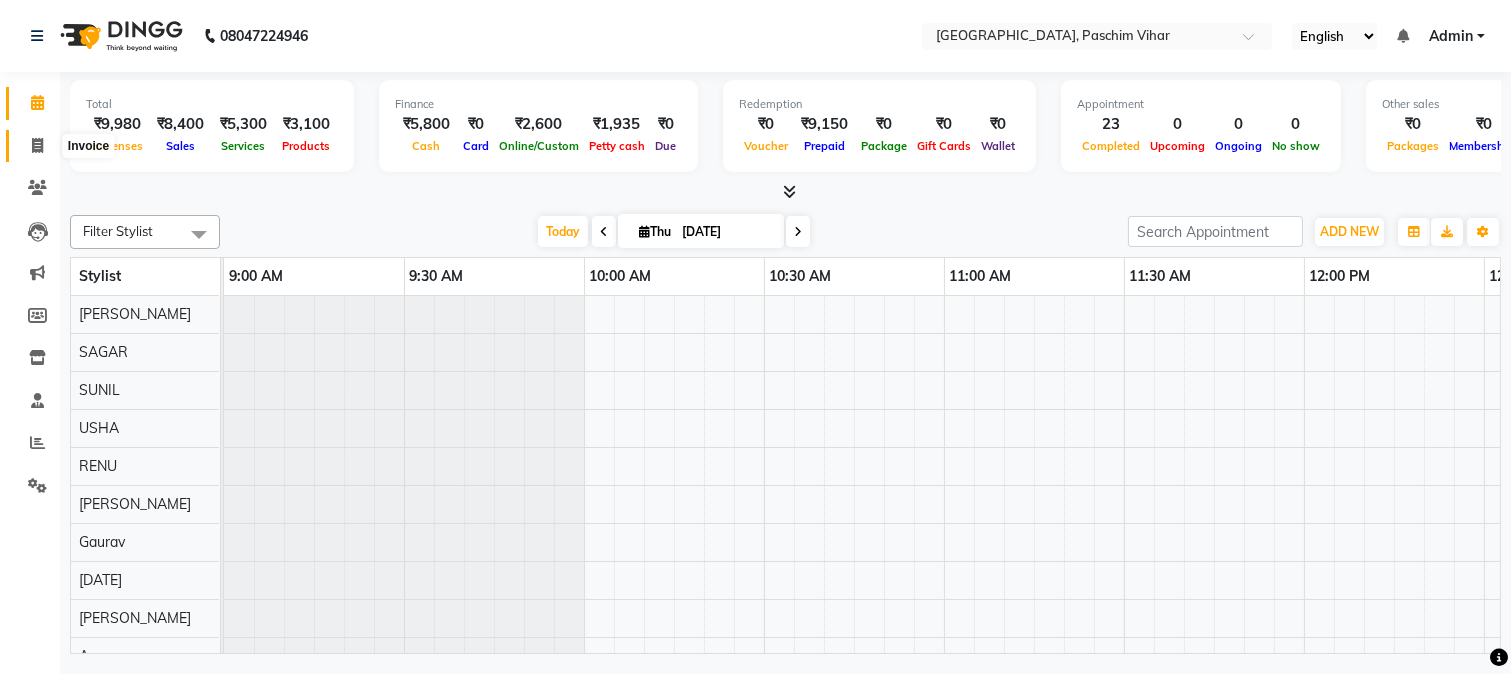 click 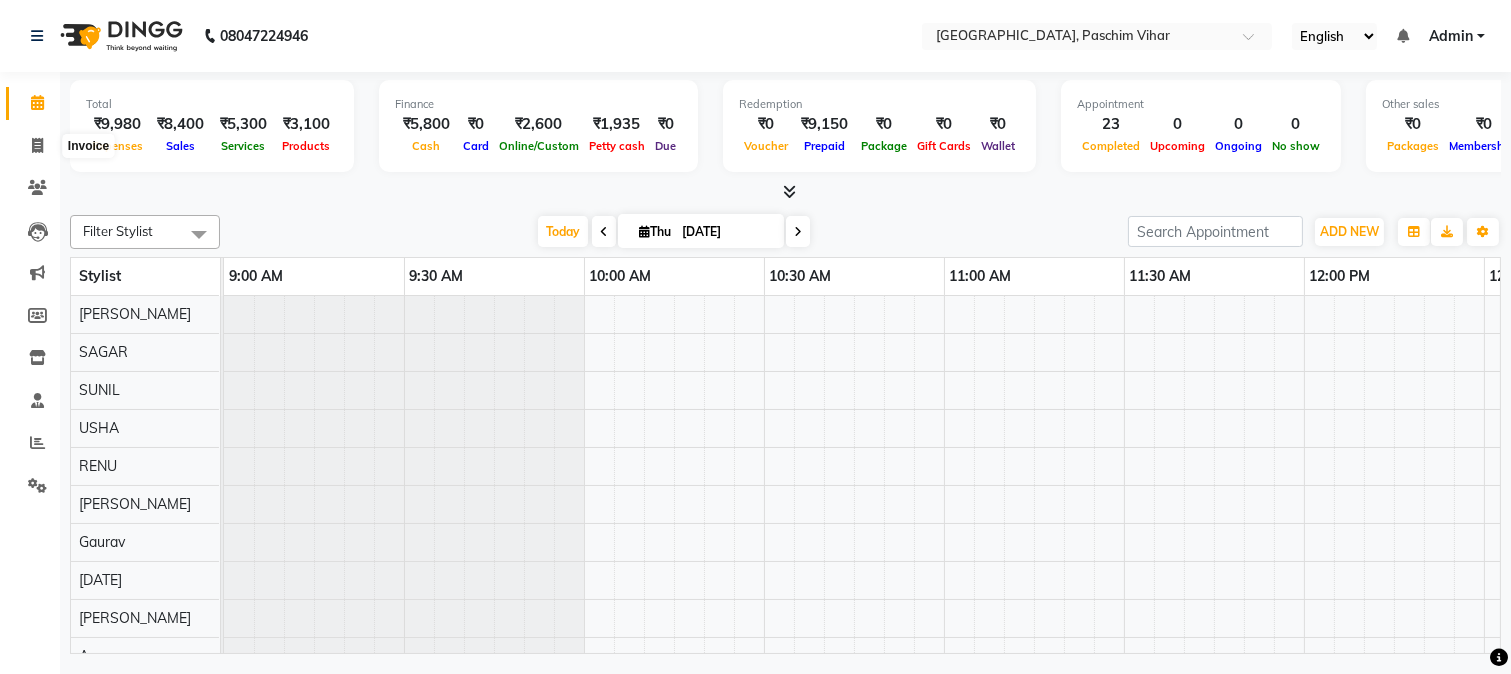 select on "service" 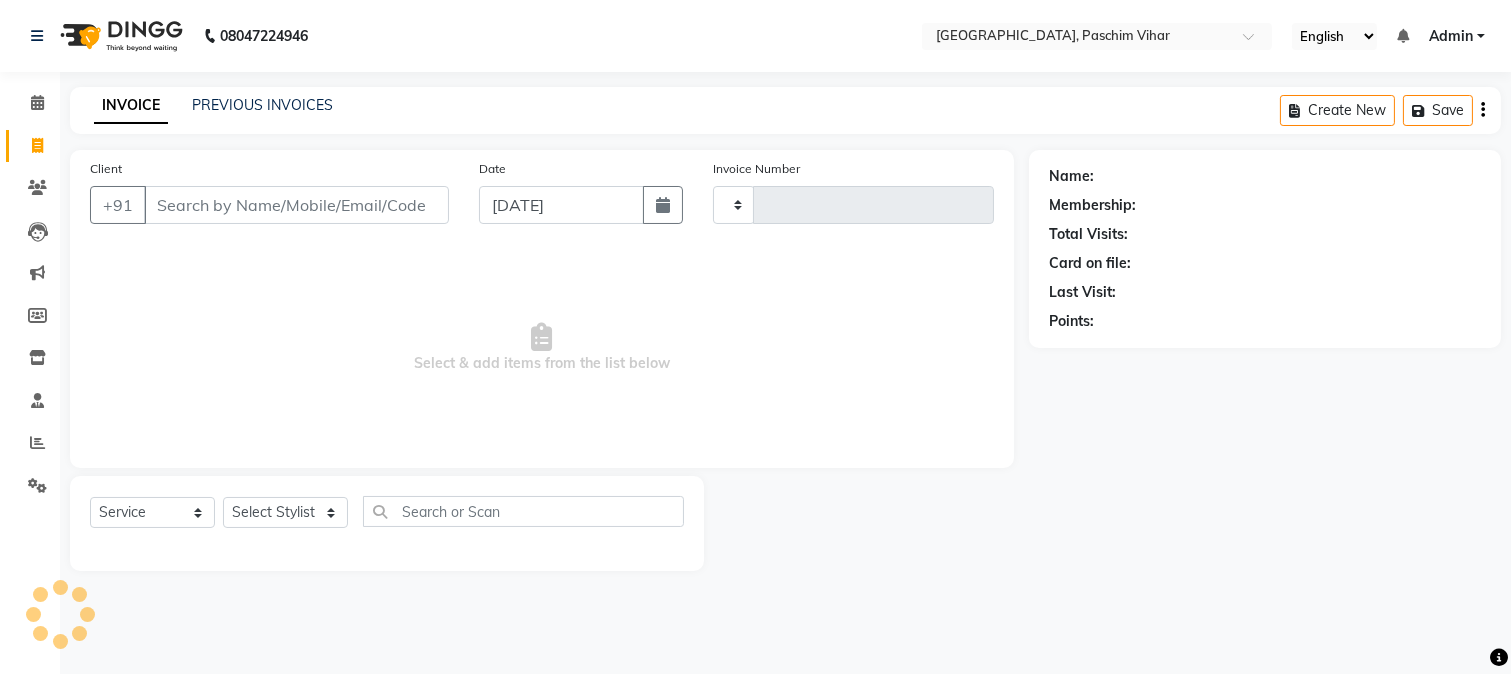 type on "2321" 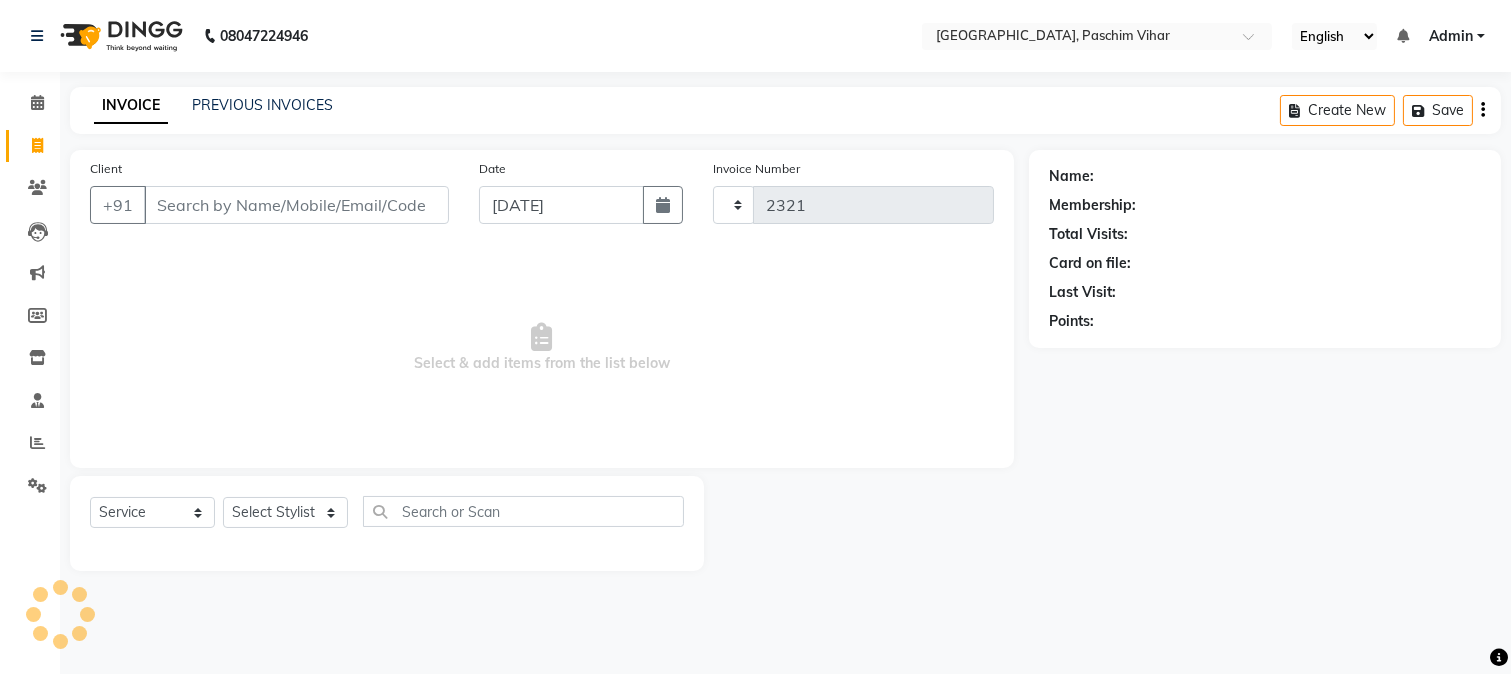 select on "223" 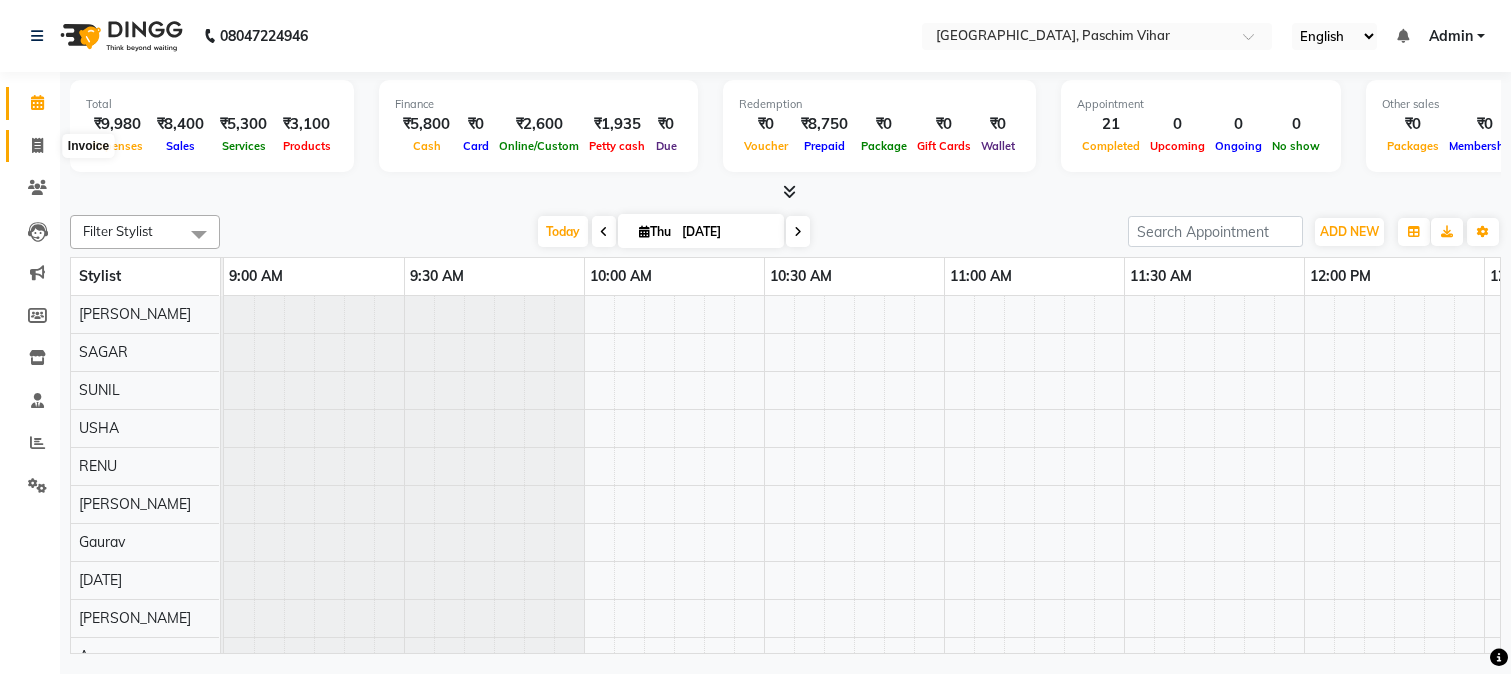 click 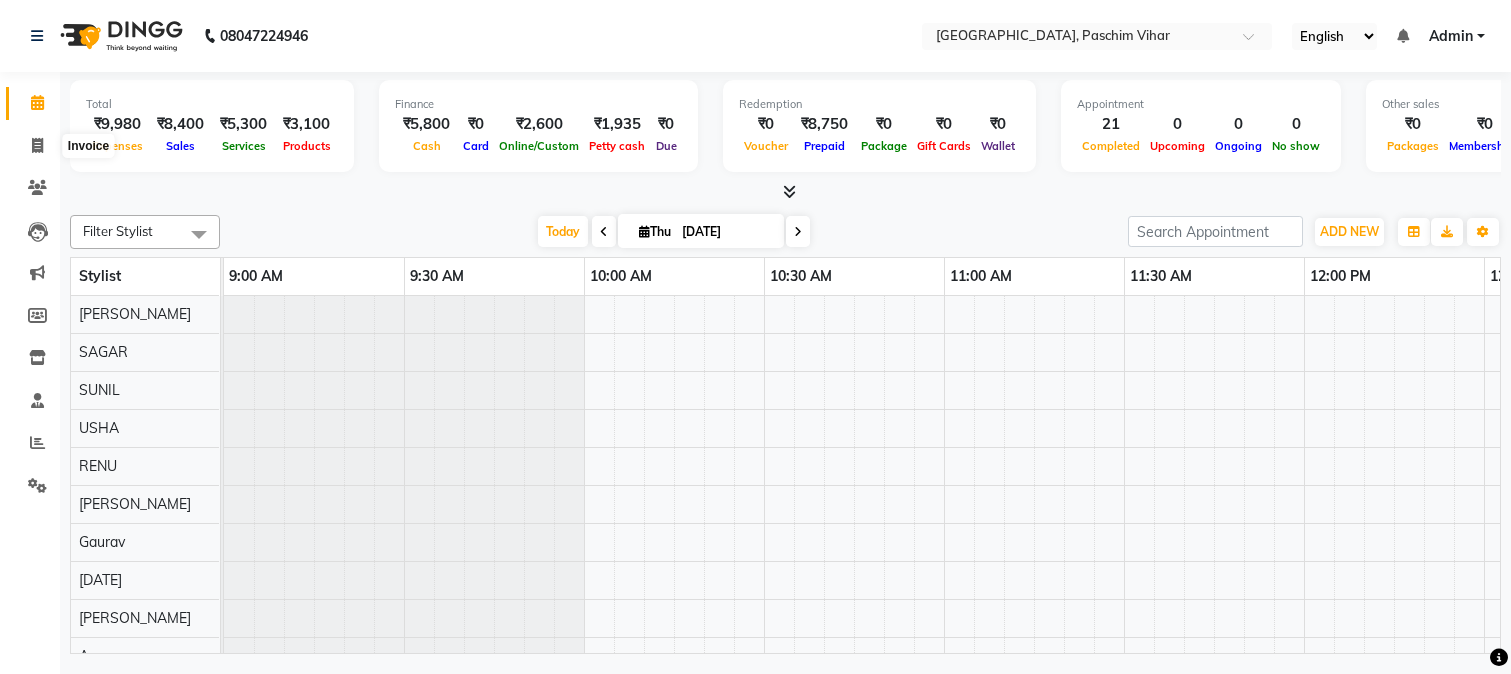 scroll, scrollTop: 0, scrollLeft: 0, axis: both 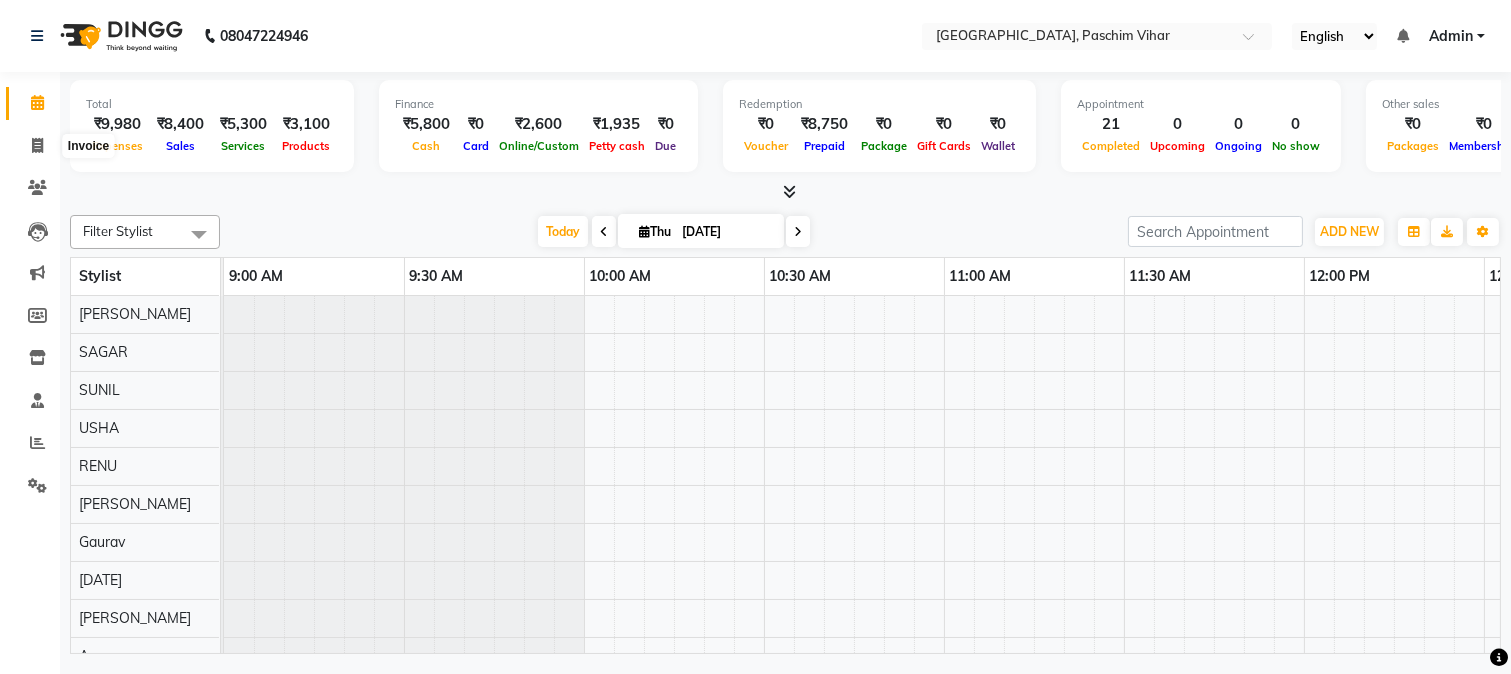 select on "service" 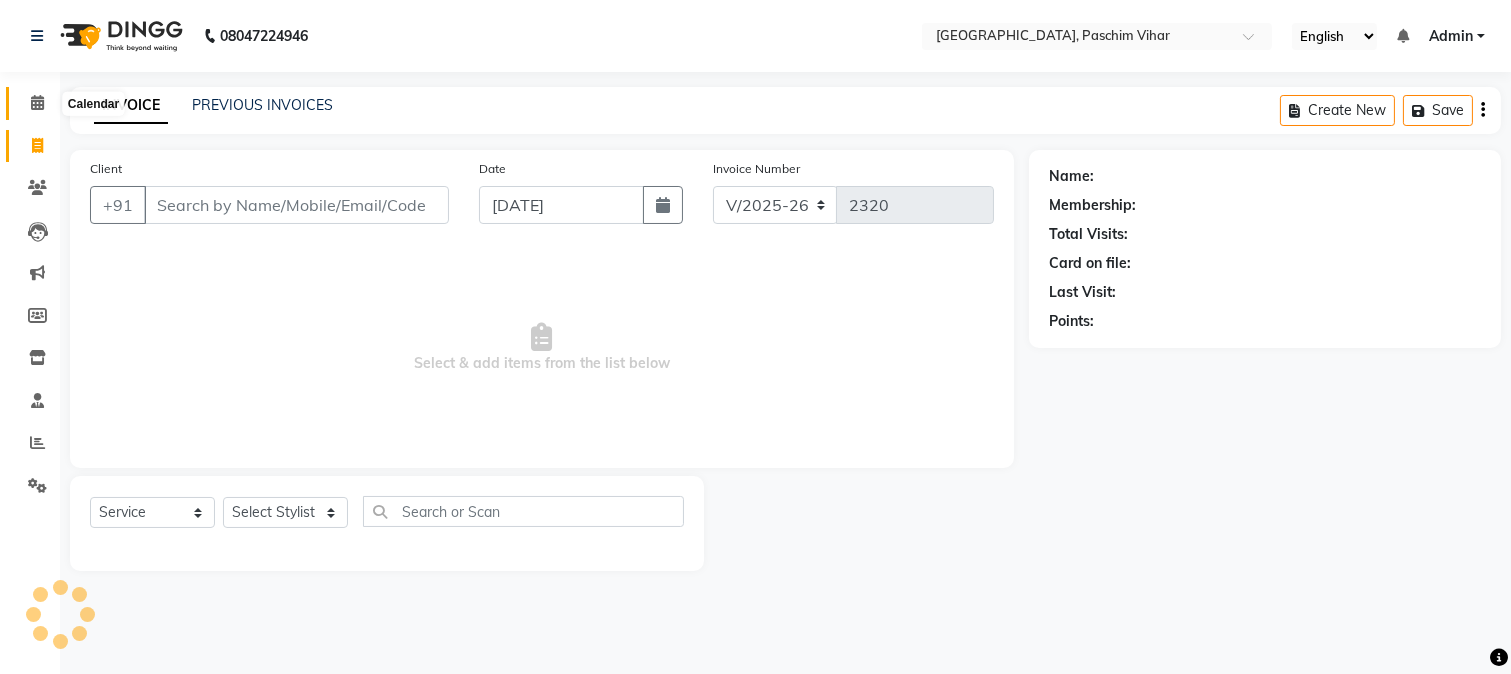 click 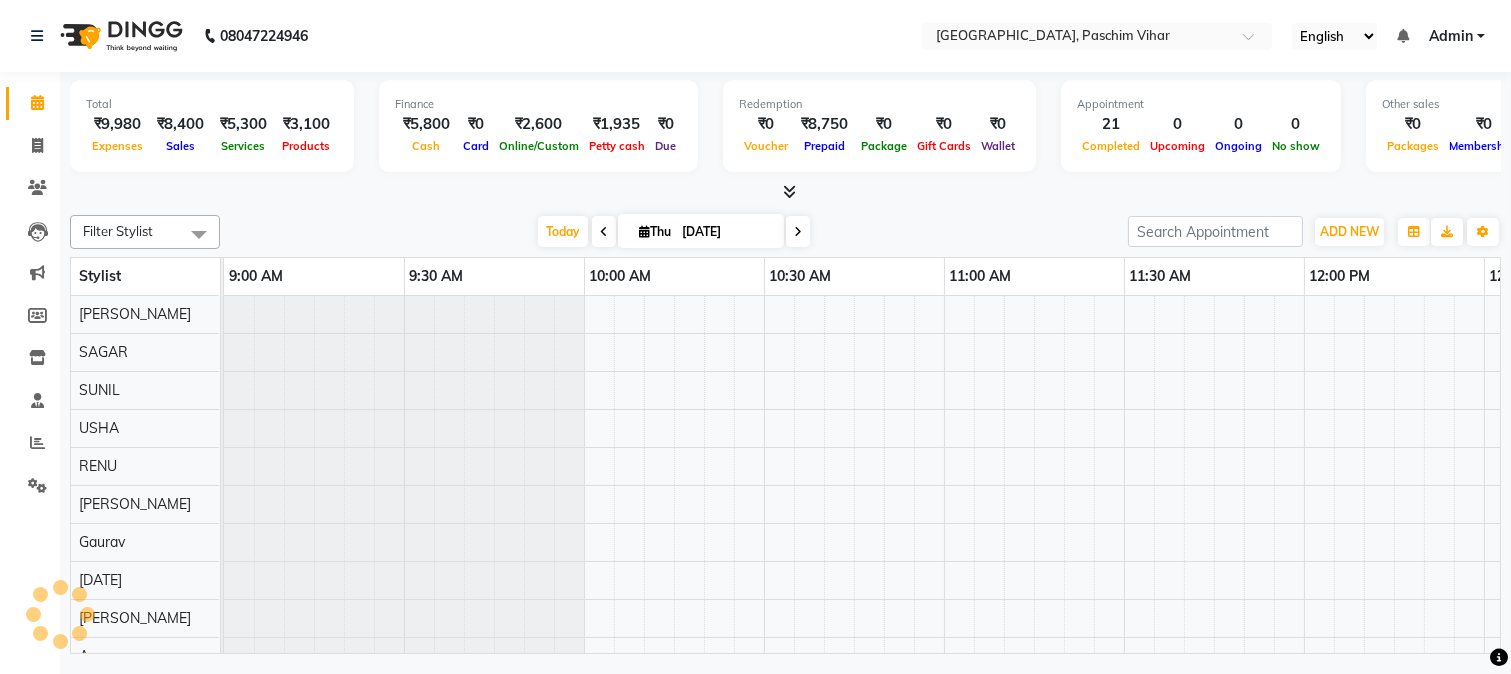 scroll, scrollTop: 0, scrollLeft: 0, axis: both 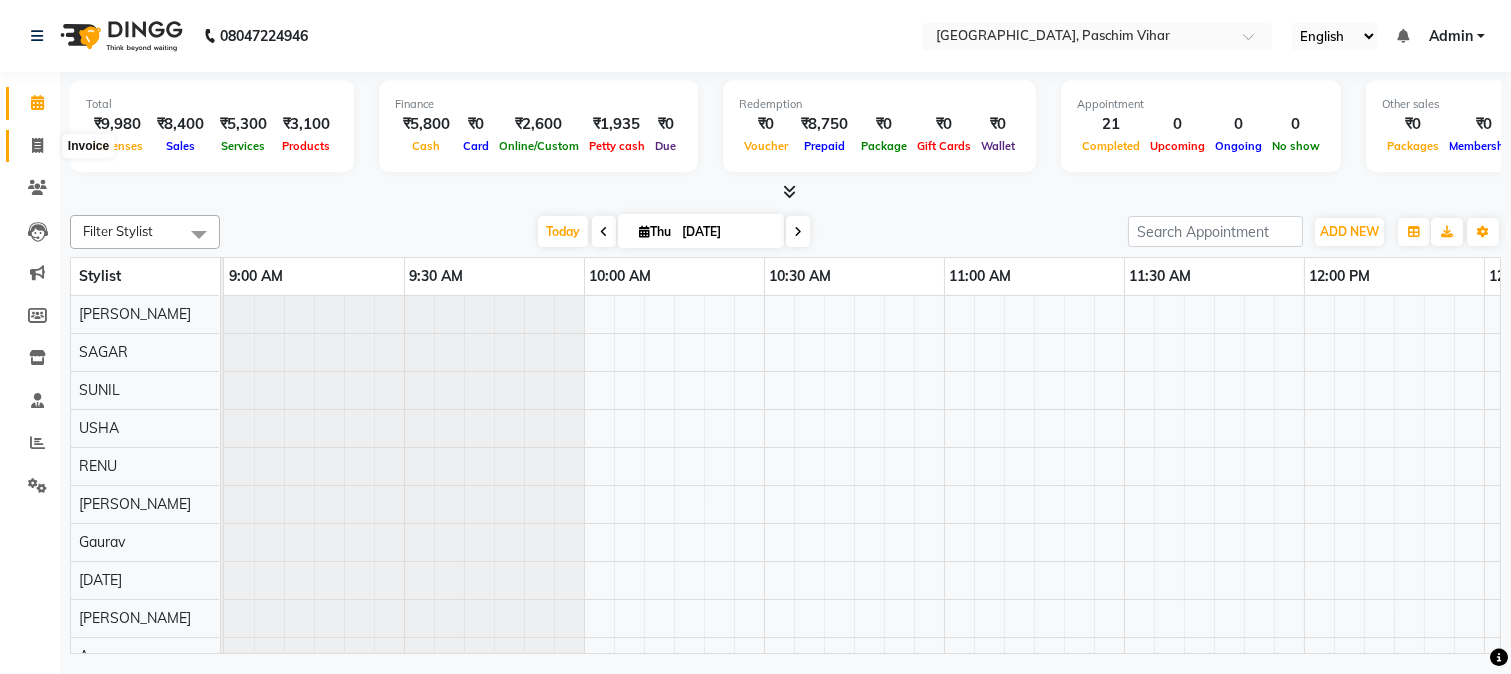 click 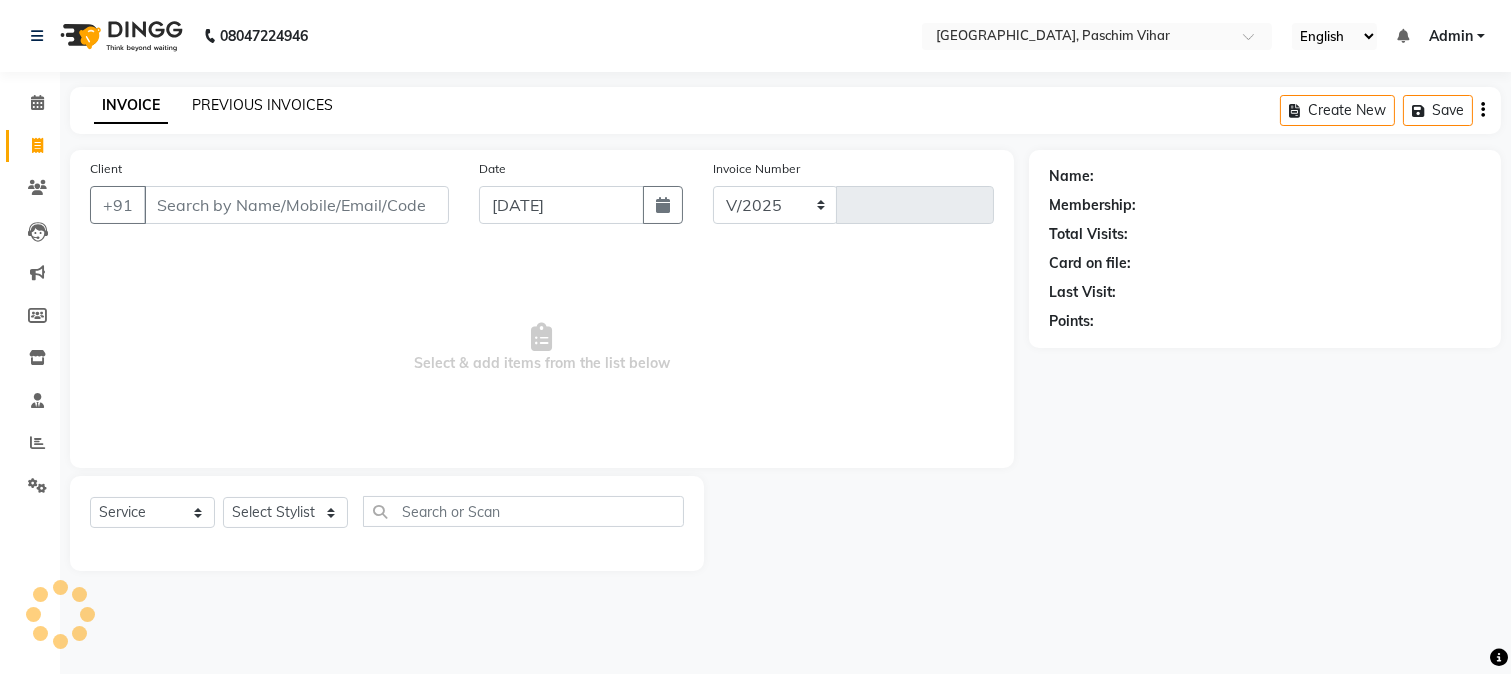 select on "223" 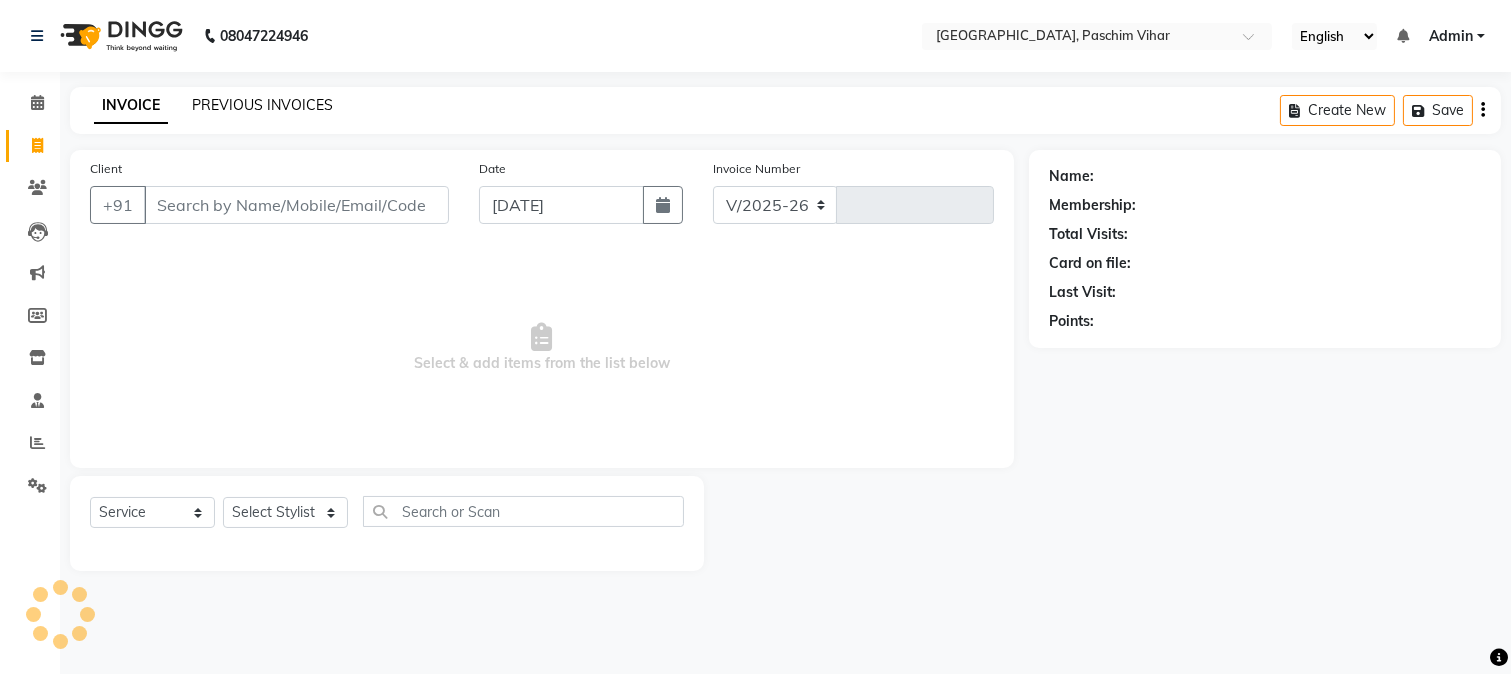 type on "2320" 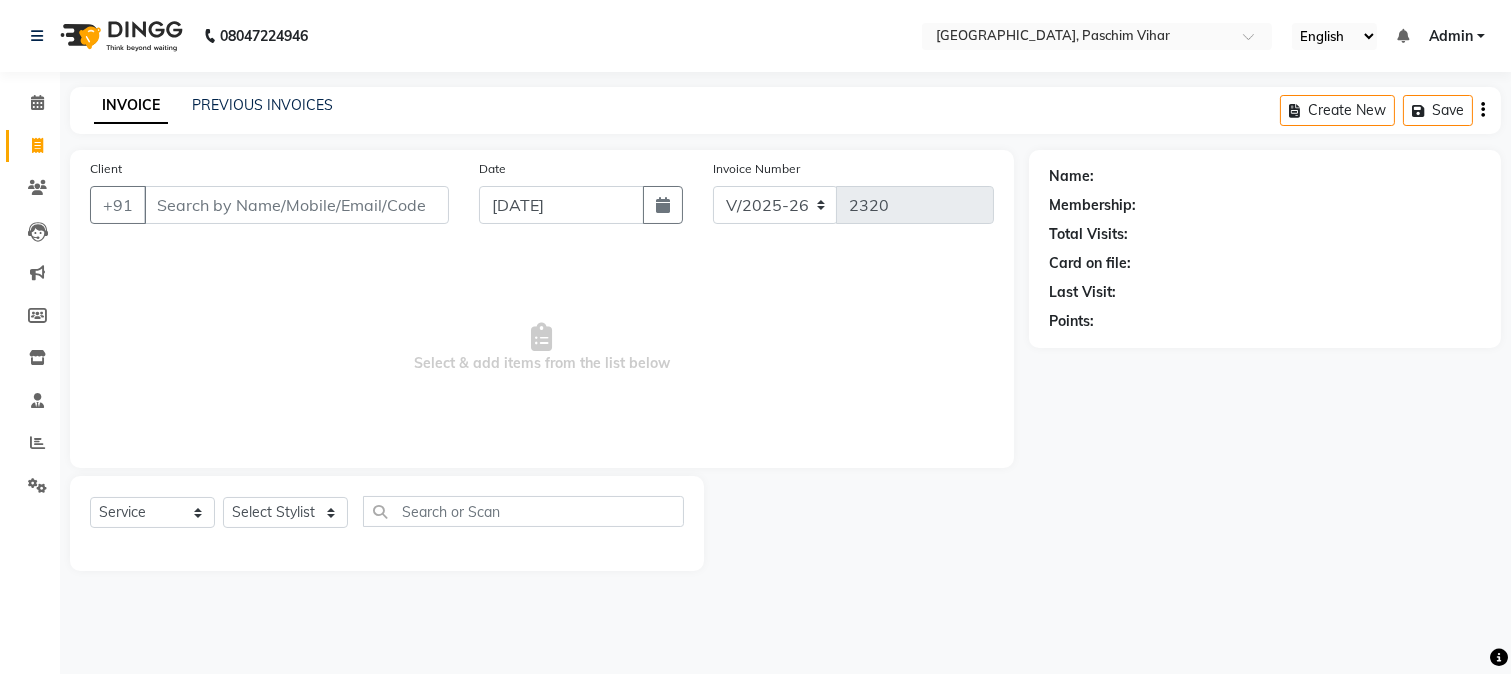 click on "PREVIOUS INVOICES" 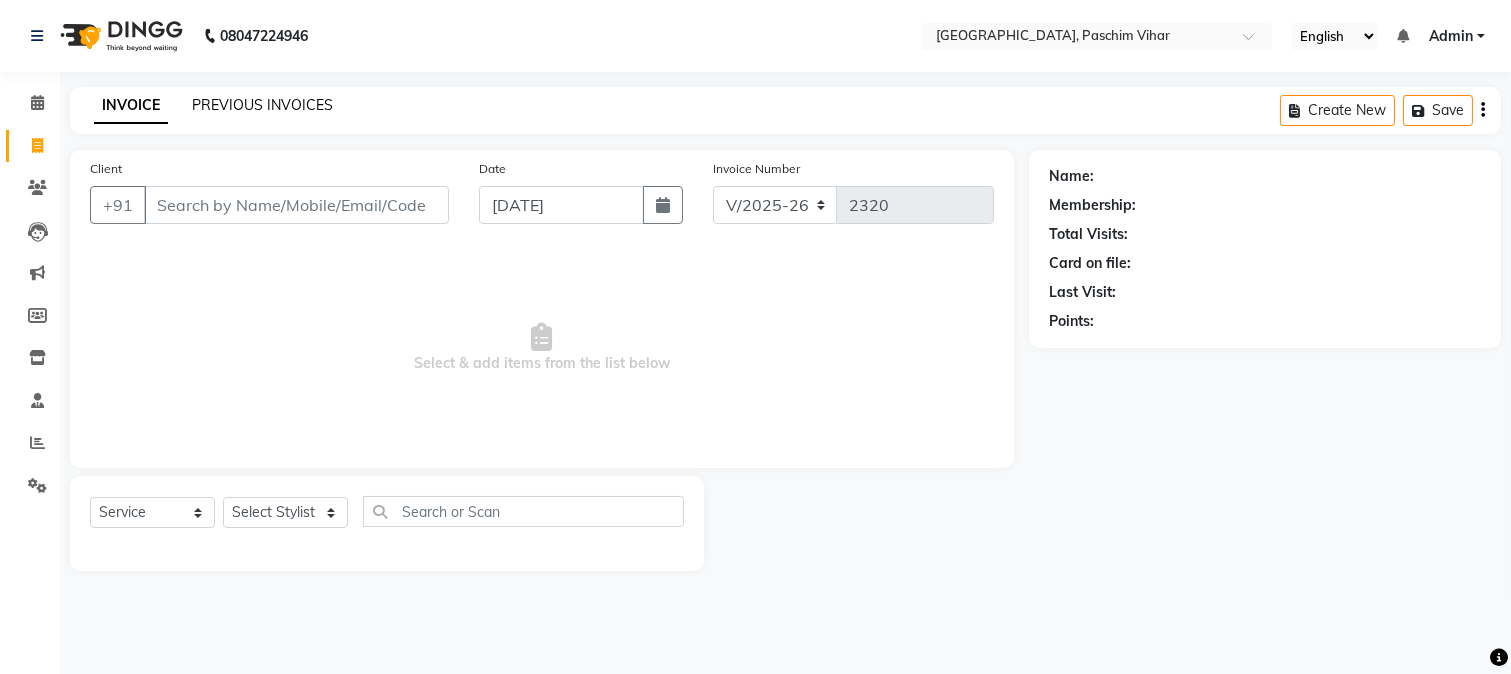 click on "PREVIOUS INVOICES" 